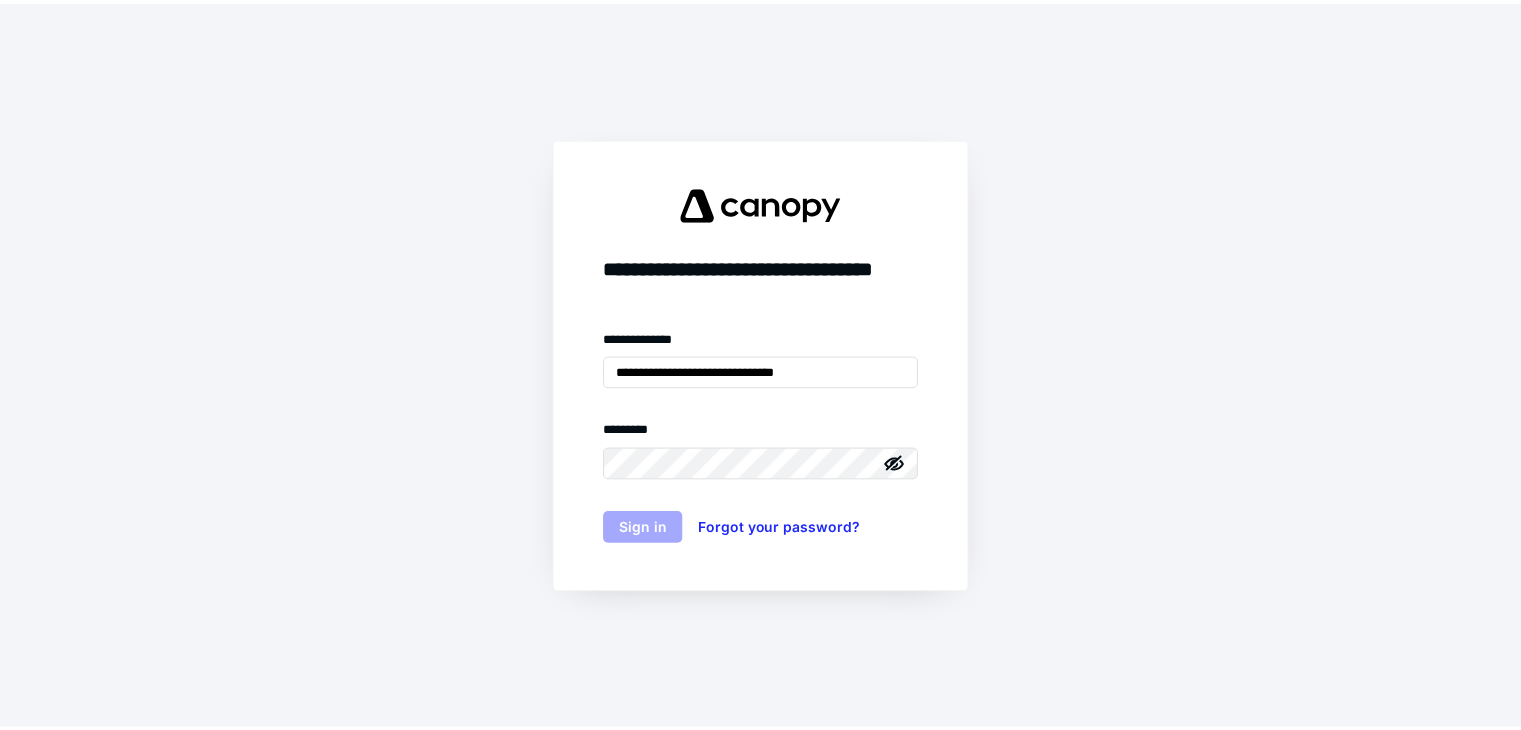 scroll, scrollTop: 0, scrollLeft: 0, axis: both 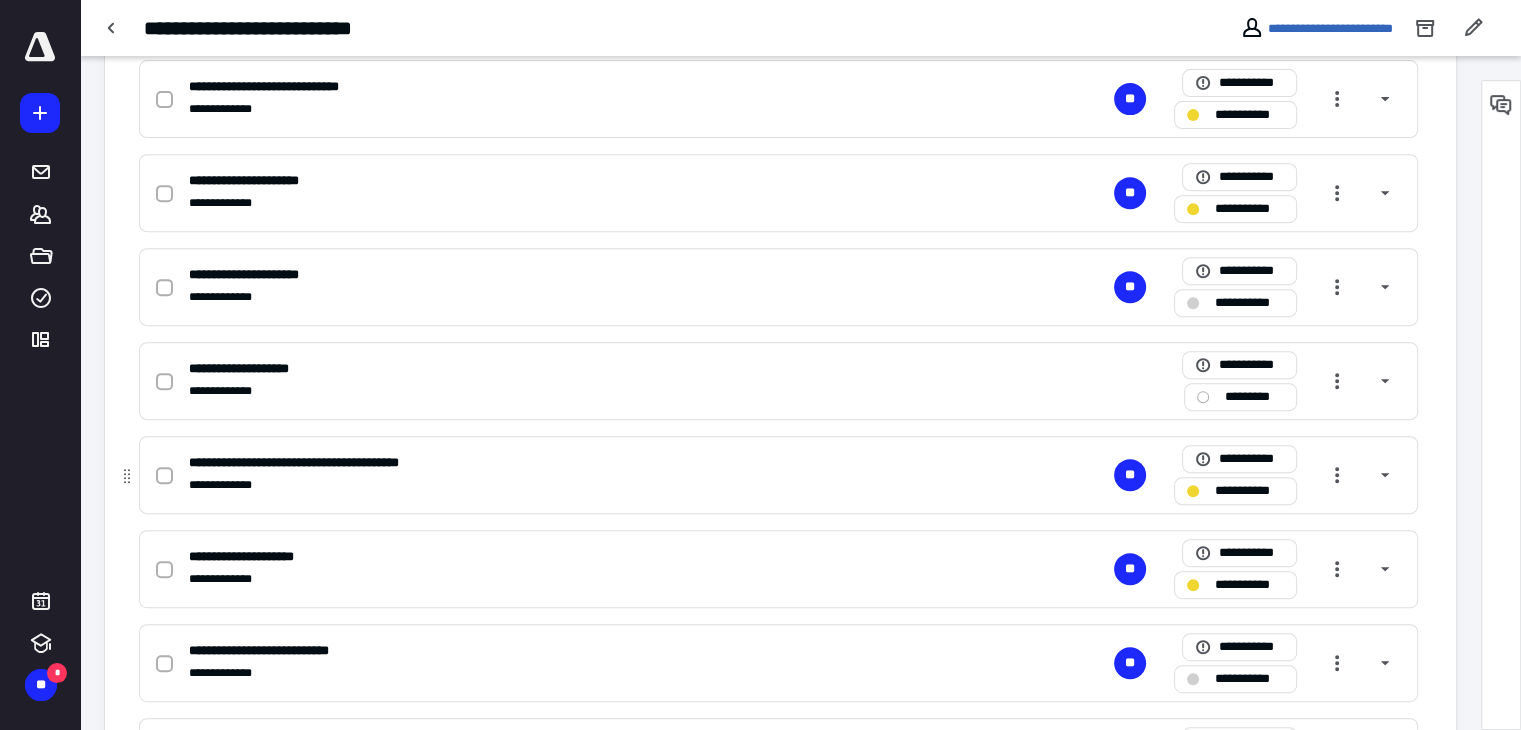 click on "**********" at bounding box center (516, 463) 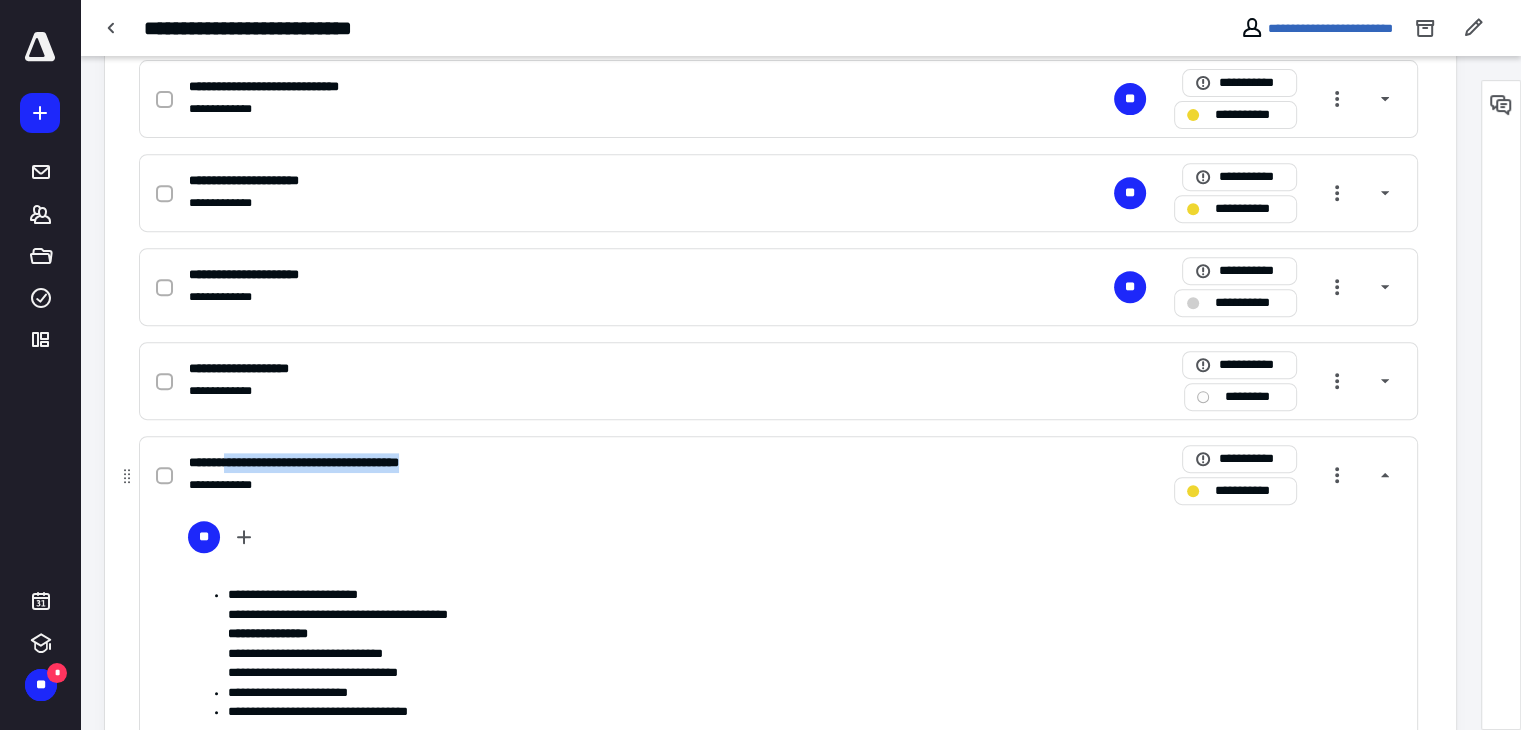 drag, startPoint x: 237, startPoint y: 457, endPoint x: 551, endPoint y: 454, distance: 314.01434 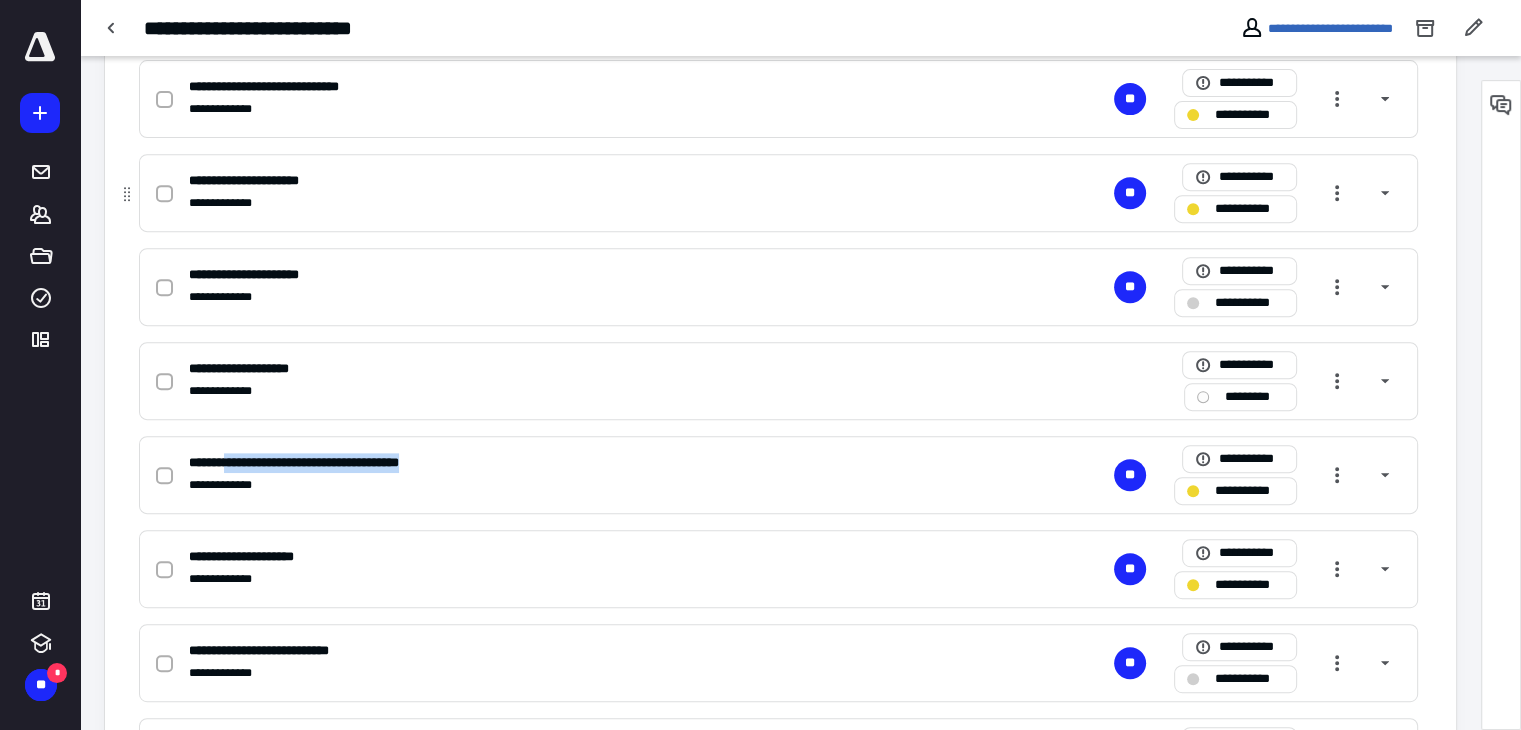 copy on "**********" 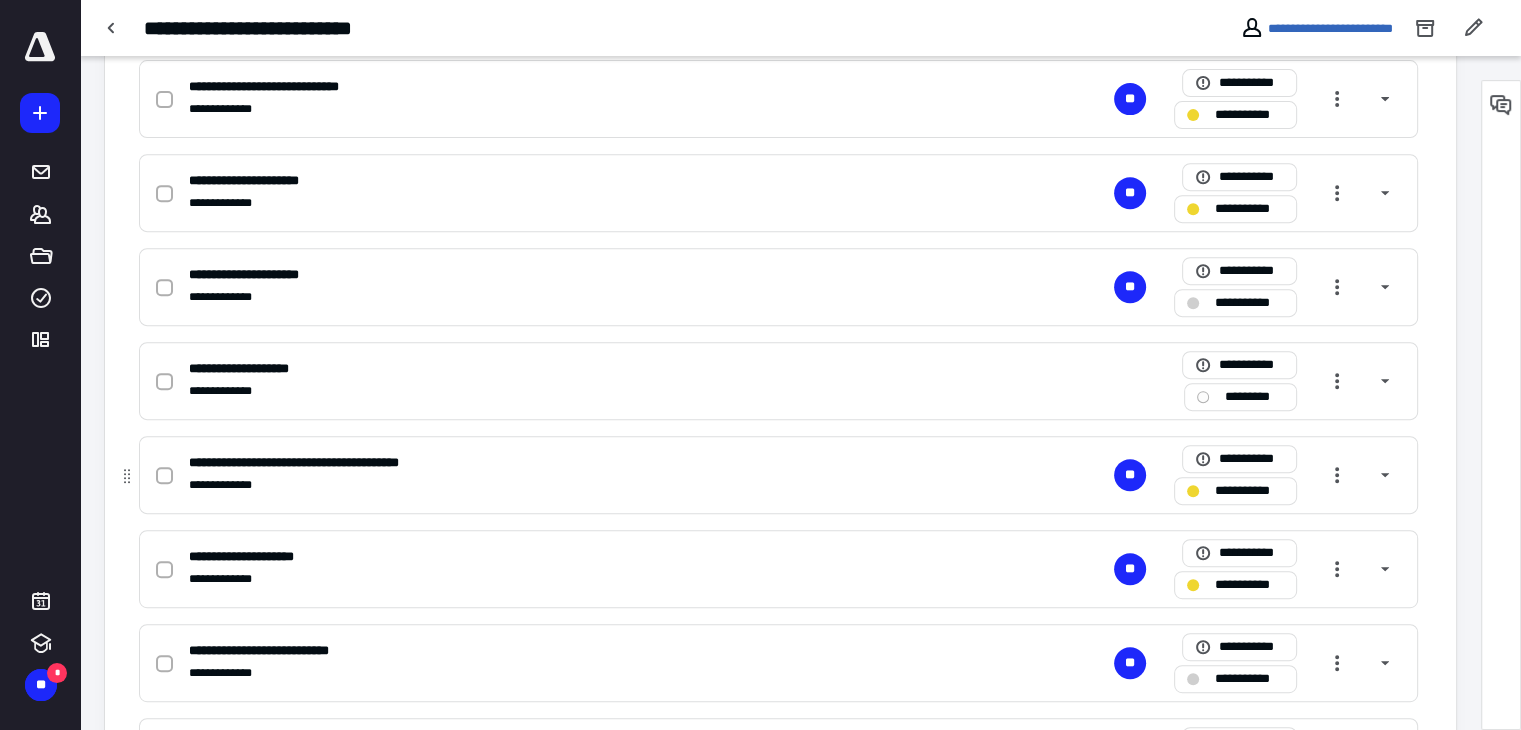 click on "**********" at bounding box center (516, 485) 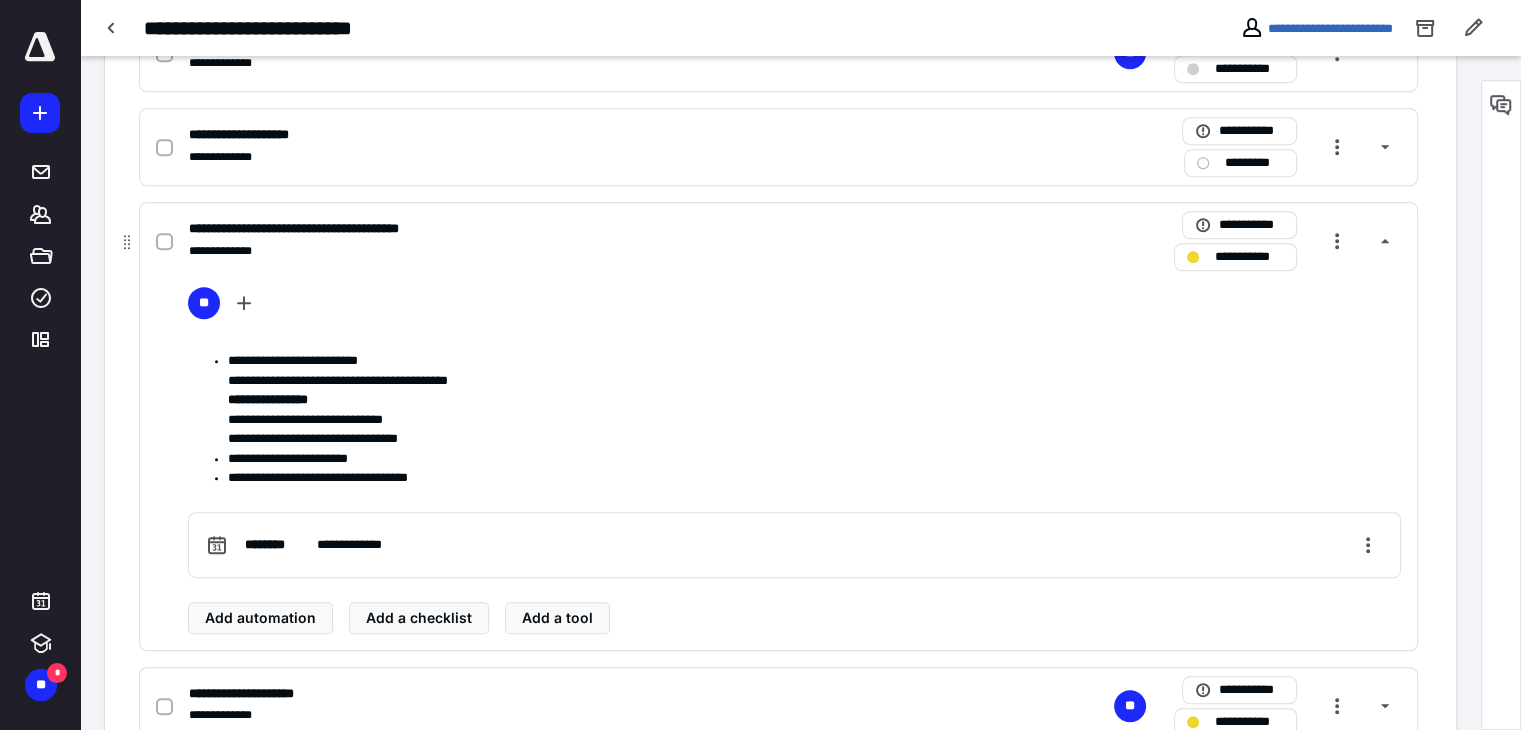 scroll, scrollTop: 1000, scrollLeft: 0, axis: vertical 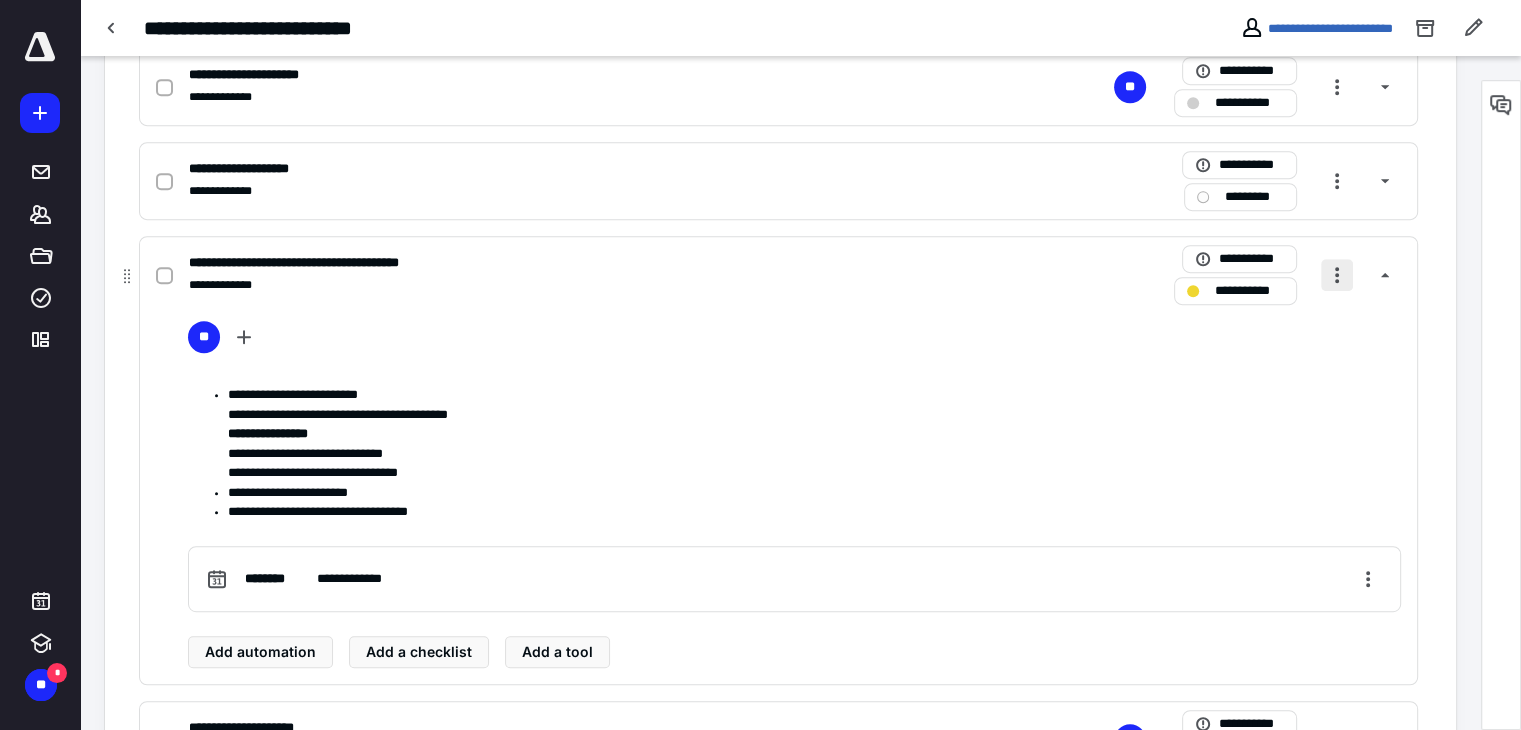 click at bounding box center [1337, 275] 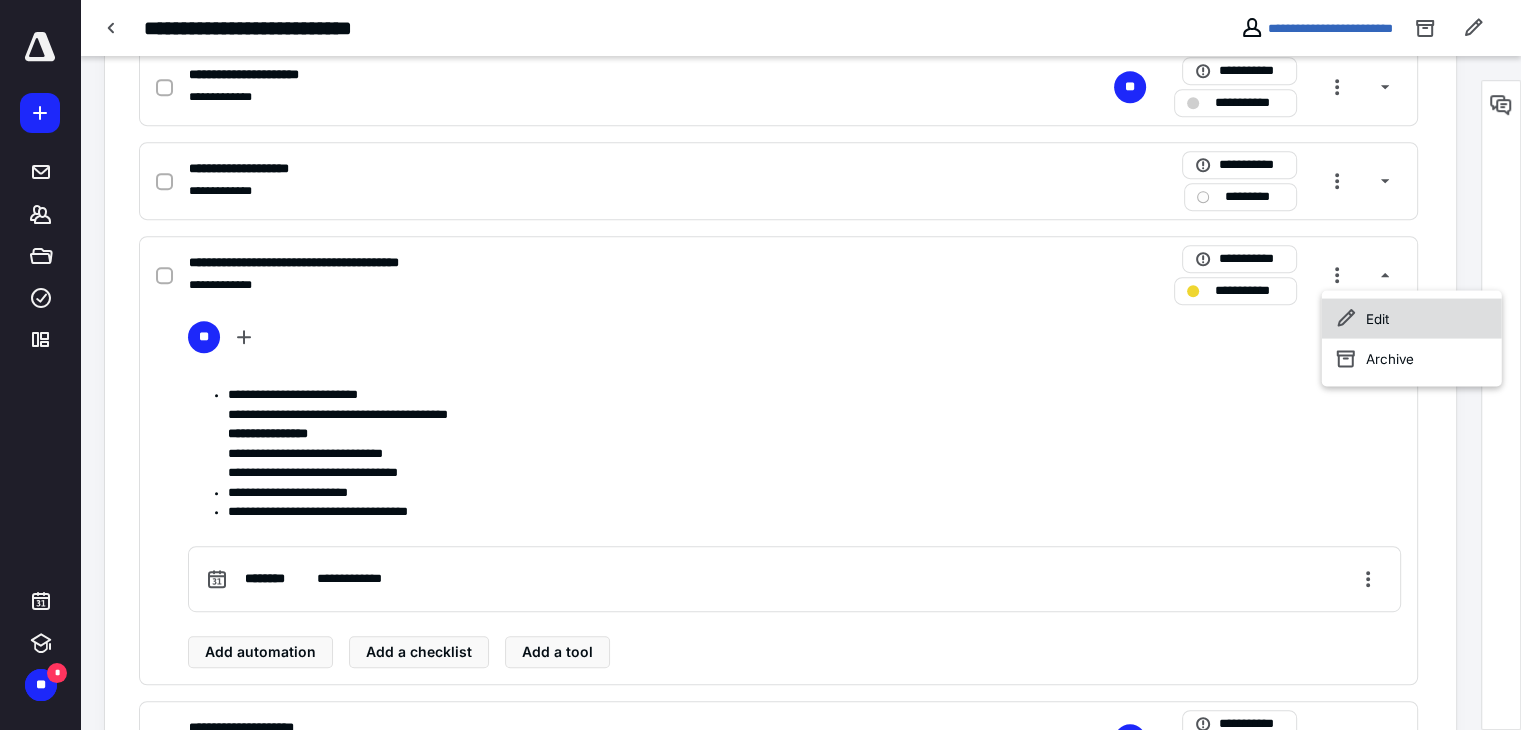 click on "Edit" at bounding box center [1412, 318] 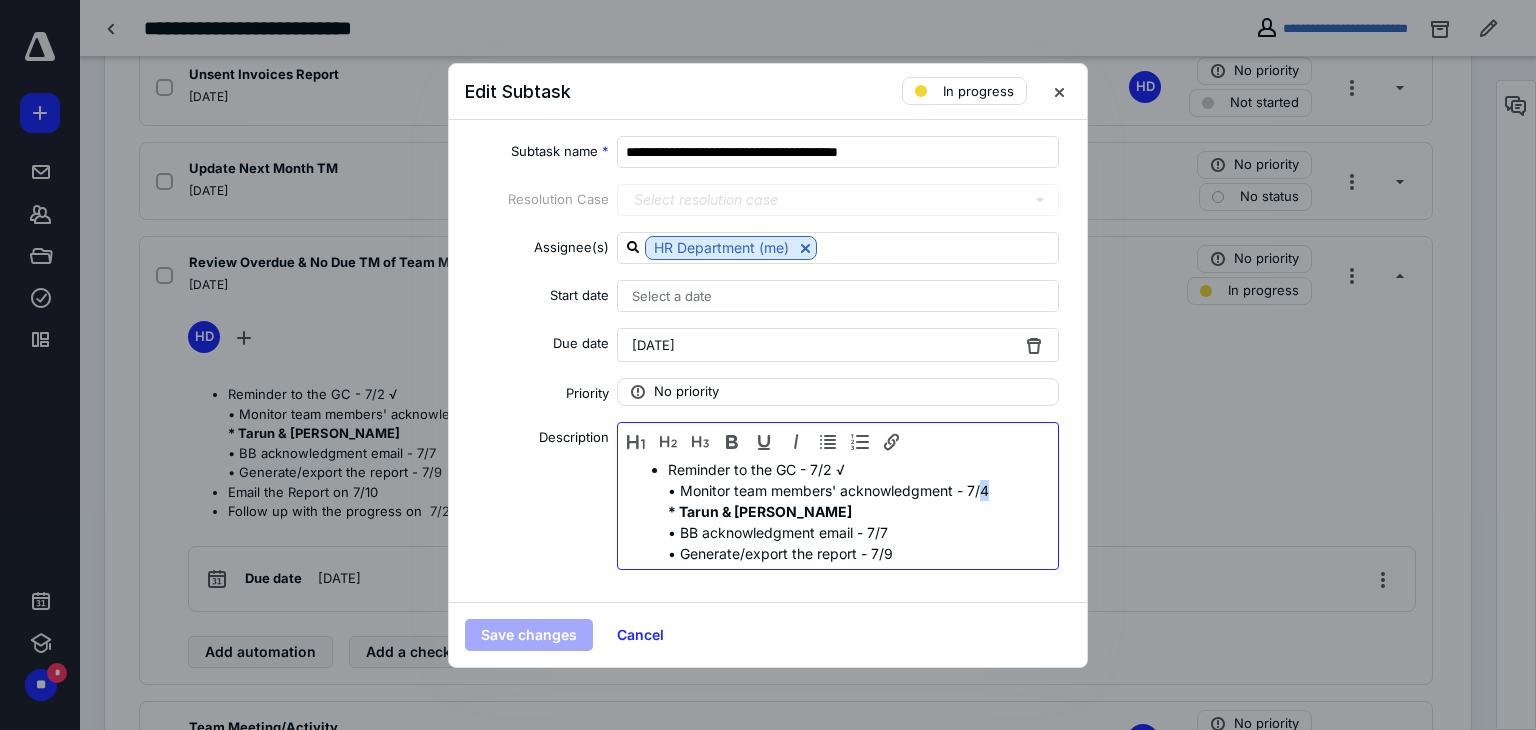 drag, startPoint x: 993, startPoint y: 488, endPoint x: 980, endPoint y: 482, distance: 14.3178215 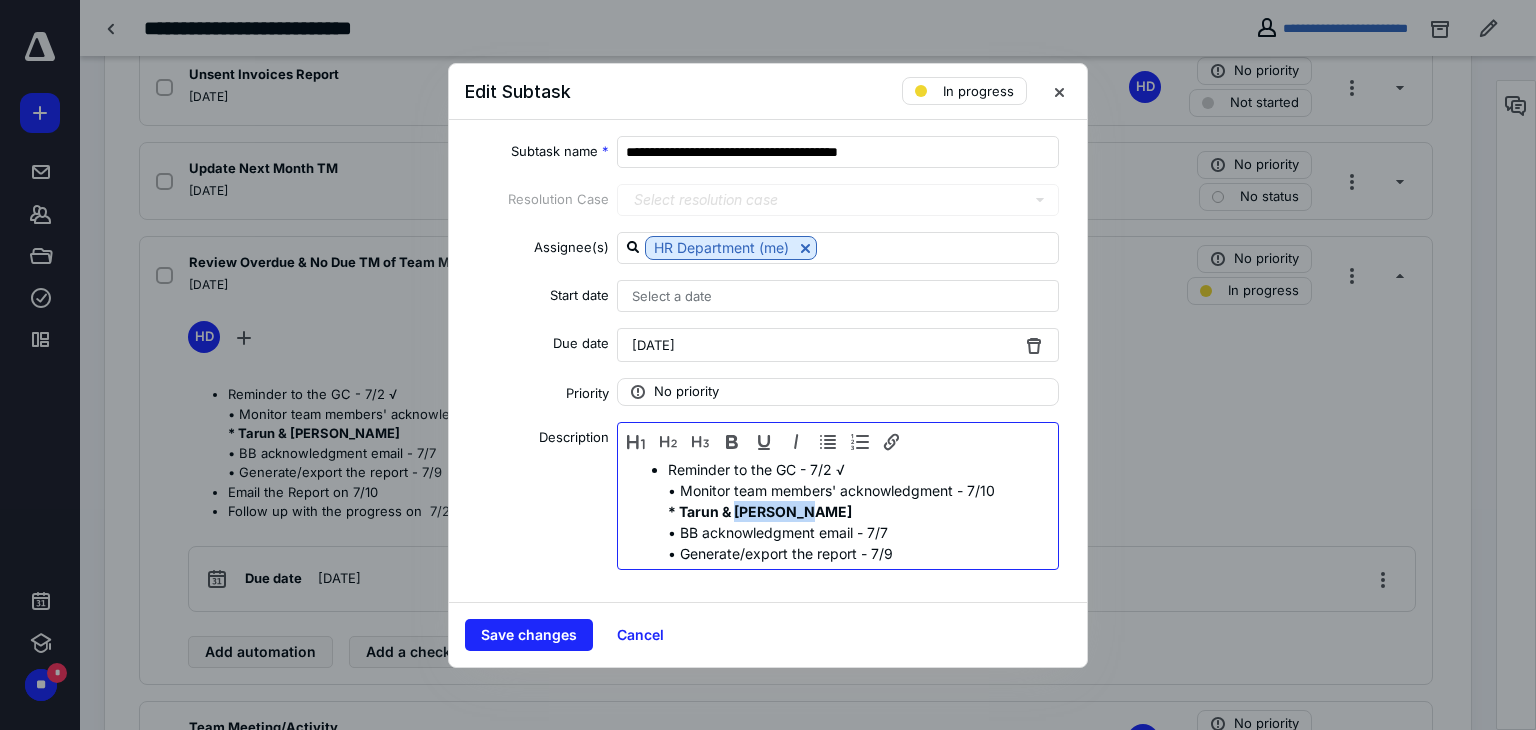 drag, startPoint x: 798, startPoint y: 510, endPoint x: 727, endPoint y: 510, distance: 71 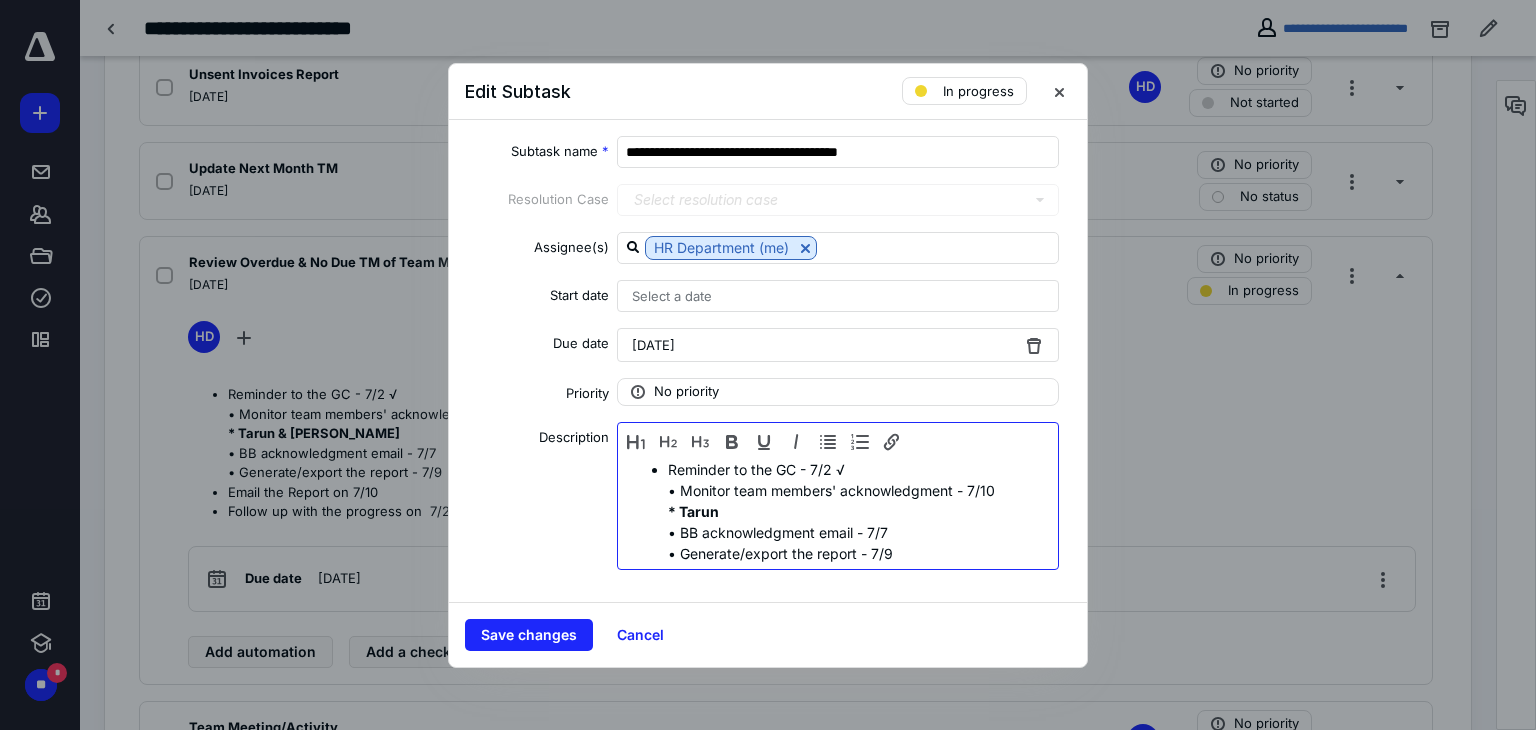 click on "Reminder to the GC - 7/2 √ • Monitor team members' acknowledgment - 7/10    * Tarun • BB acknowledgment email - 7/7 • Generate/export the report - 7/9" at bounding box center (858, 511) 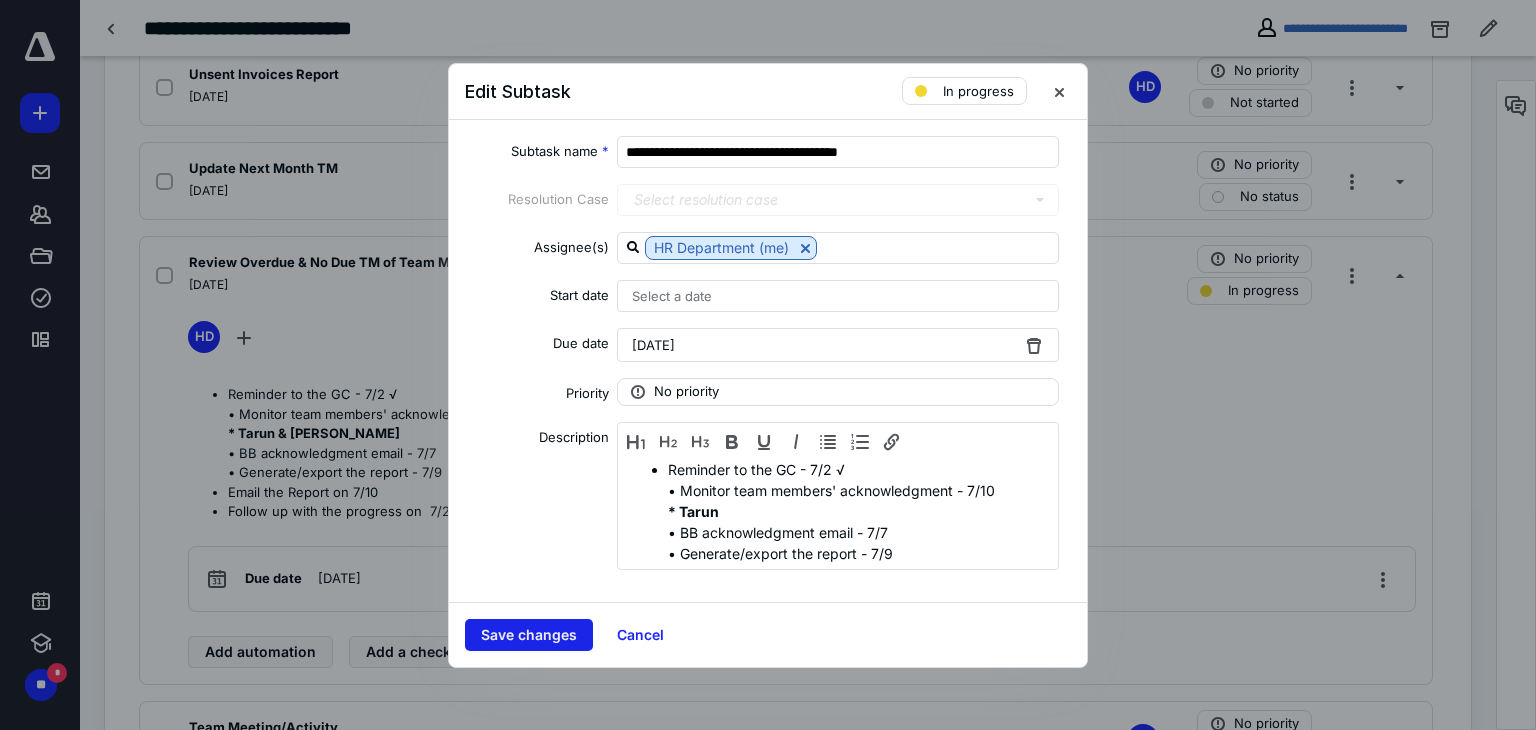 click on "Save changes" at bounding box center [529, 635] 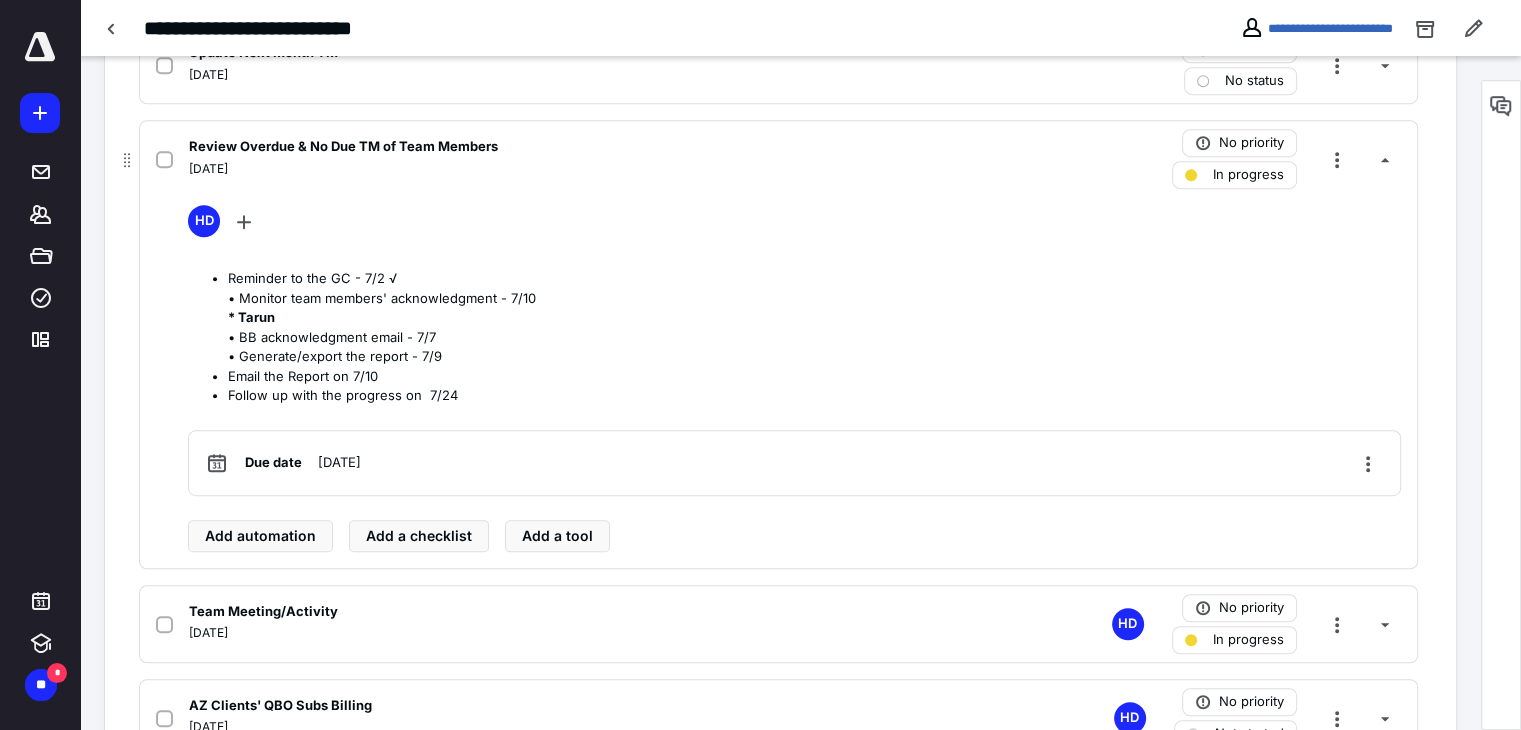 scroll, scrollTop: 1284, scrollLeft: 0, axis: vertical 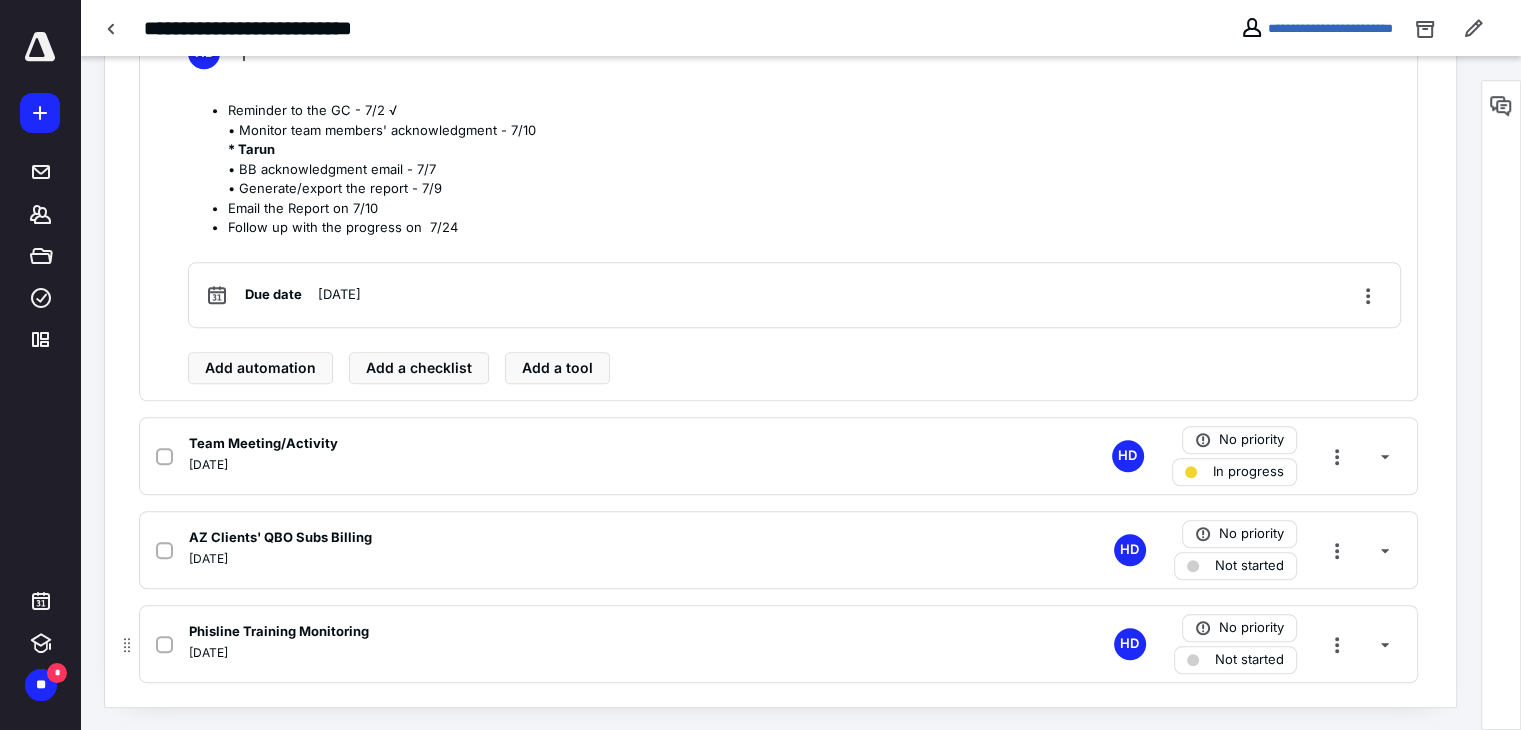 click on "Not started" at bounding box center (1249, 660) 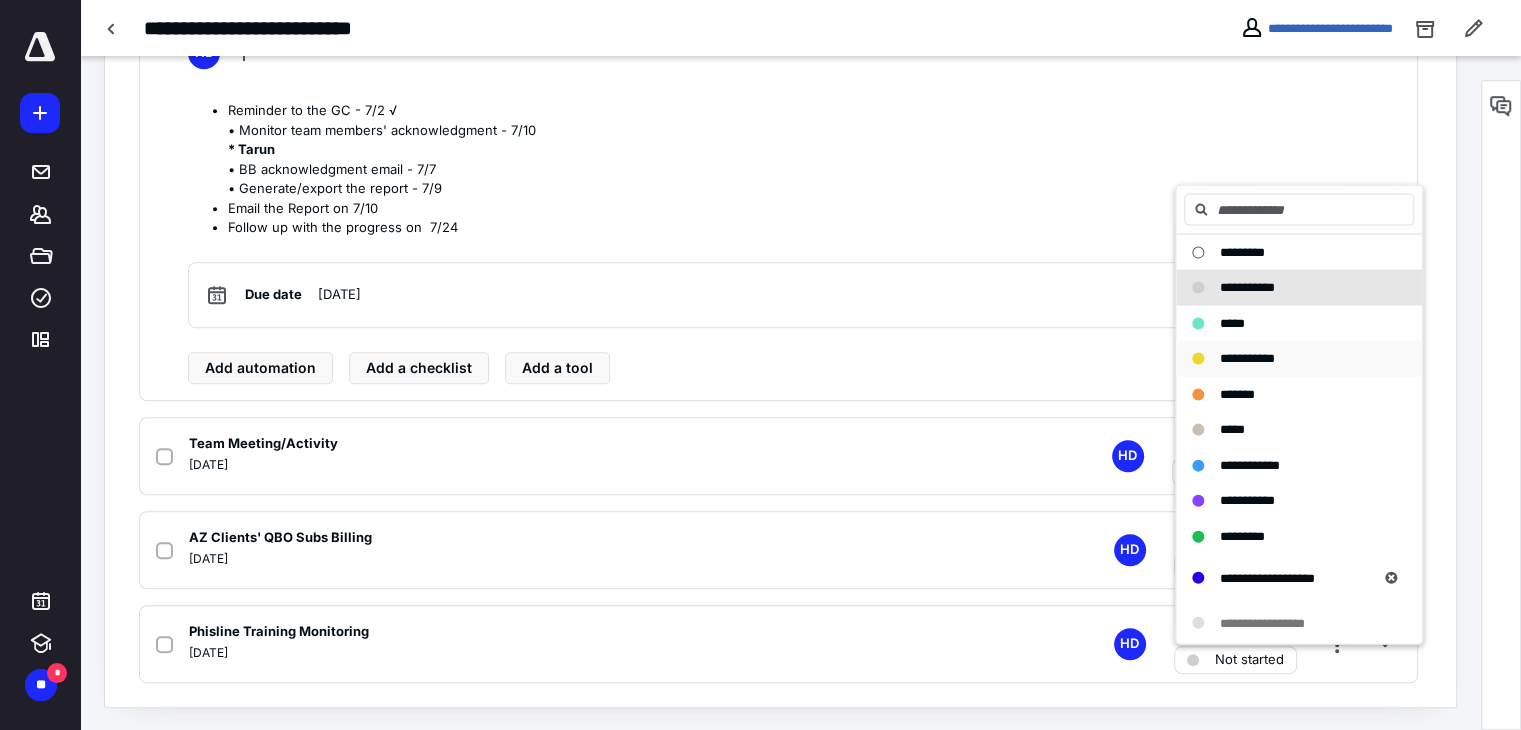 click on "**********" at bounding box center (1247, 359) 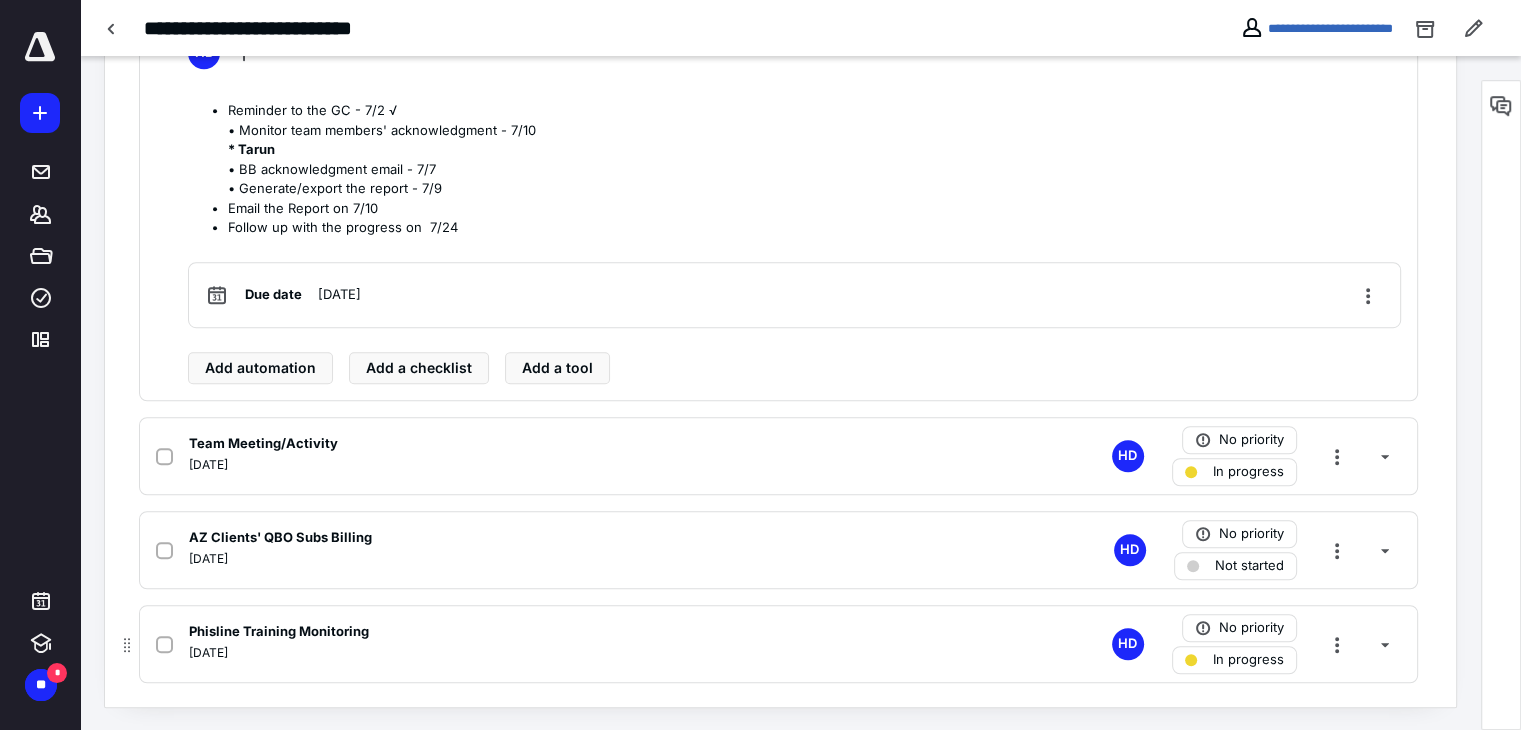 click on "Phisline Training Monitoring [DATE] HD No priority In progress" at bounding box center (778, 644) 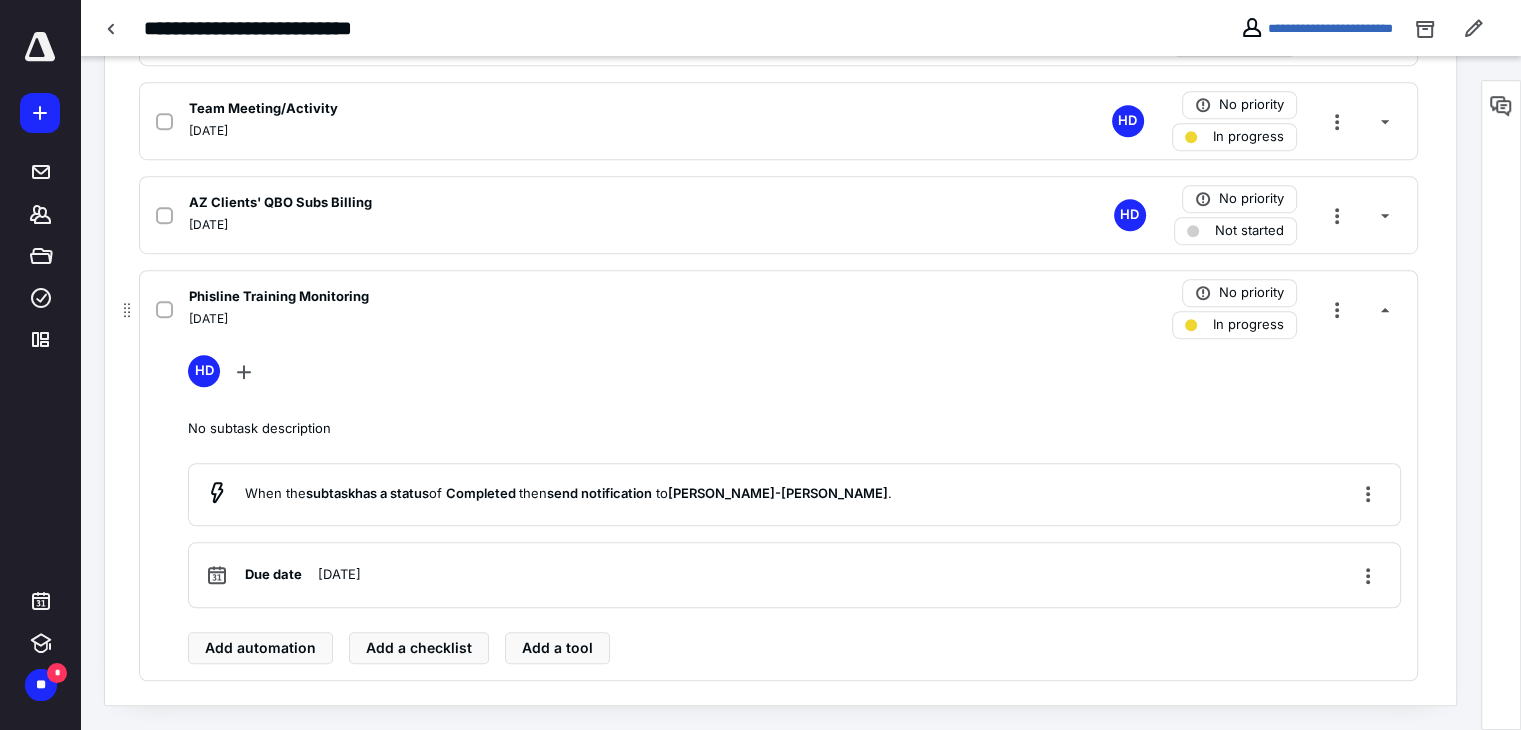 scroll, scrollTop: 1246, scrollLeft: 0, axis: vertical 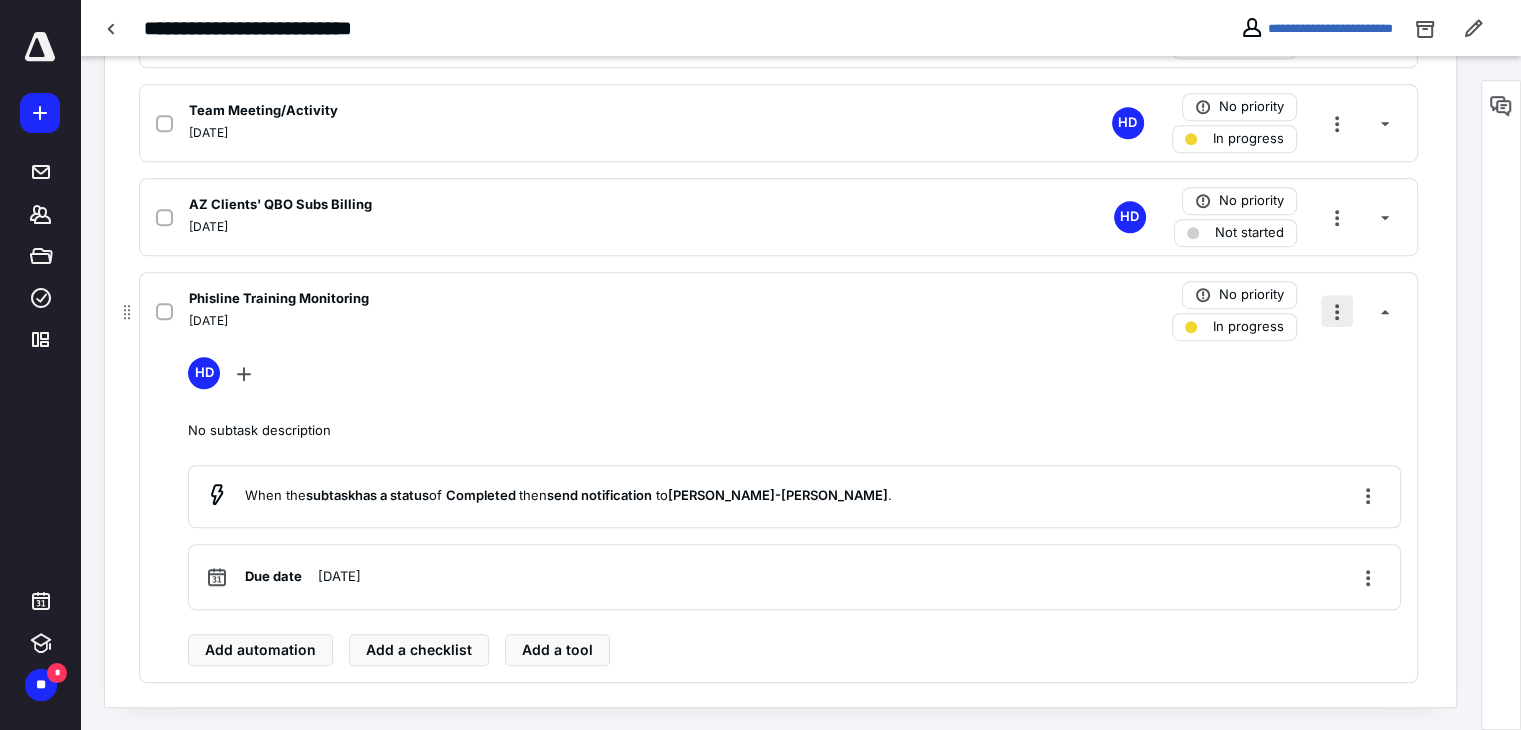 click at bounding box center [1337, 311] 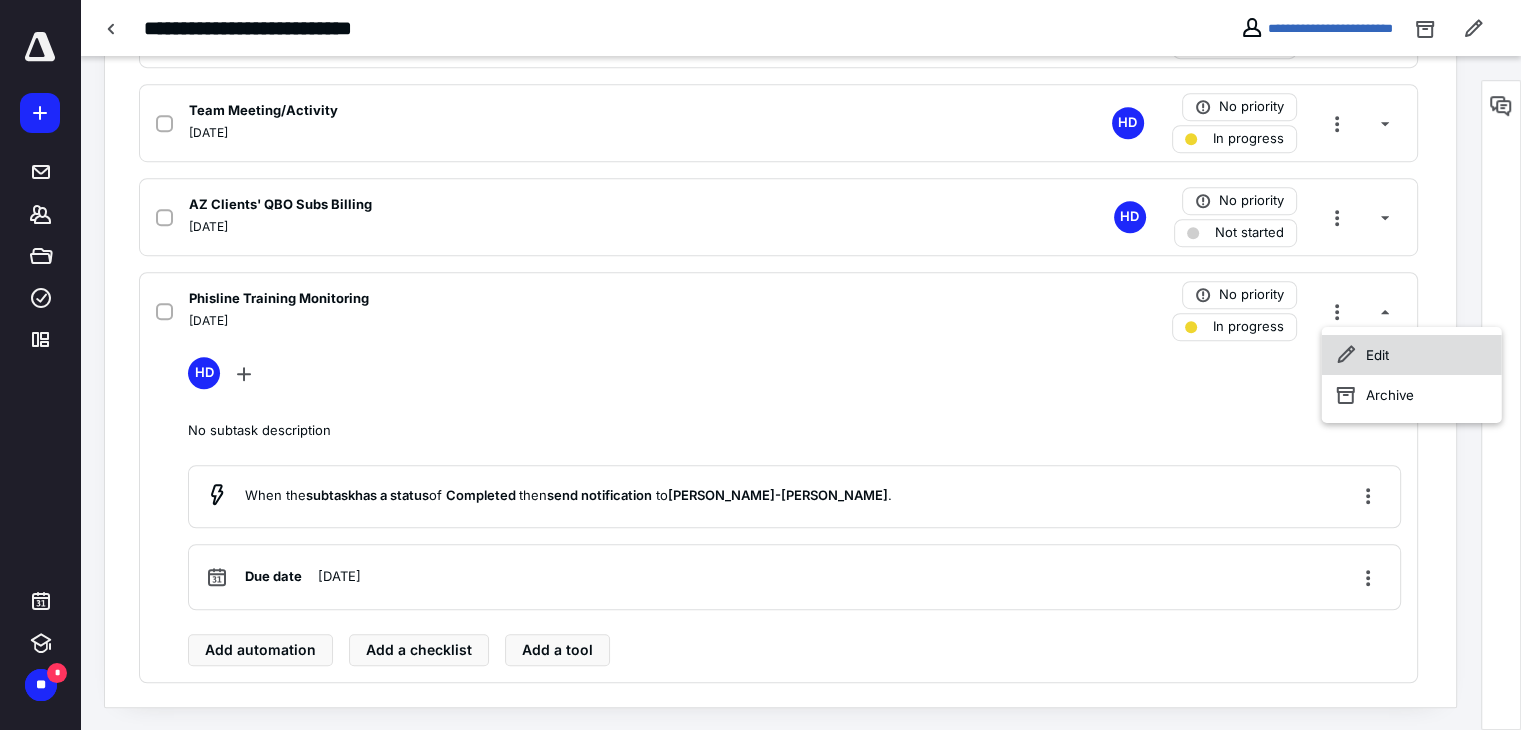 click 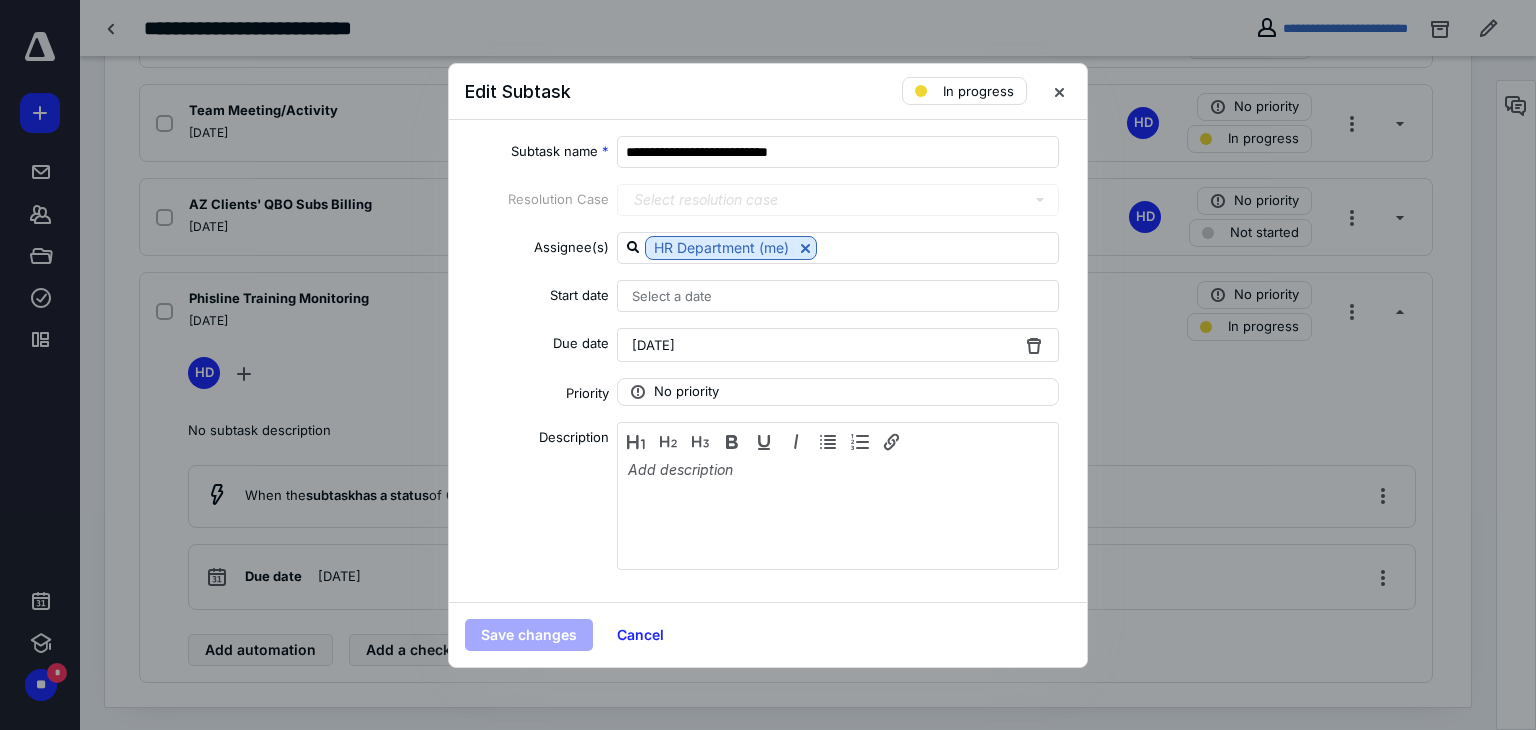 click on "[DATE]" at bounding box center (838, 345) 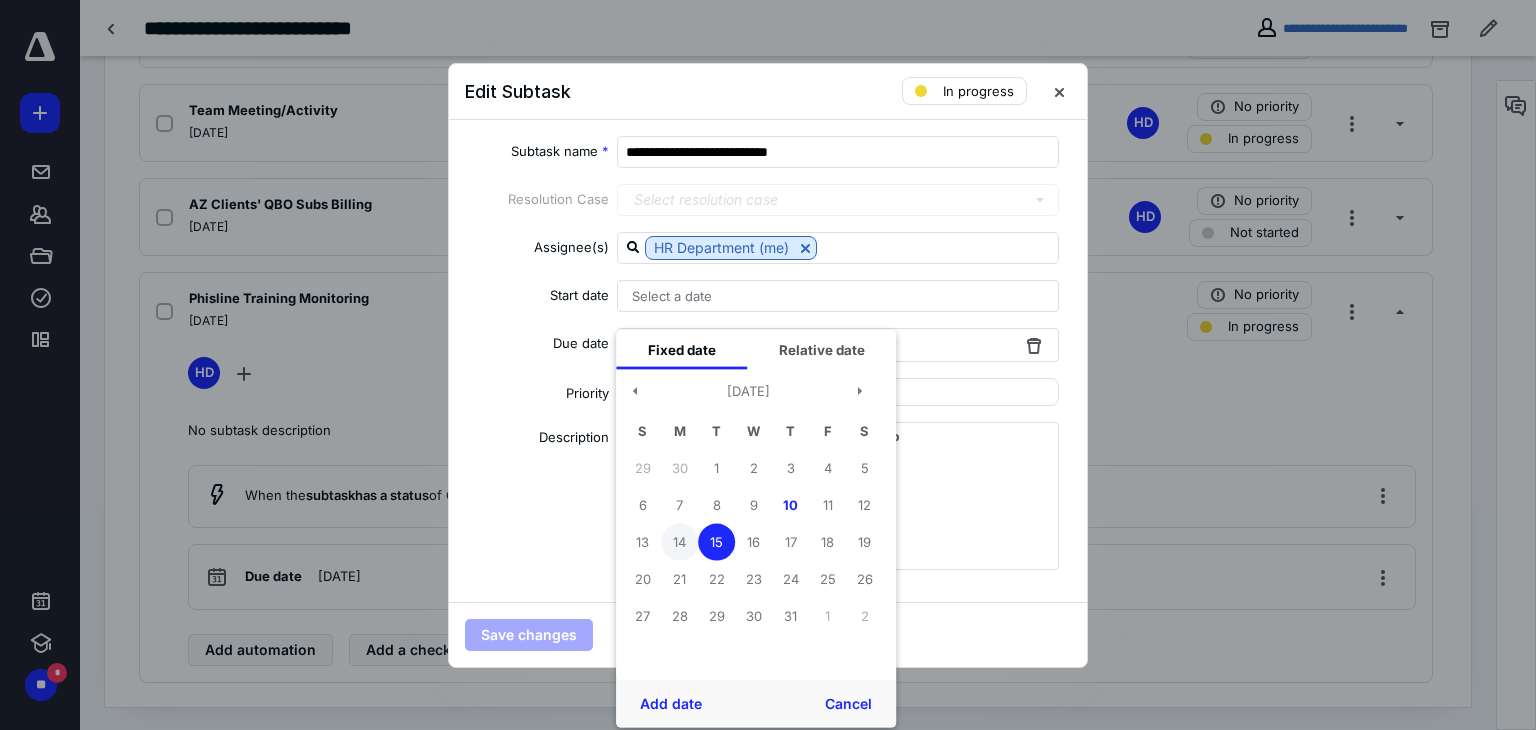 click on "14" at bounding box center (679, 542) 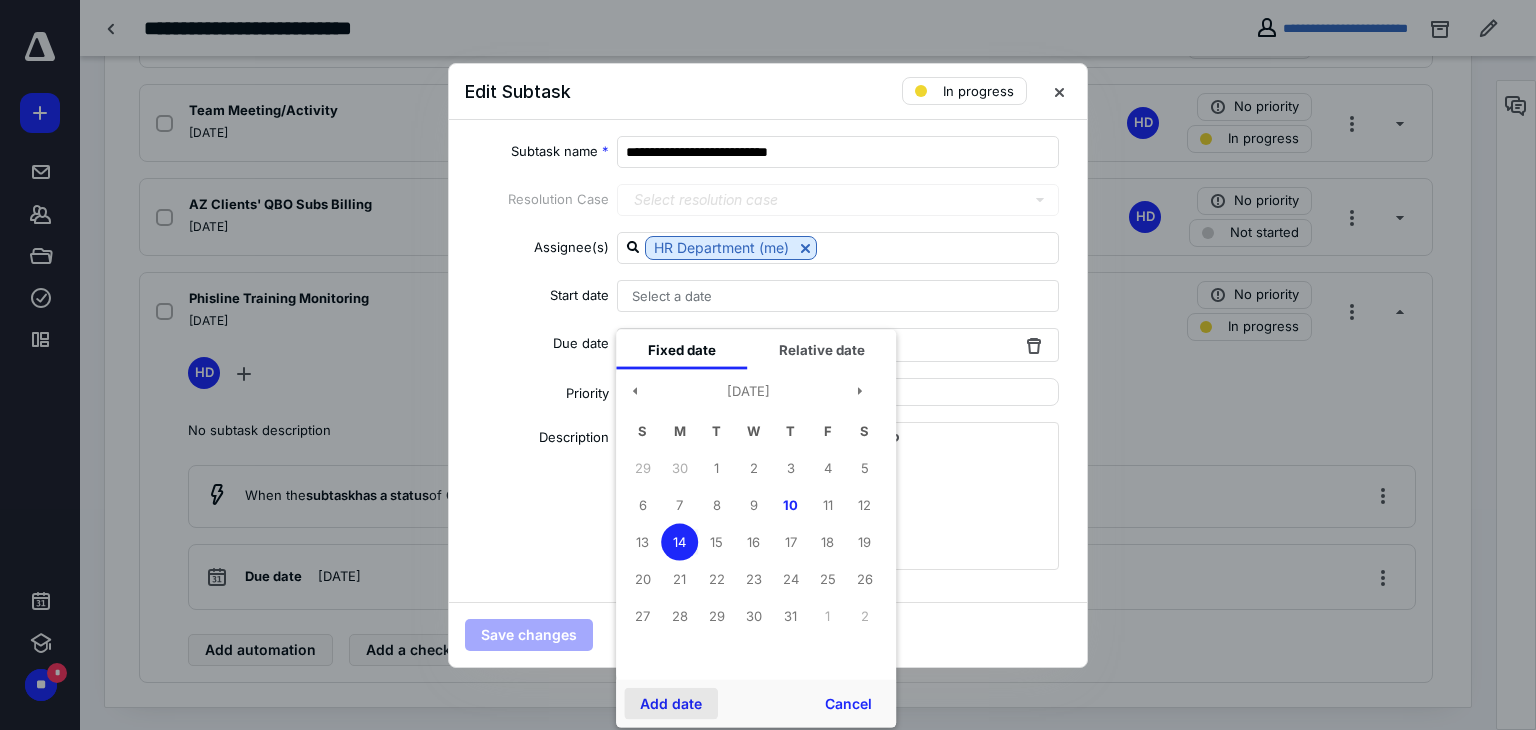 click on "Add date" at bounding box center [671, 703] 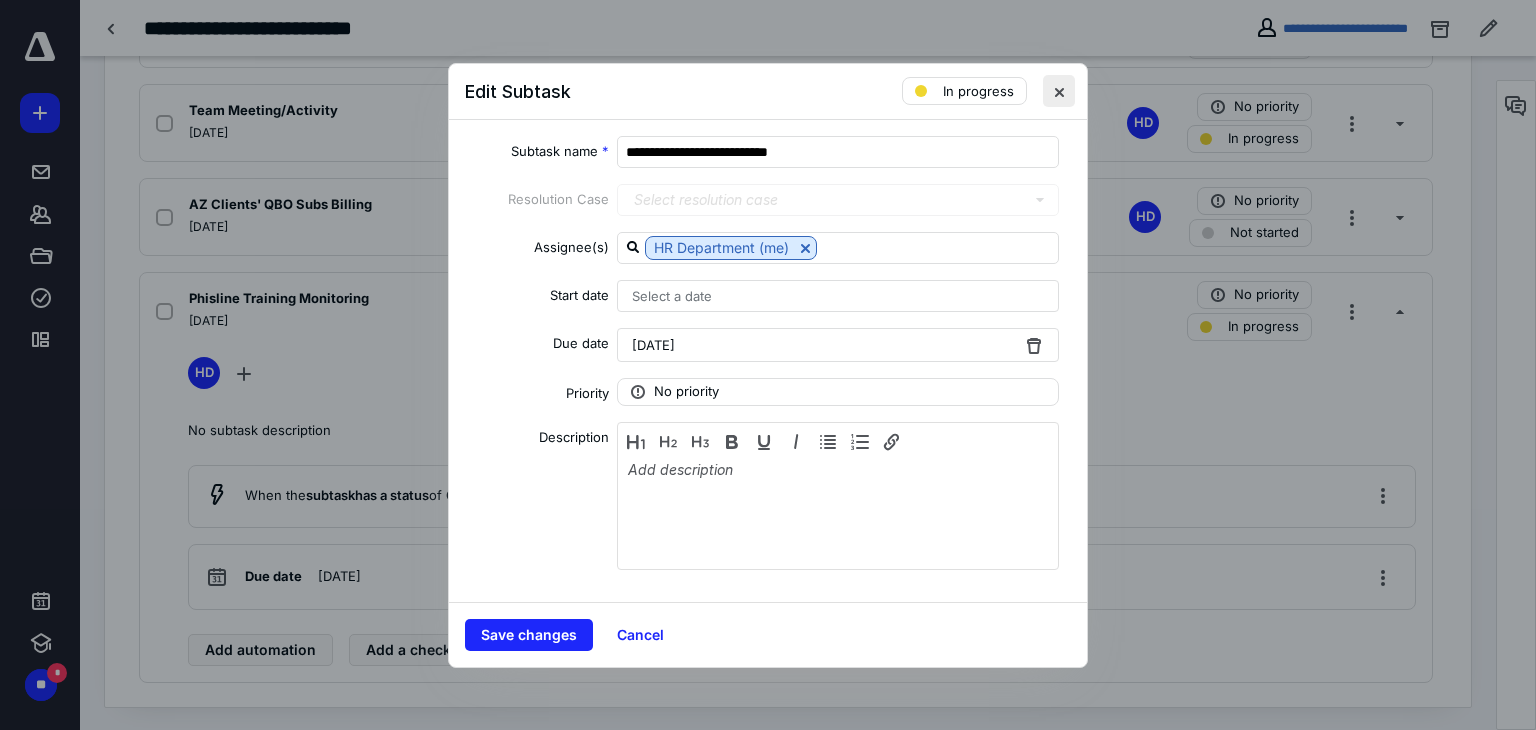 click at bounding box center (1059, 91) 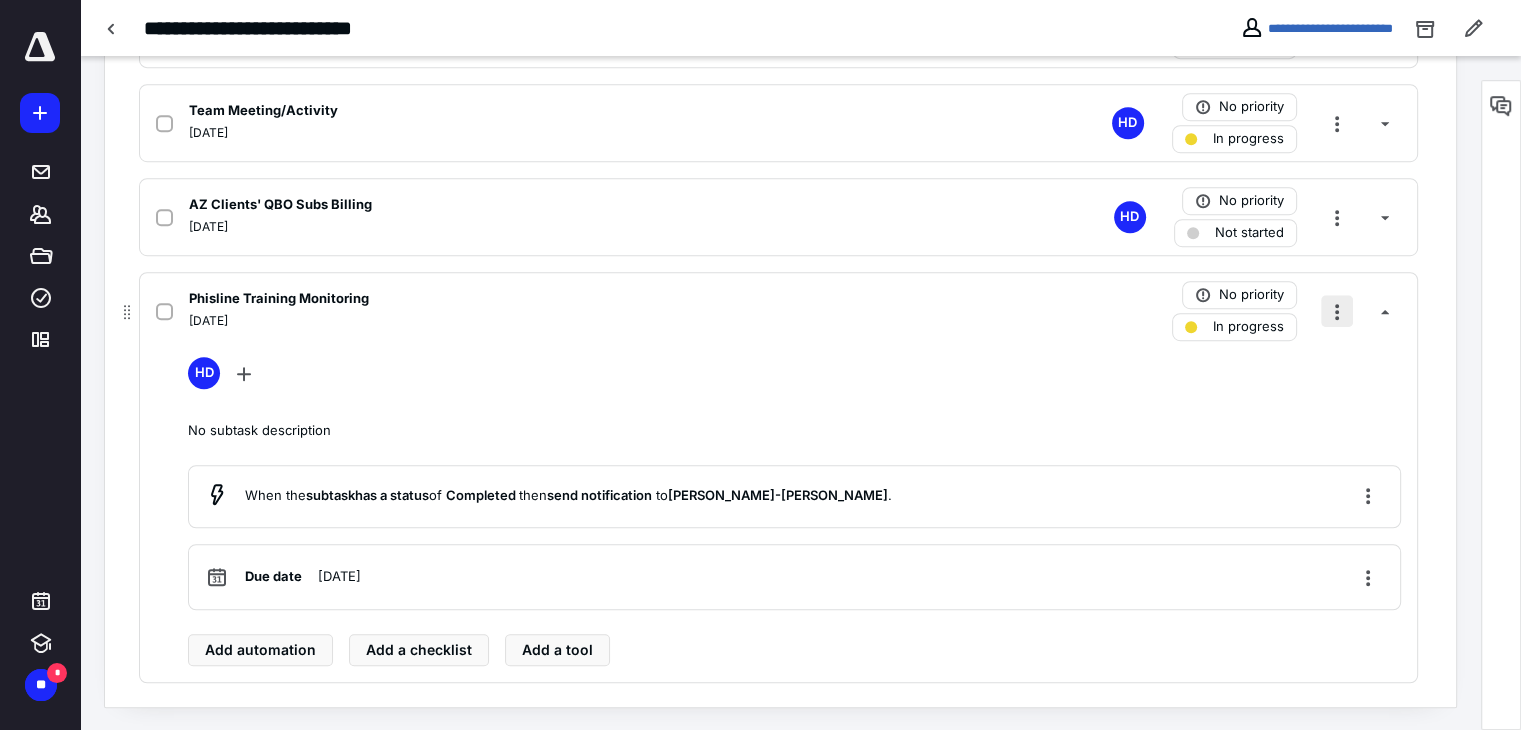 click at bounding box center (1337, 311) 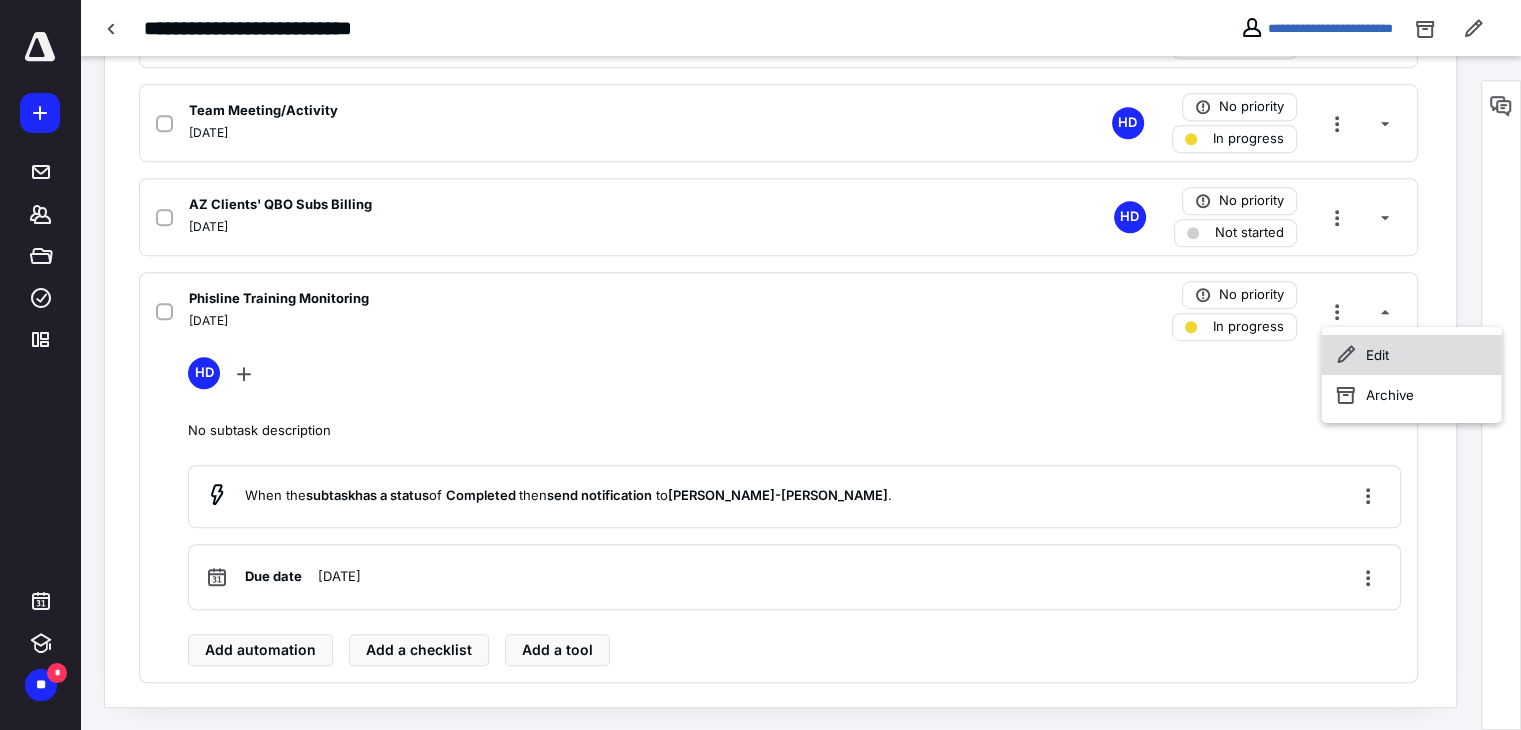 click 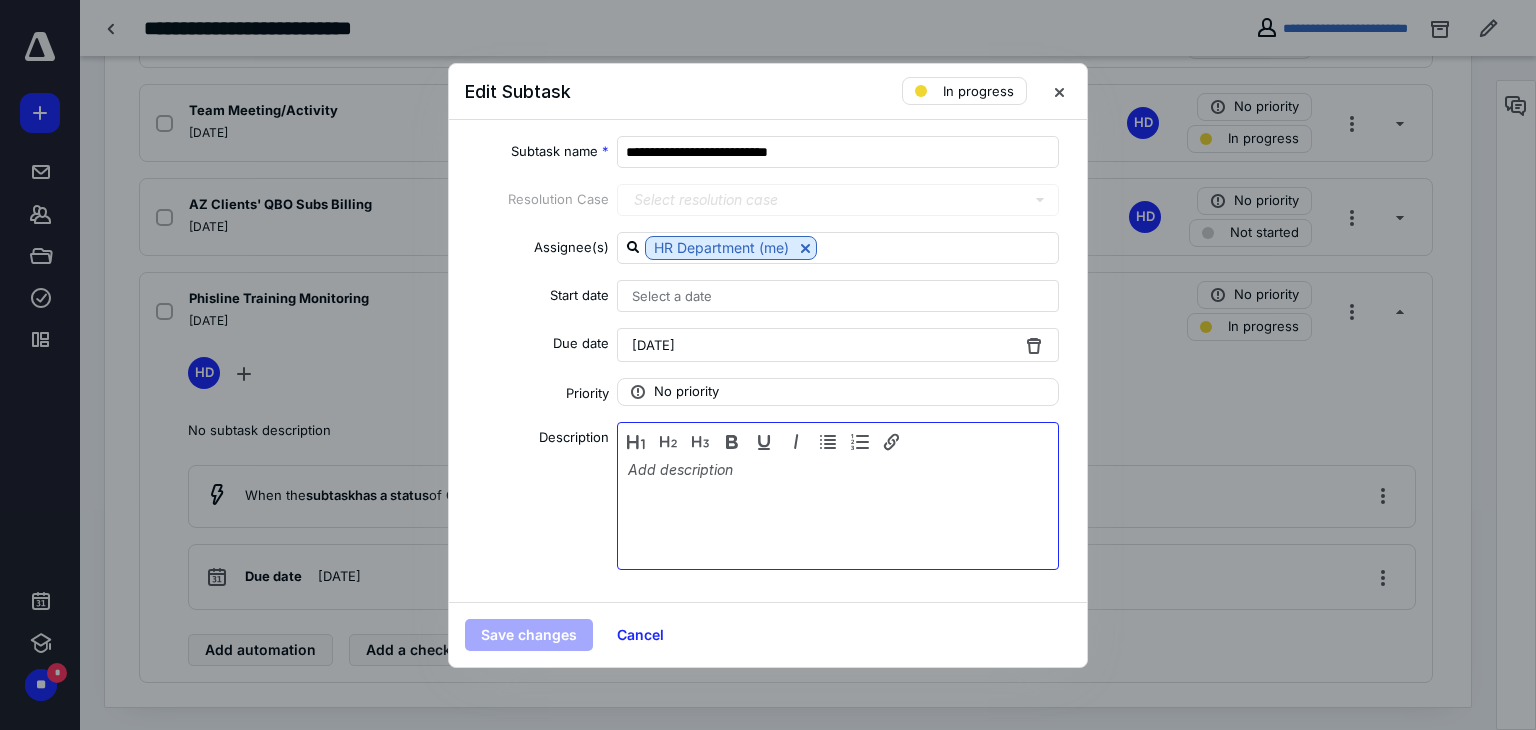 click at bounding box center (838, 511) 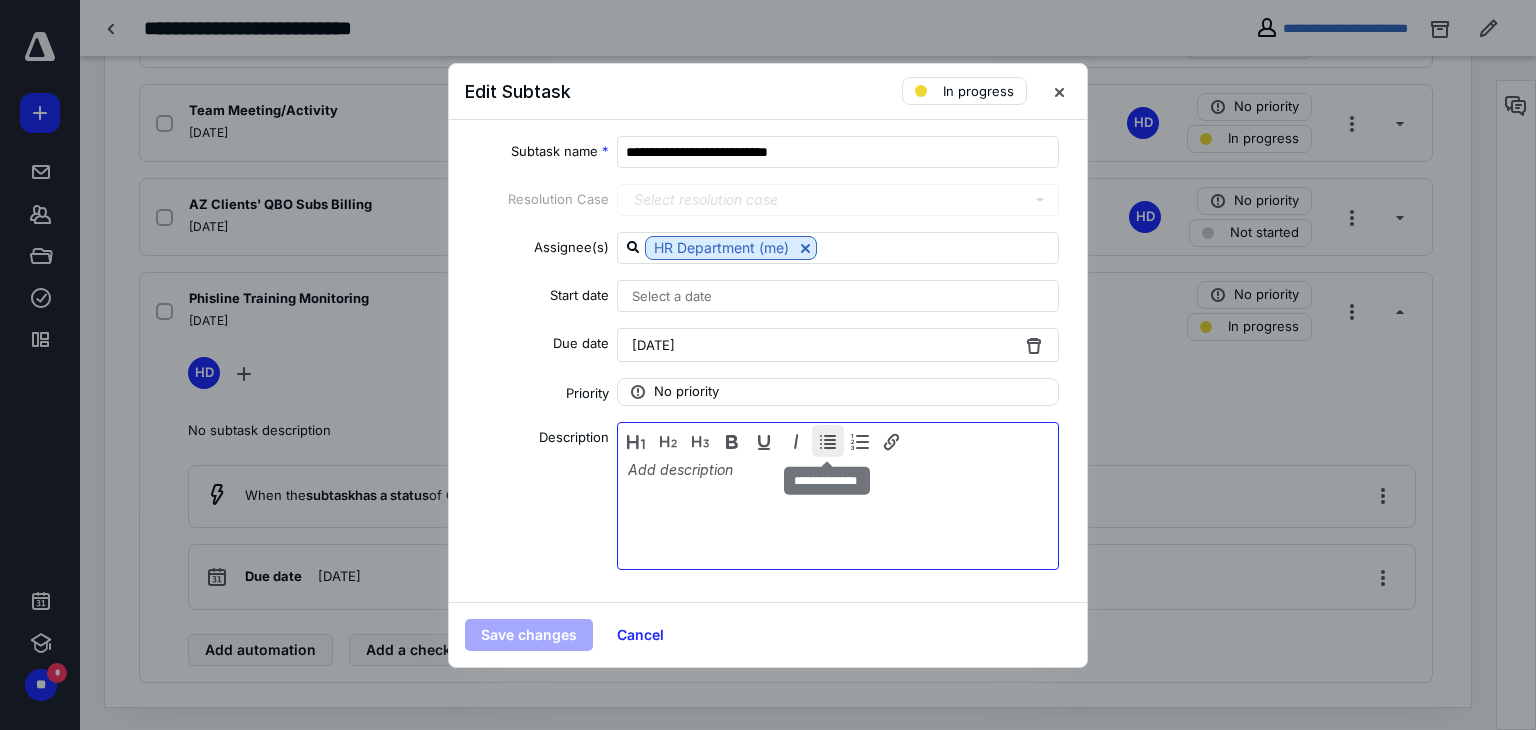 click at bounding box center [828, 441] 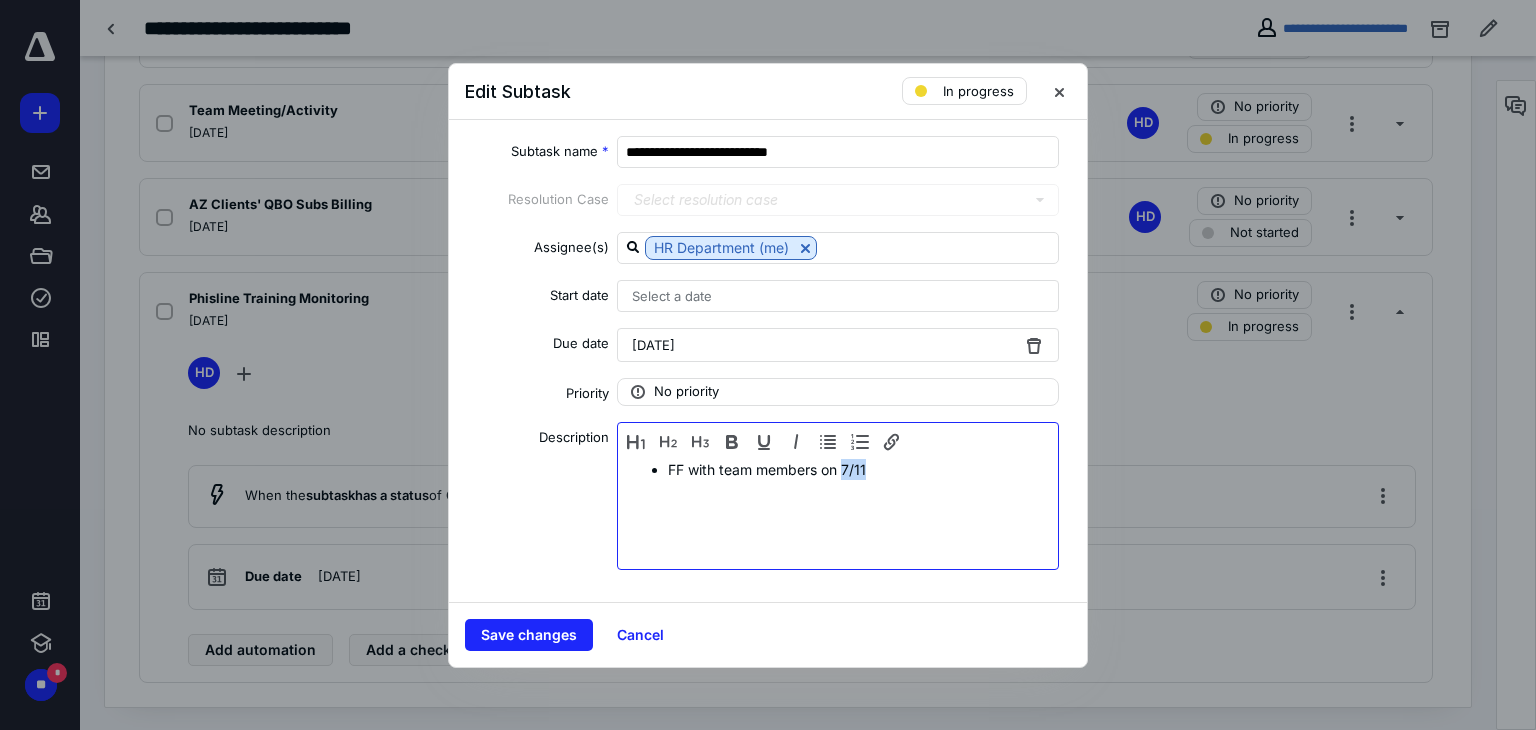 drag, startPoint x: 872, startPoint y: 465, endPoint x: 846, endPoint y: 467, distance: 26.076809 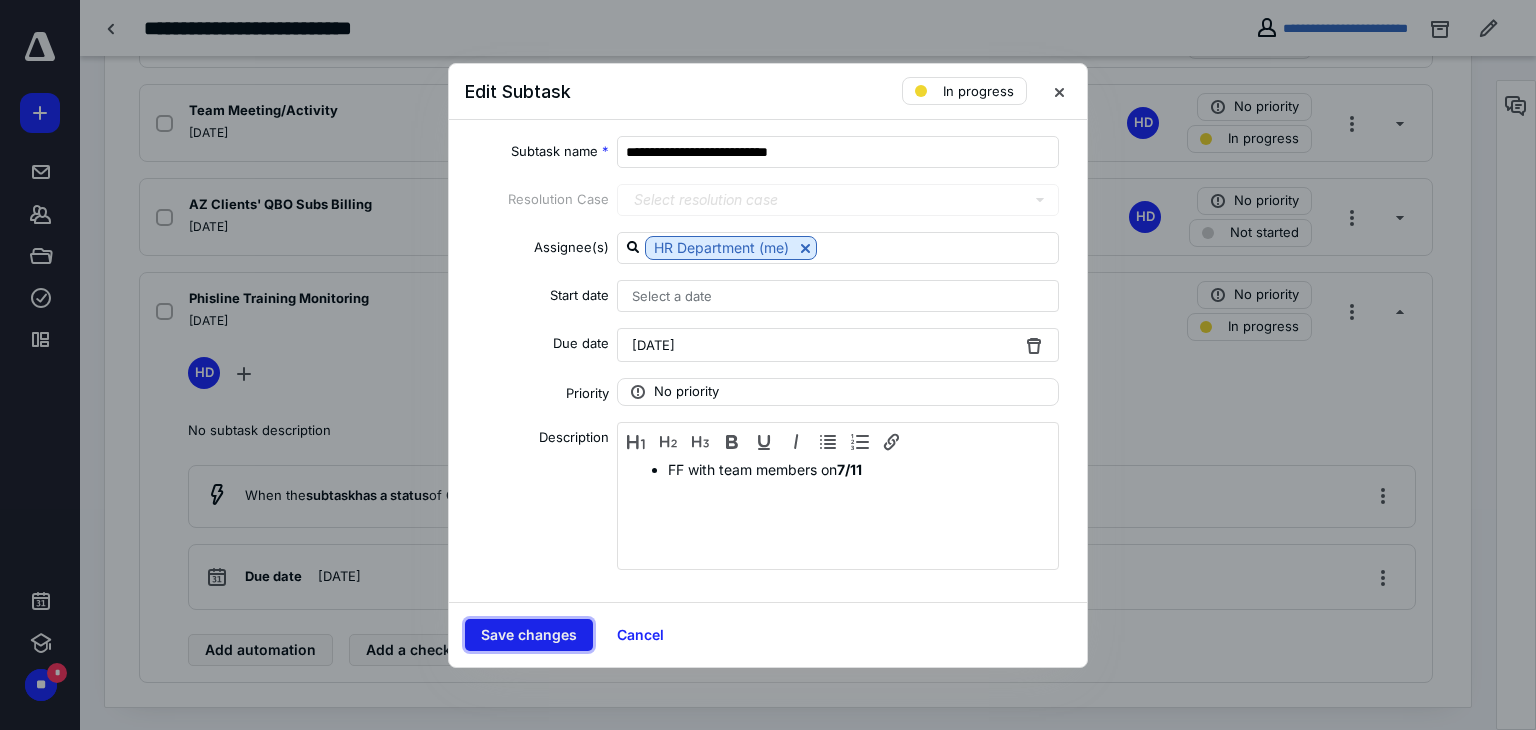 click on "Save changes" at bounding box center (529, 635) 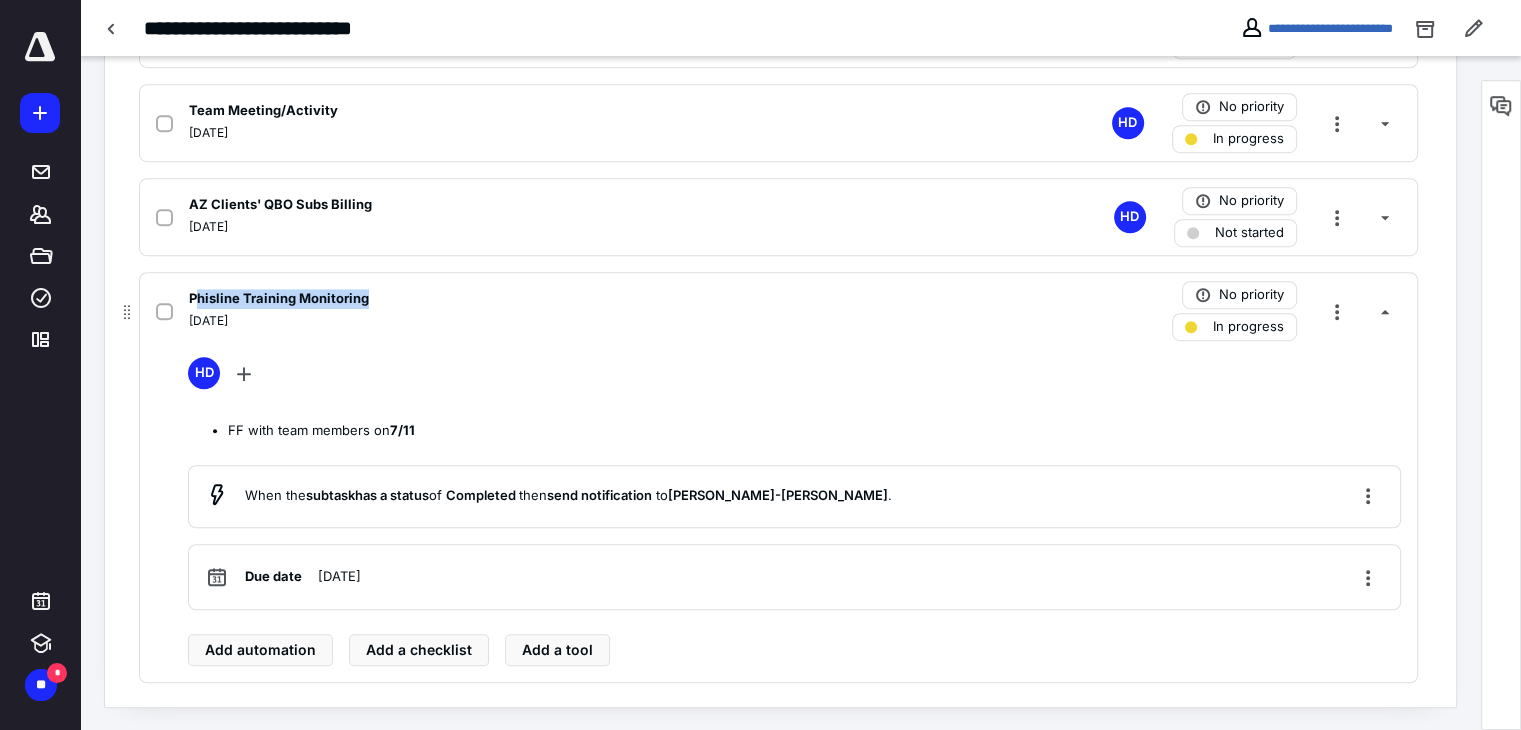 drag, startPoint x: 193, startPoint y: 296, endPoint x: 369, endPoint y: 293, distance: 176.02557 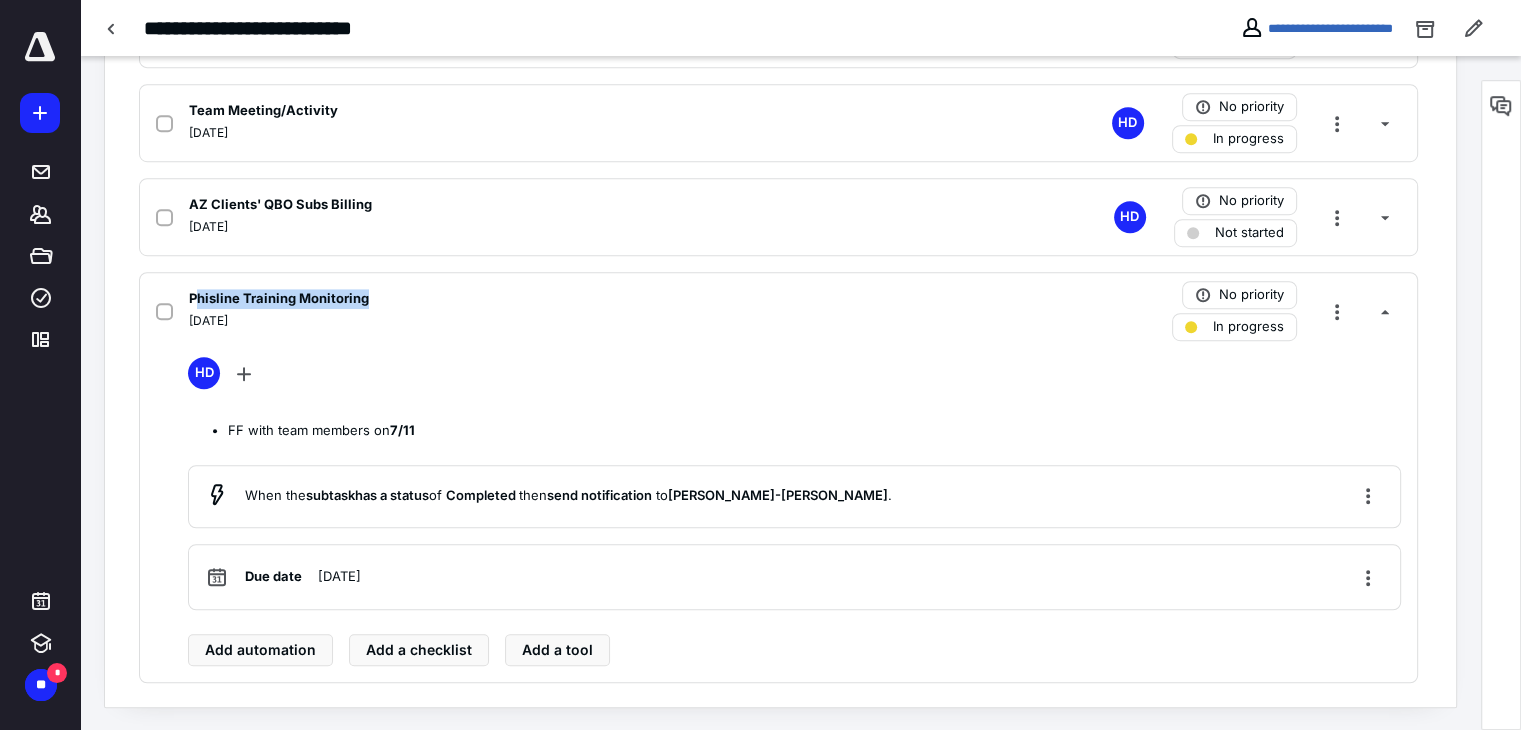 scroll, scrollTop: 915, scrollLeft: 0, axis: vertical 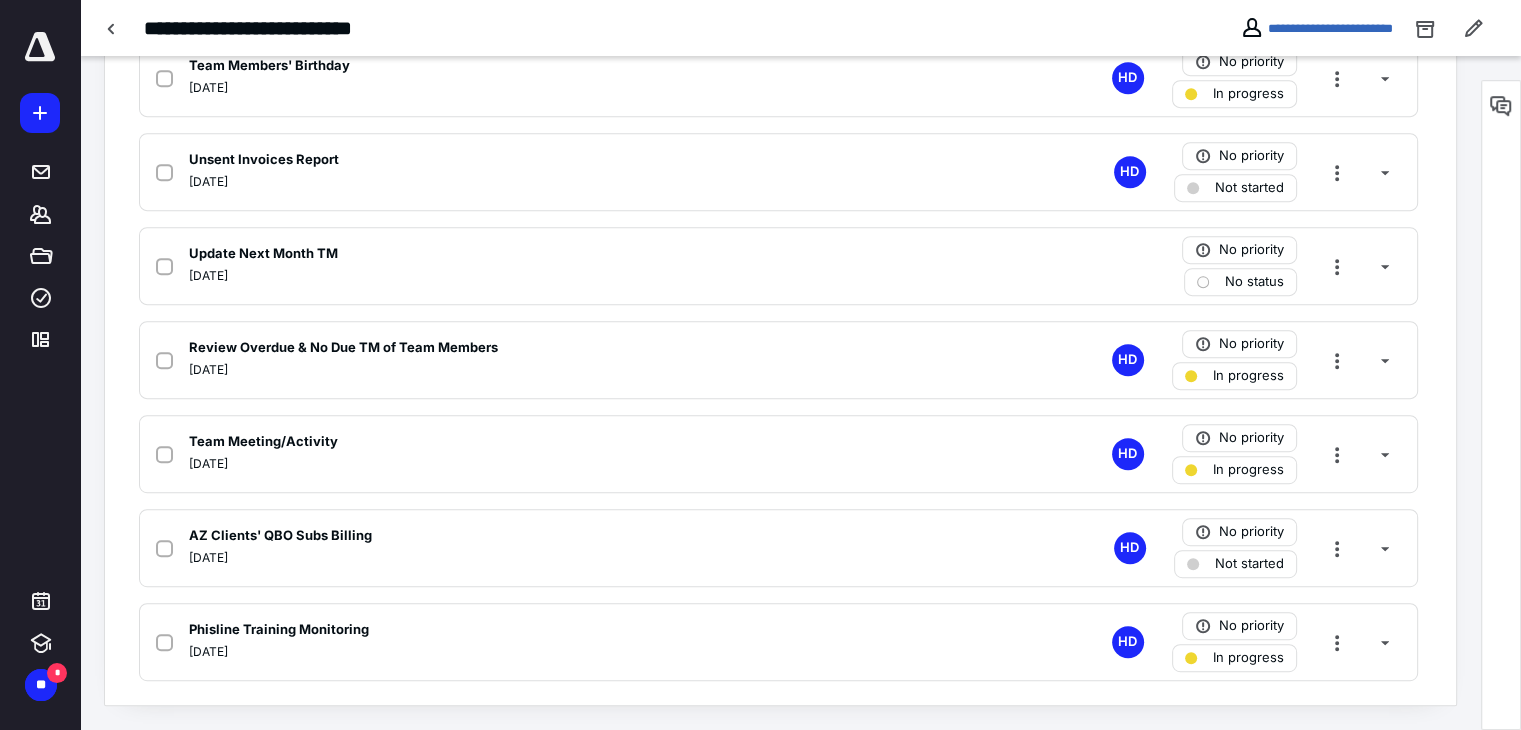 click on "Holiday Off Completed  [DATE]  2:31 AM  by HR Department HD No priority Completed Prepare Unbillable Hours Monitoring Completed  [DATE]  5:09 AM  by HR Department HD No priority Completed Clients' Monthly Avrg. Time VS Actual Time Completed  [DATE]  5:42 AM  by HR Department HD No priority Completed Team Members' Work Anniversary [DATE] HD No priority In progress Team Members' Birthday [DEMOGRAPHIC_DATA] HD No priority In progress Unsent Invoices Report [DATE] HD No priority Not started Update Next Month TM [DATE] No priority No status Review Overdue & No Due TM of Team Members [DATE] HD No priority In progress Team Meeting/Activity [DATE] HD No priority In progress AZ Clients' QBO Subs Billing [DATE] HD No priority Not started Phisline Training Monitoring [DATE] HD No priority In progress" at bounding box center [780, 172] 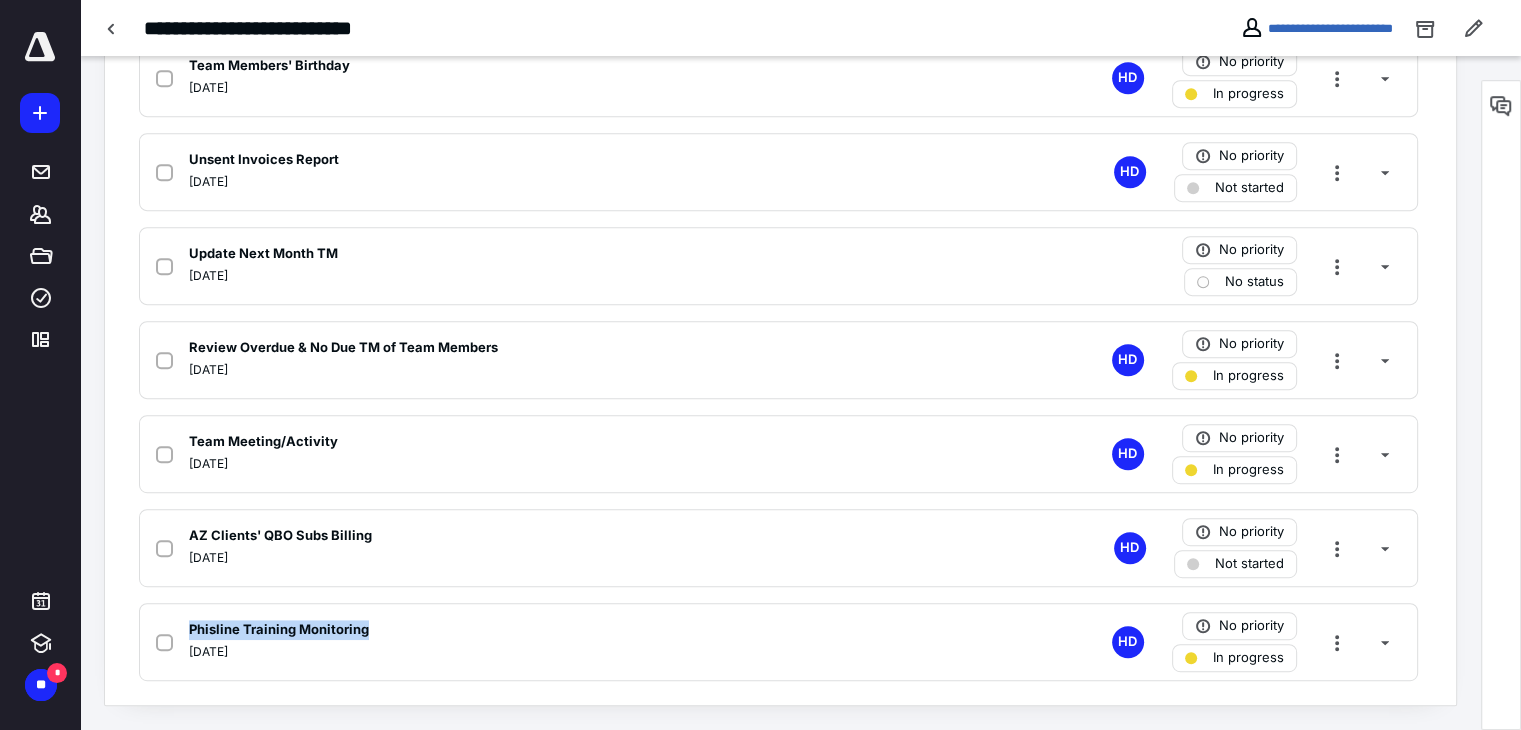drag, startPoint x: 372, startPoint y: 625, endPoint x: 180, endPoint y: 595, distance: 194.32962 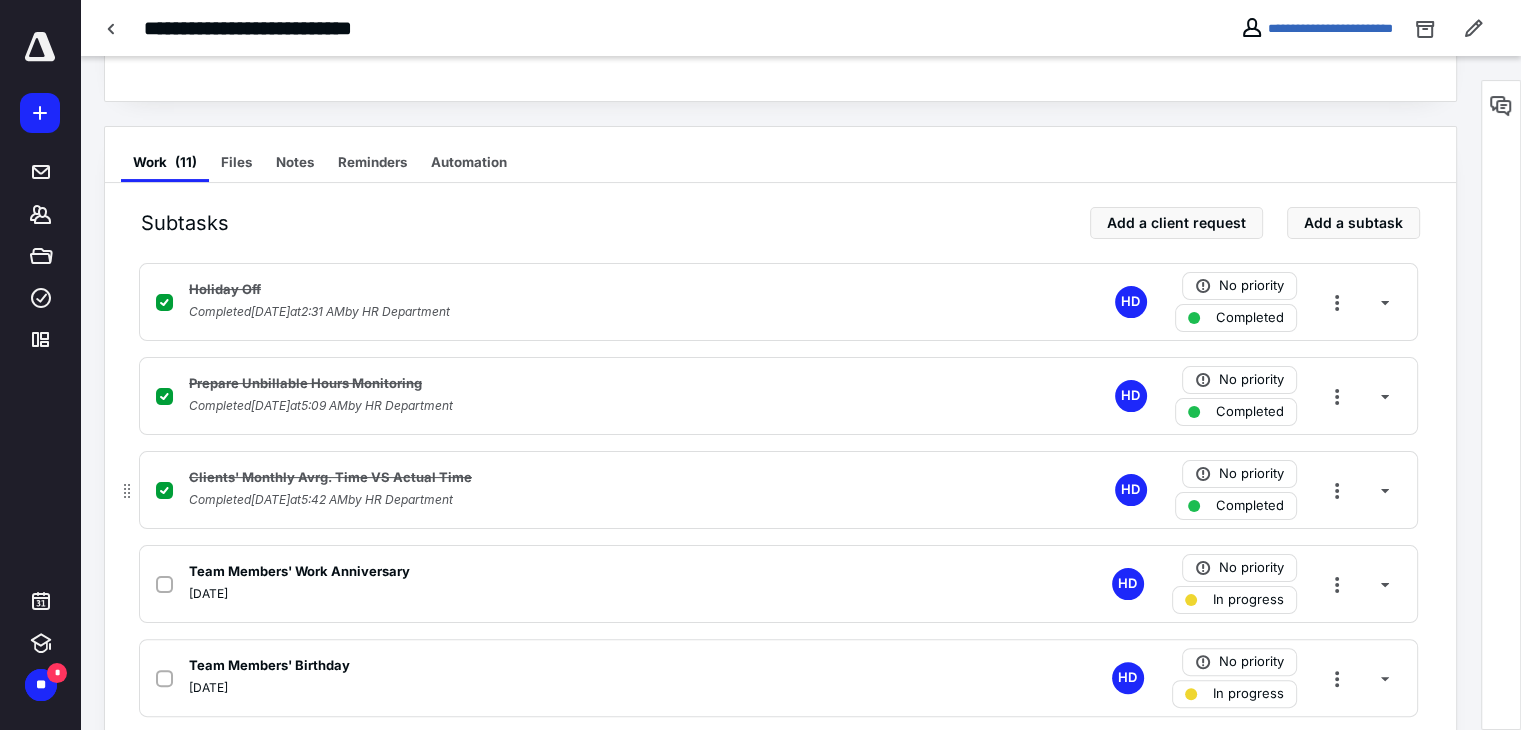 scroll, scrollTop: 615, scrollLeft: 0, axis: vertical 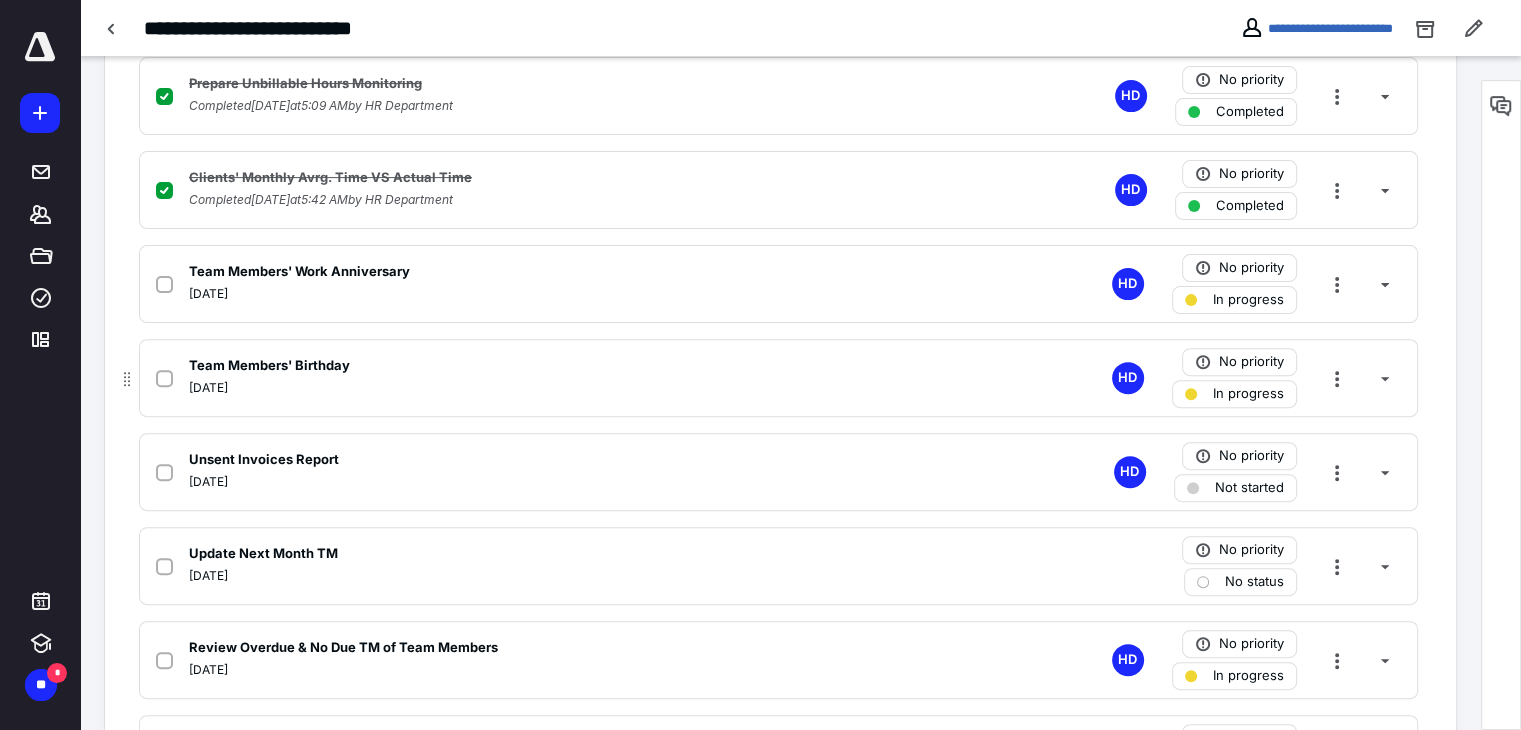 click on "[DATE]" at bounding box center [516, 388] 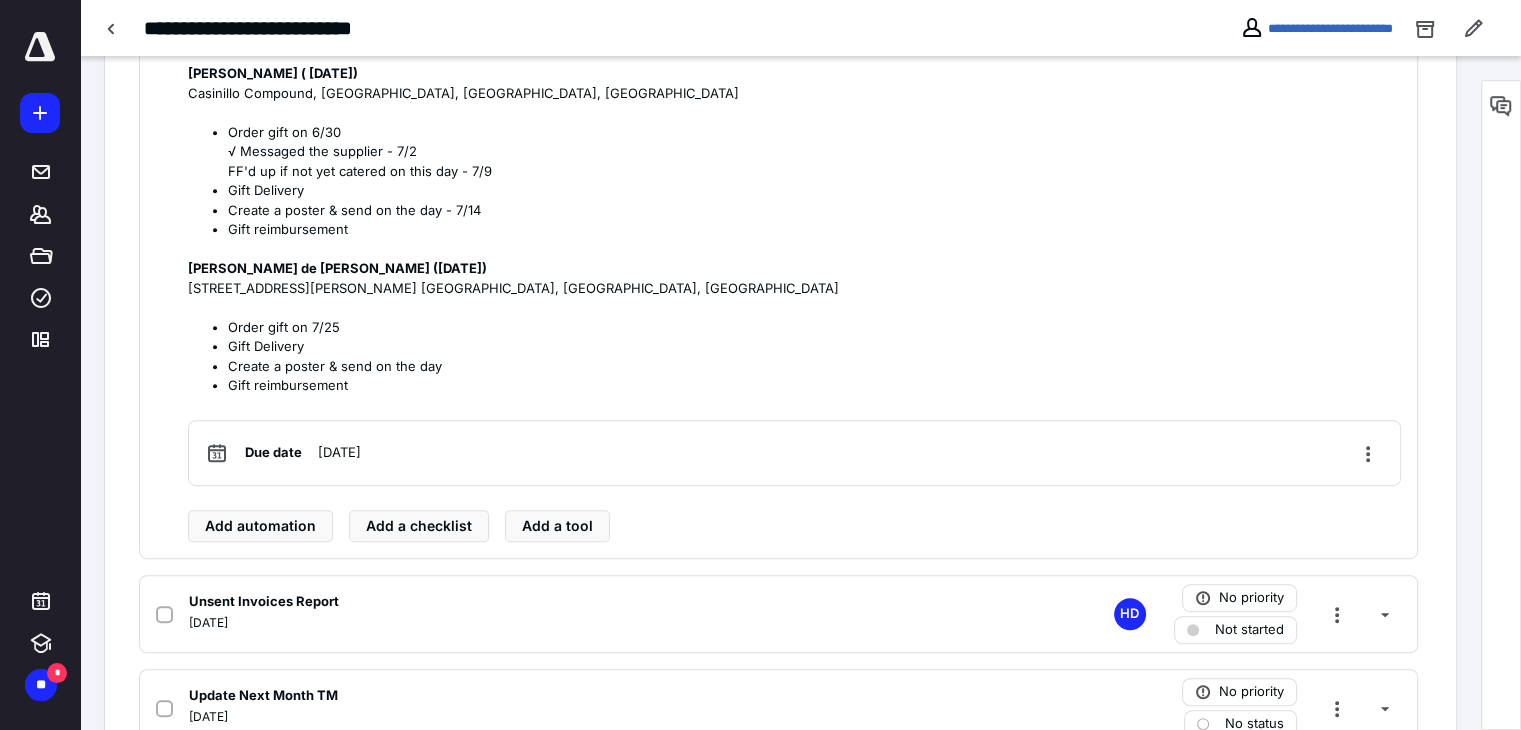 scroll, scrollTop: 1415, scrollLeft: 0, axis: vertical 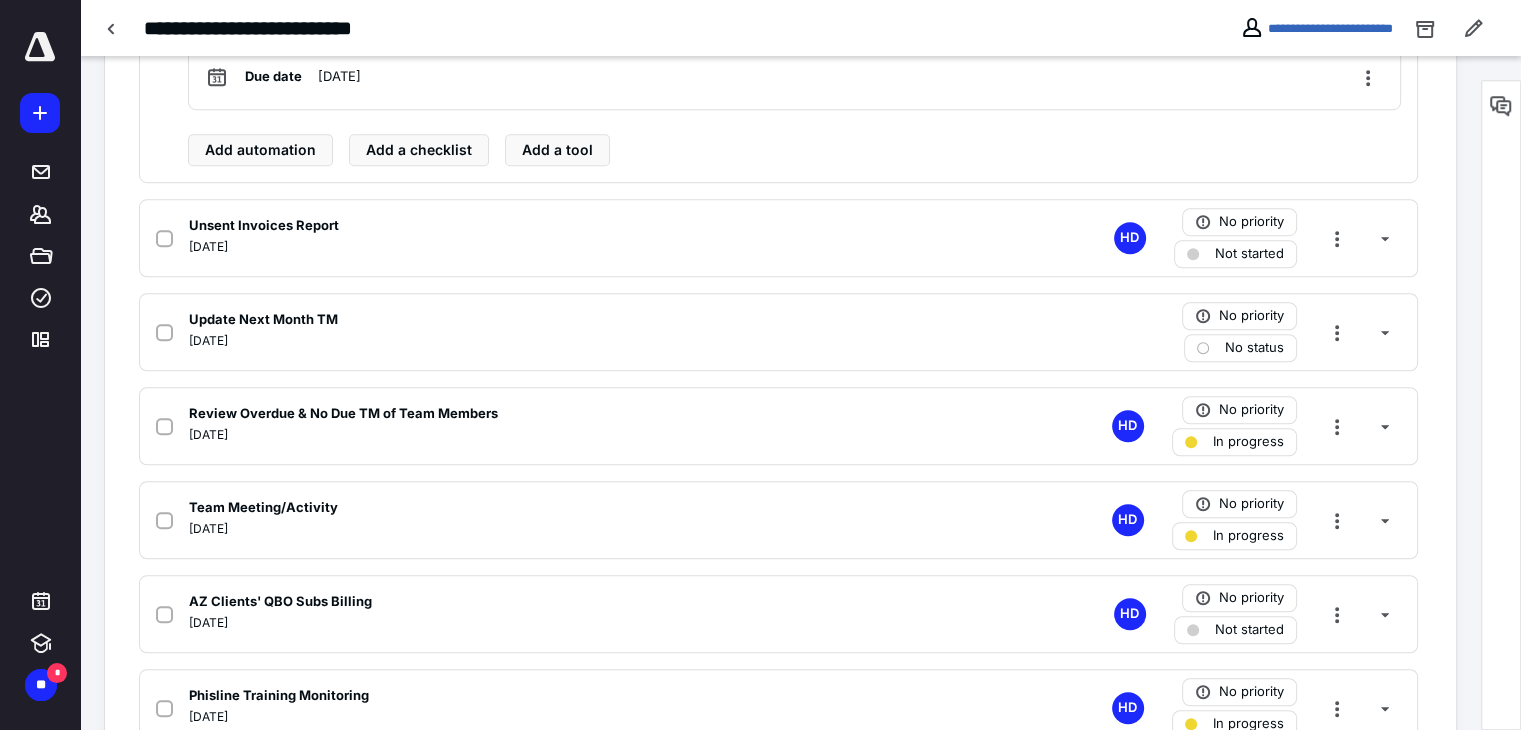 click on "**********" at bounding box center [800, 28] 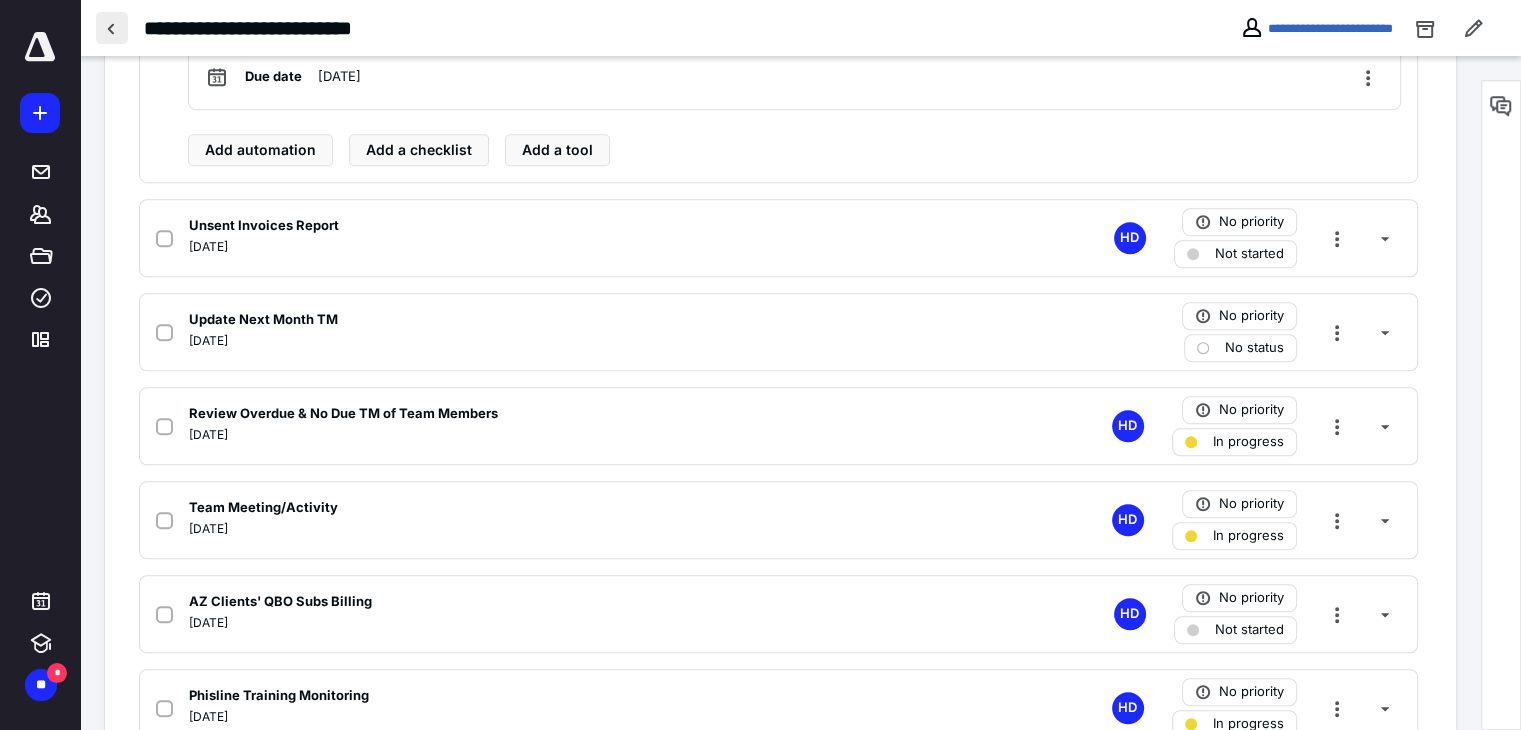 click at bounding box center (112, 28) 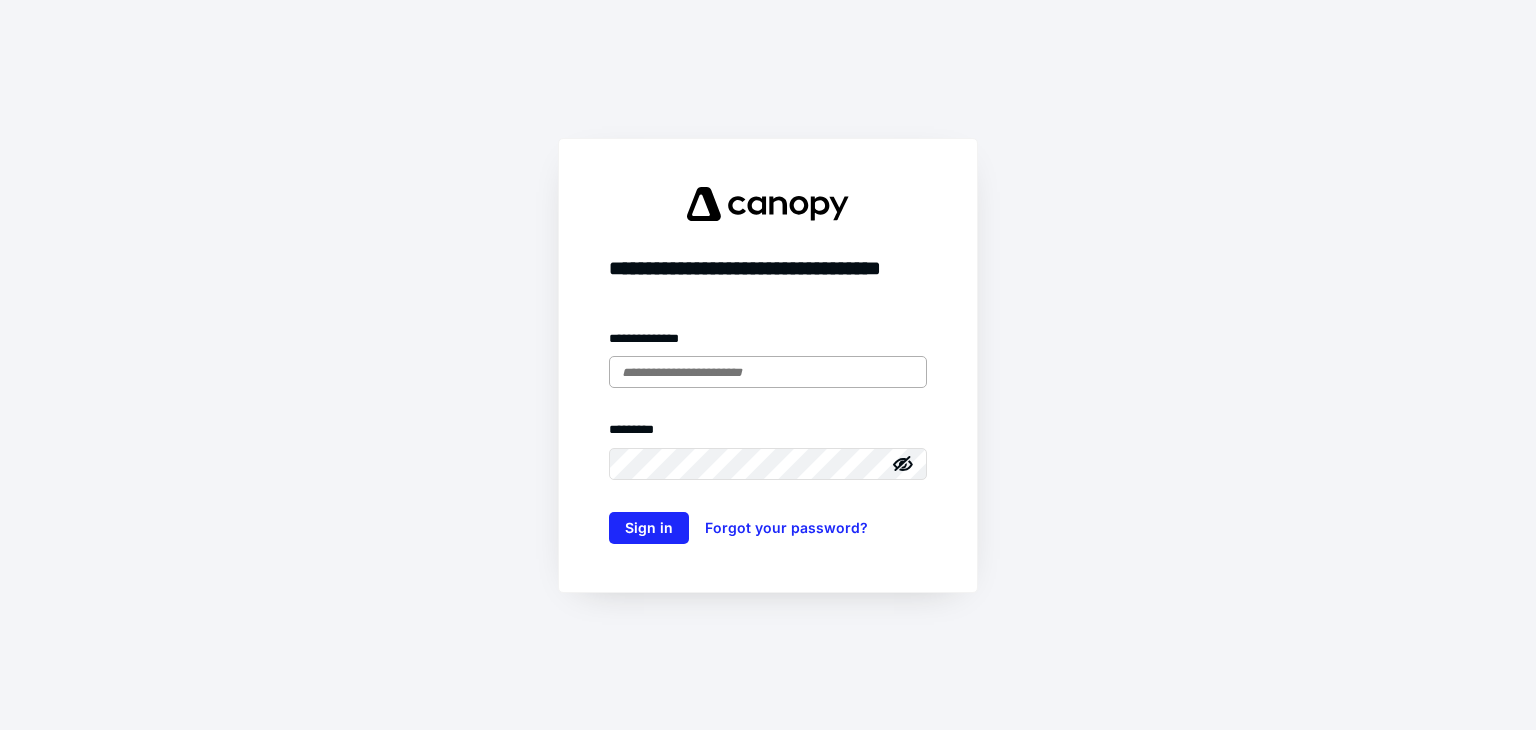 type on "**********" 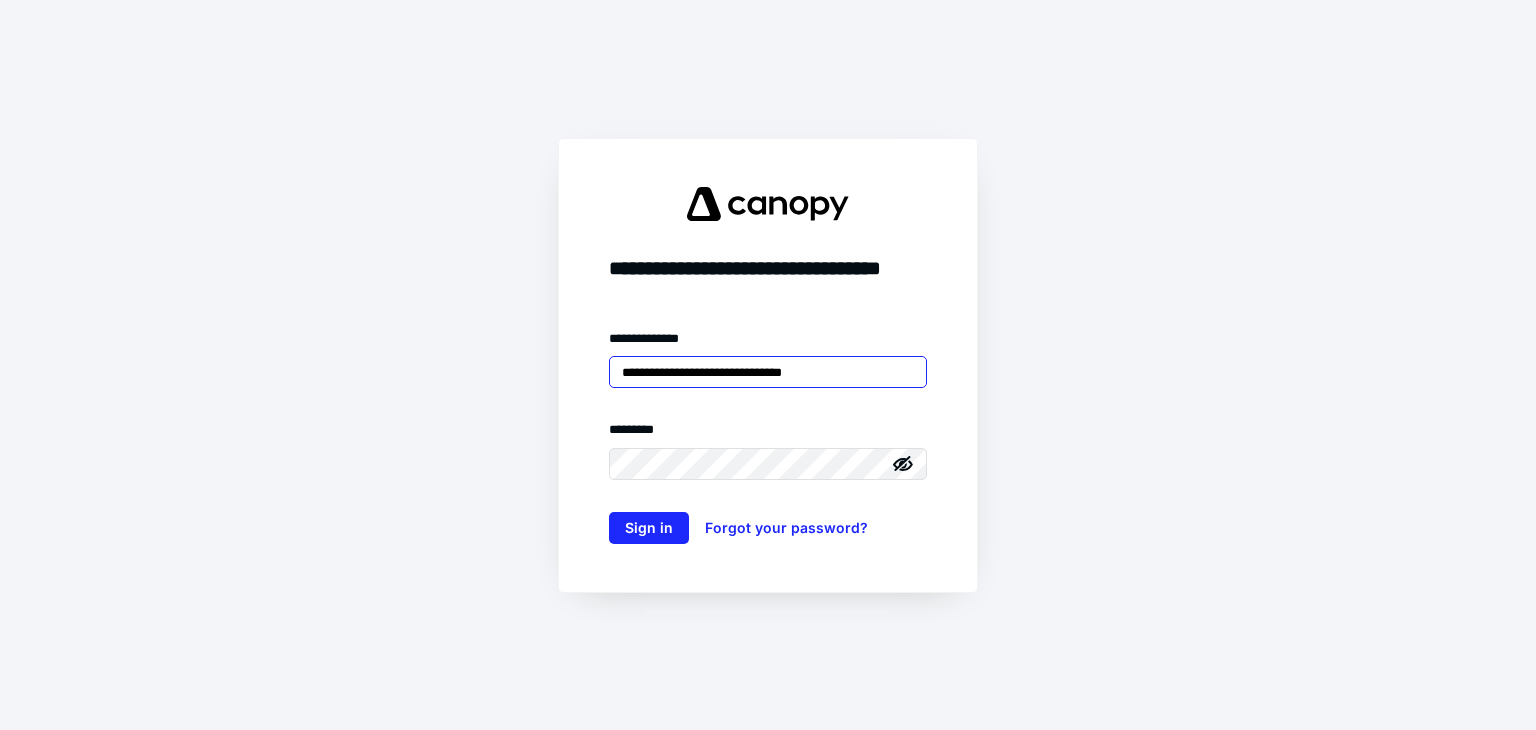 click on "**********" at bounding box center (768, 372) 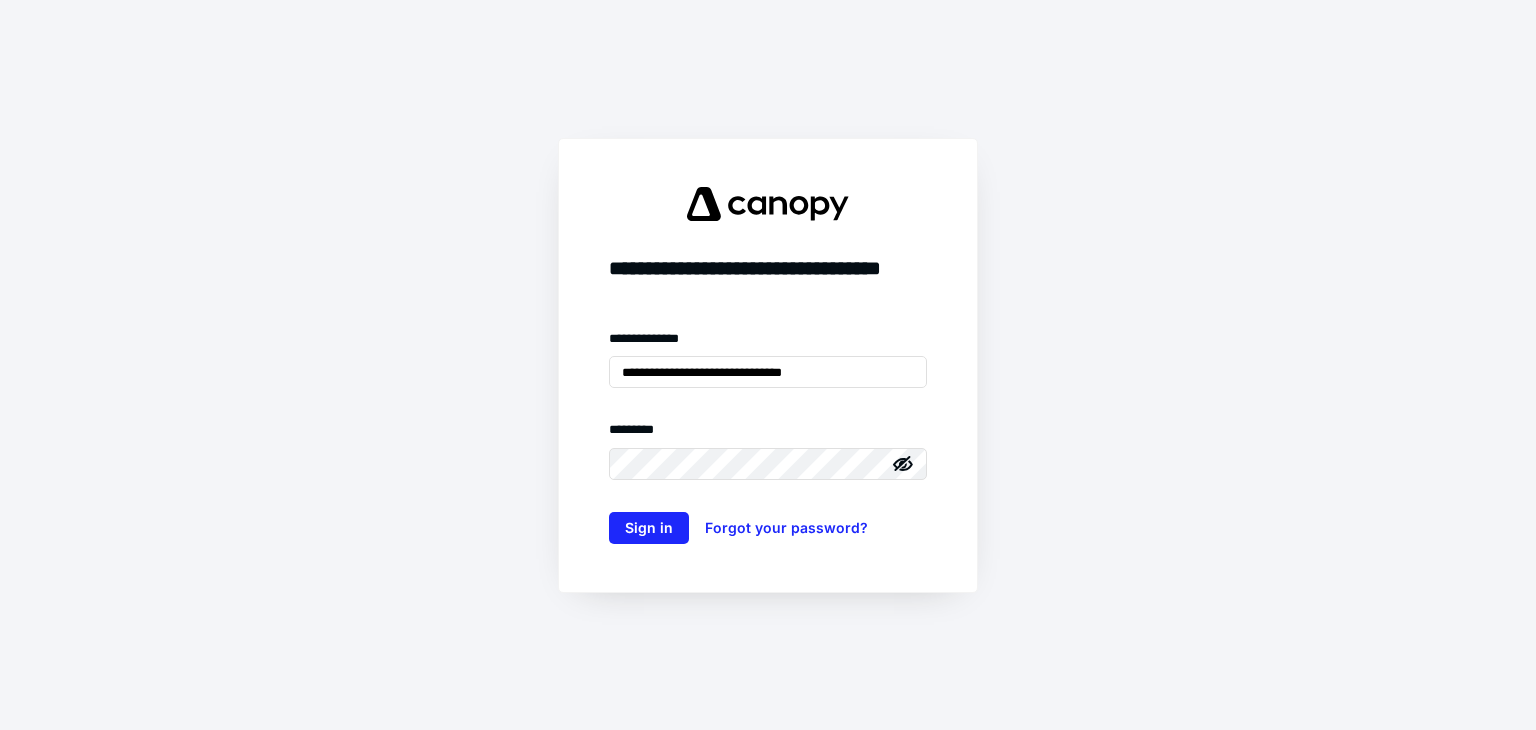 click on "**********" at bounding box center (768, 365) 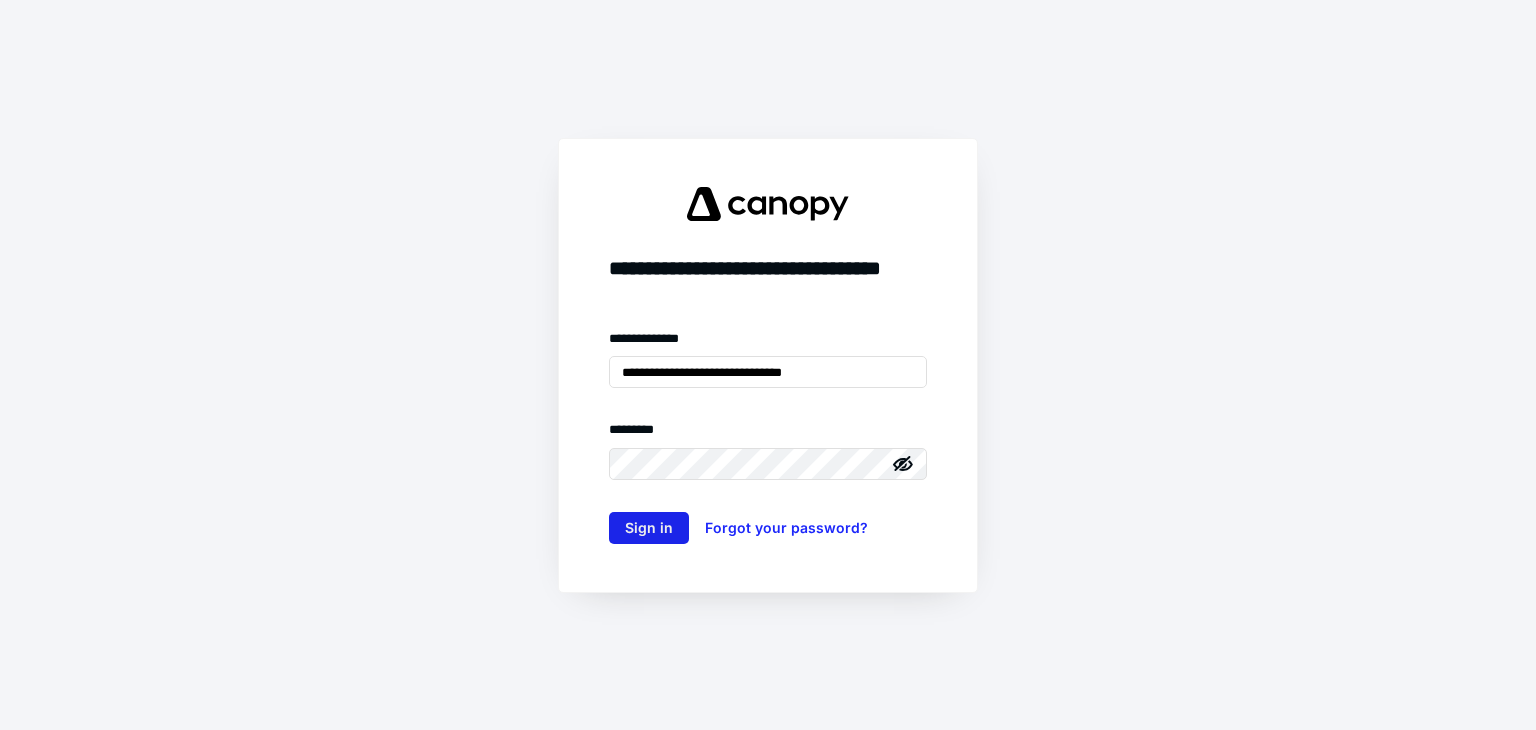 click on "Sign in" at bounding box center [649, 528] 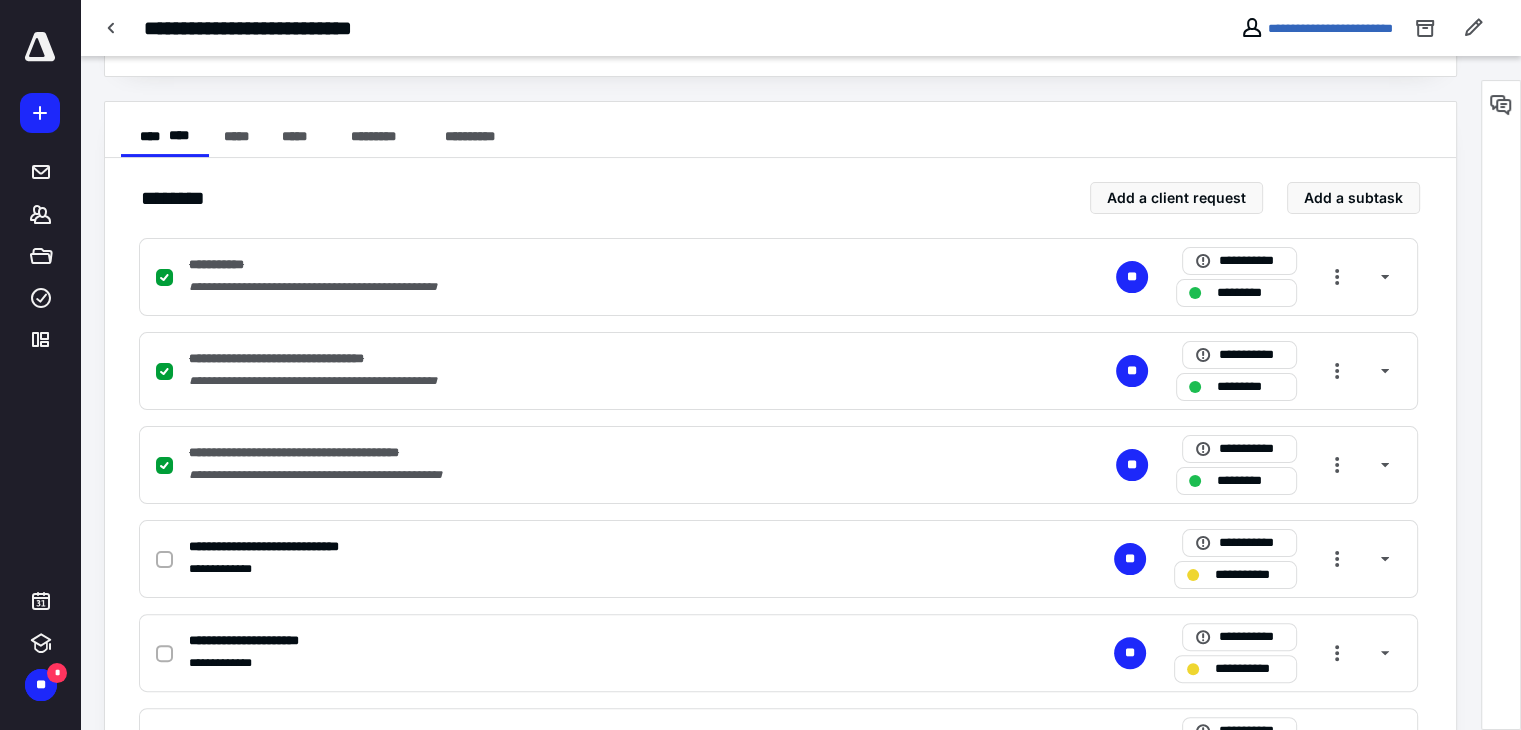 scroll, scrollTop: 400, scrollLeft: 0, axis: vertical 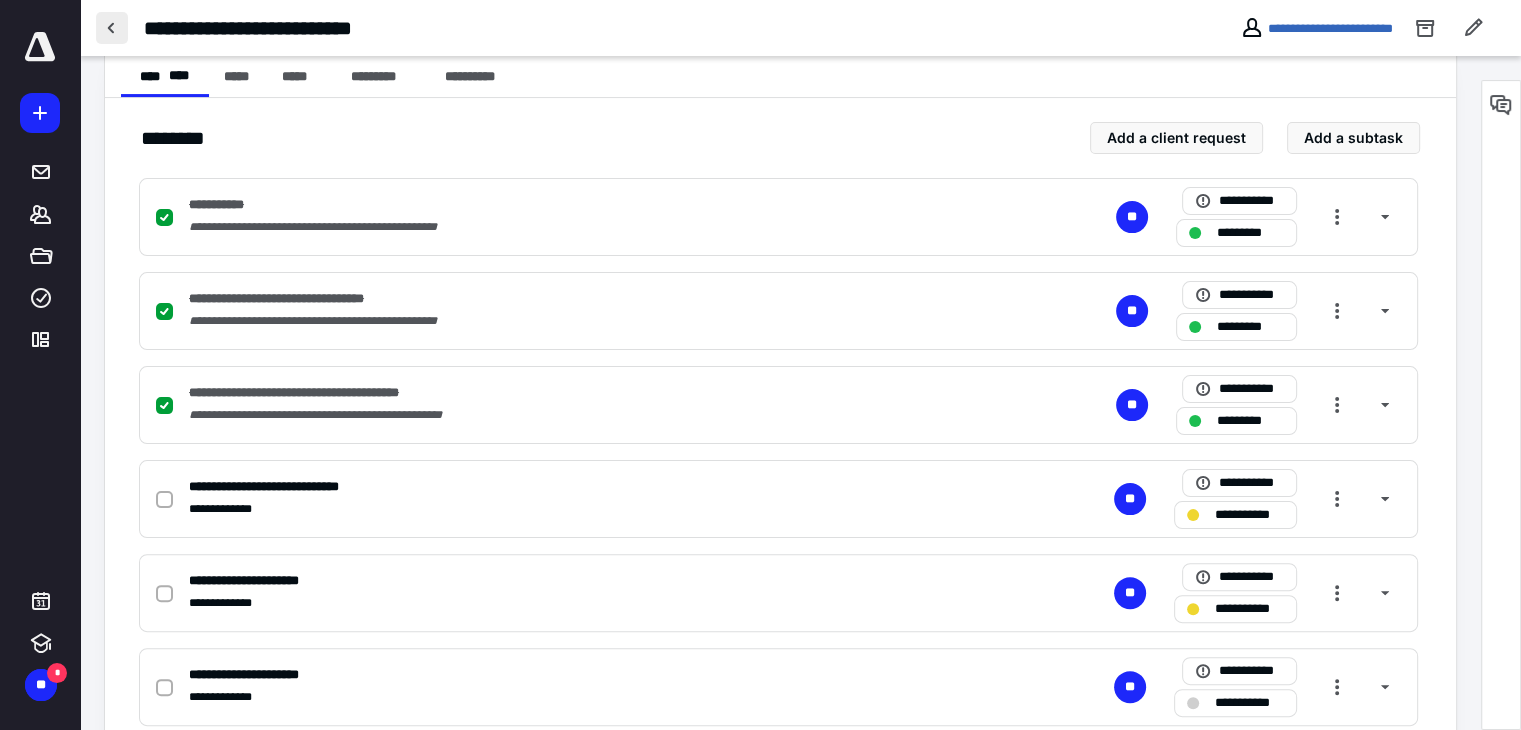 click at bounding box center [112, 28] 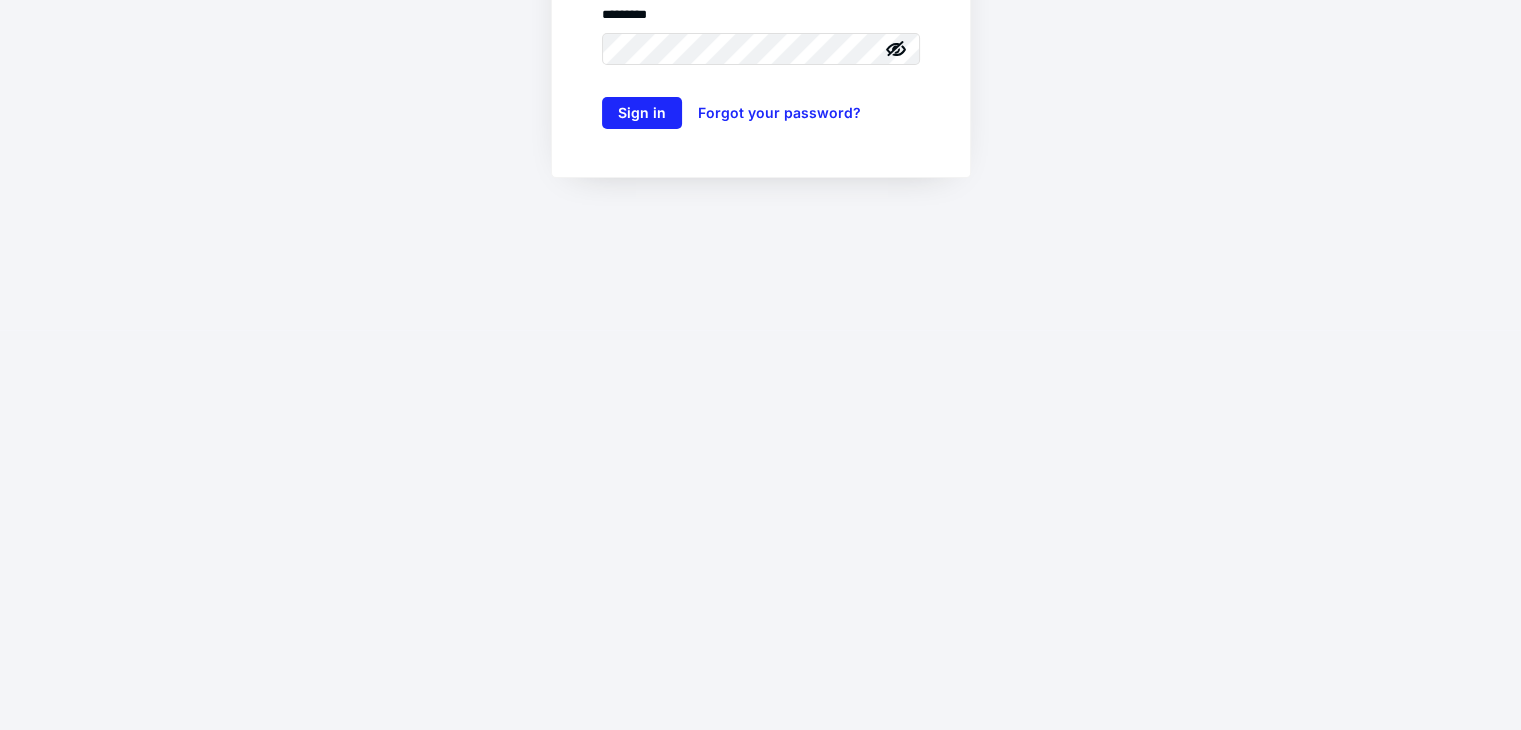 scroll, scrollTop: 0, scrollLeft: 0, axis: both 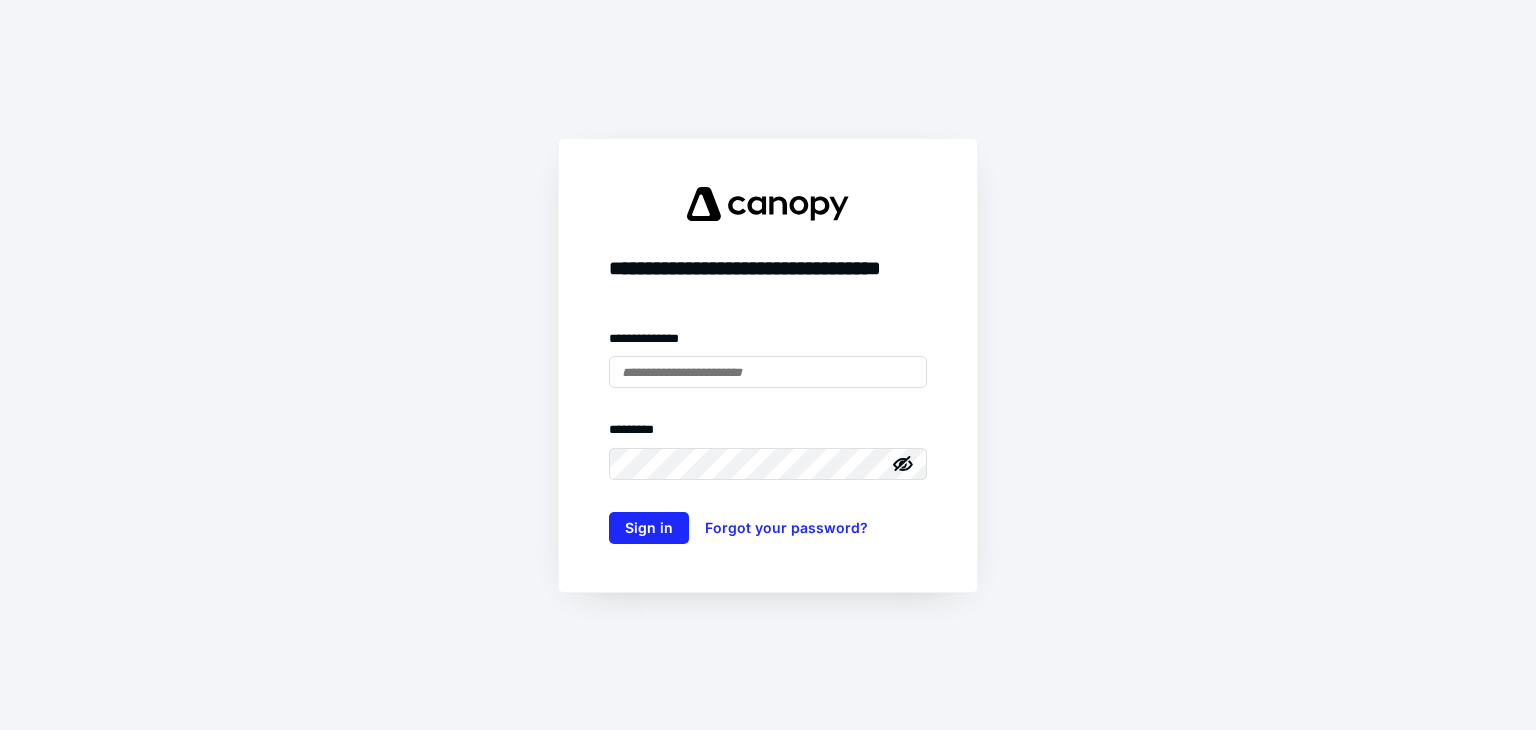 type on "**********" 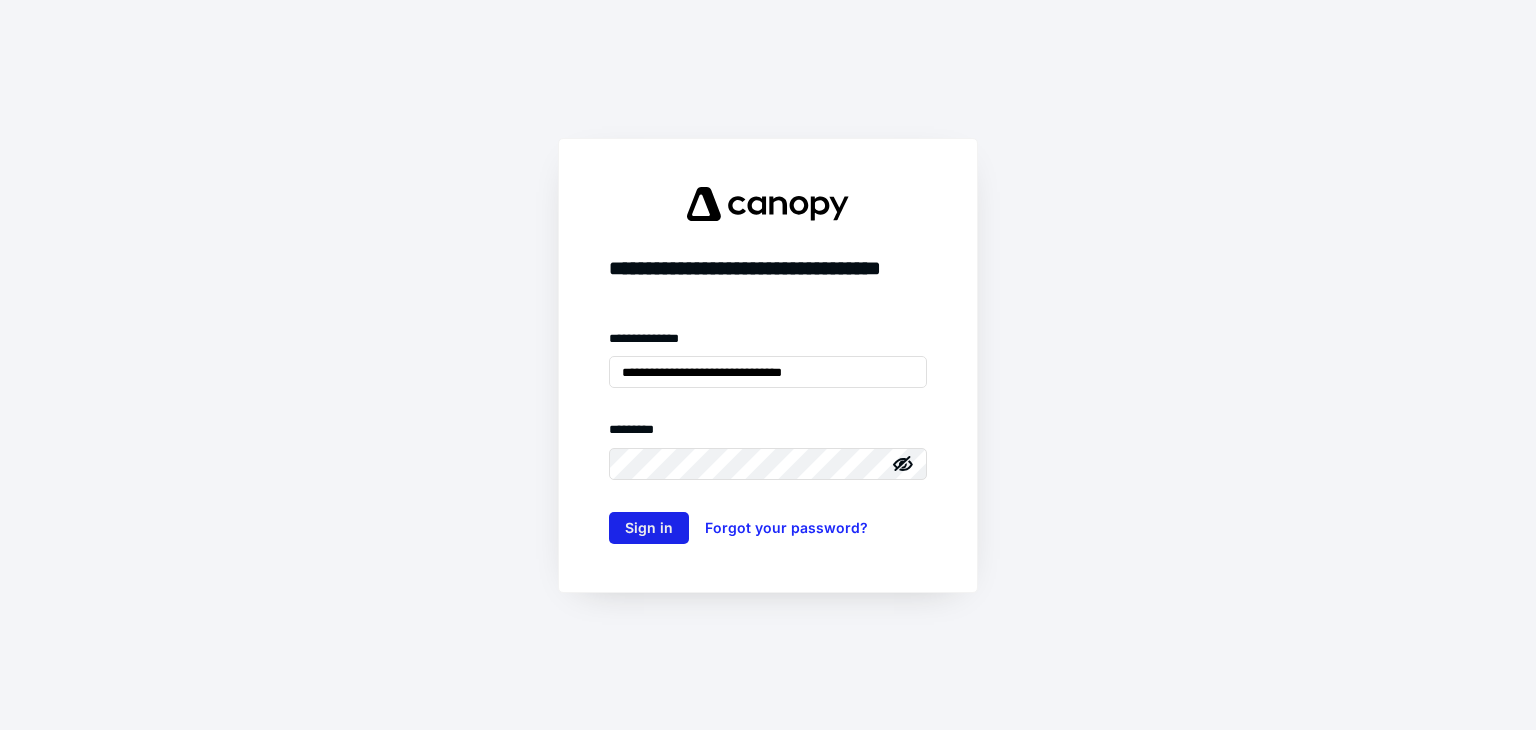 click on "Sign in" at bounding box center [649, 528] 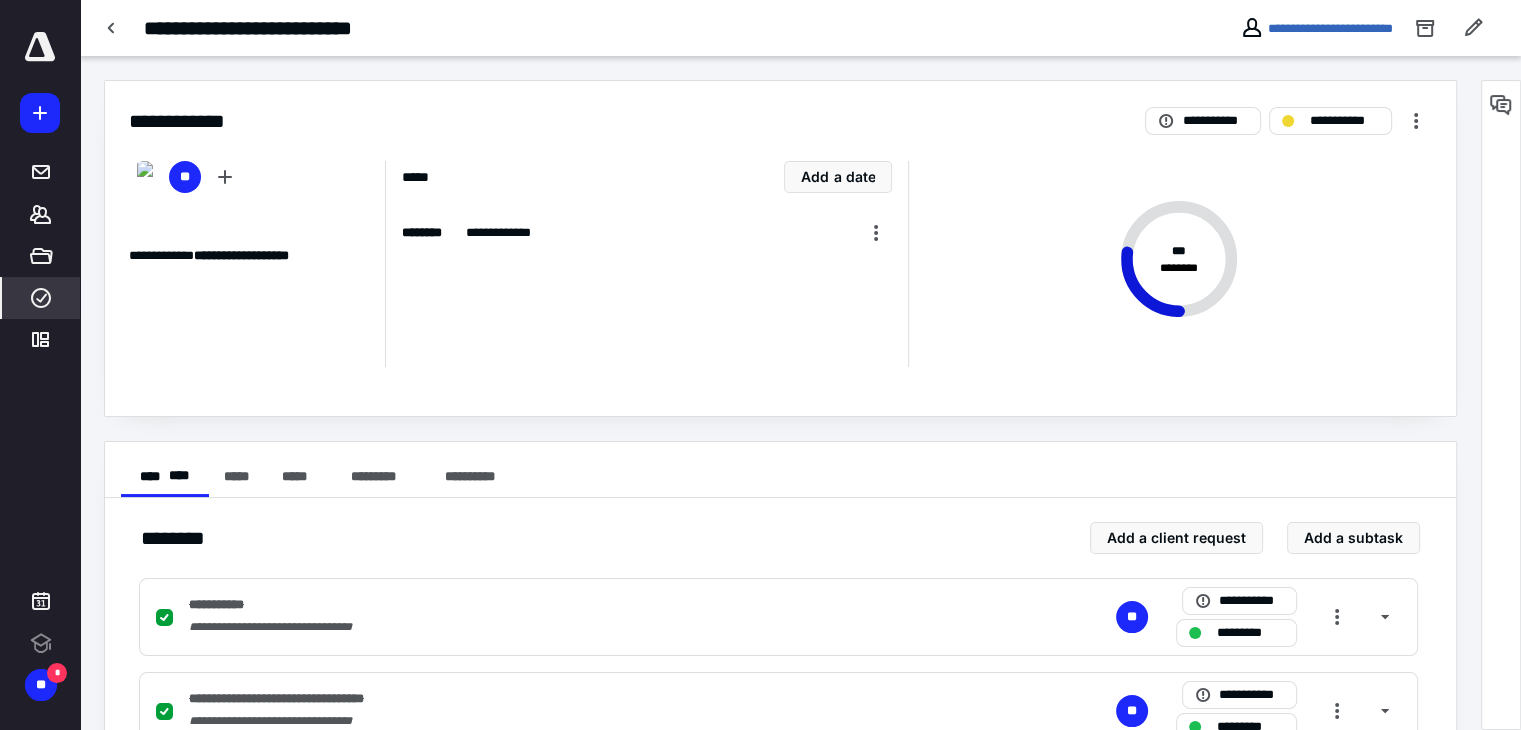click on "****" at bounding box center (41, 298) 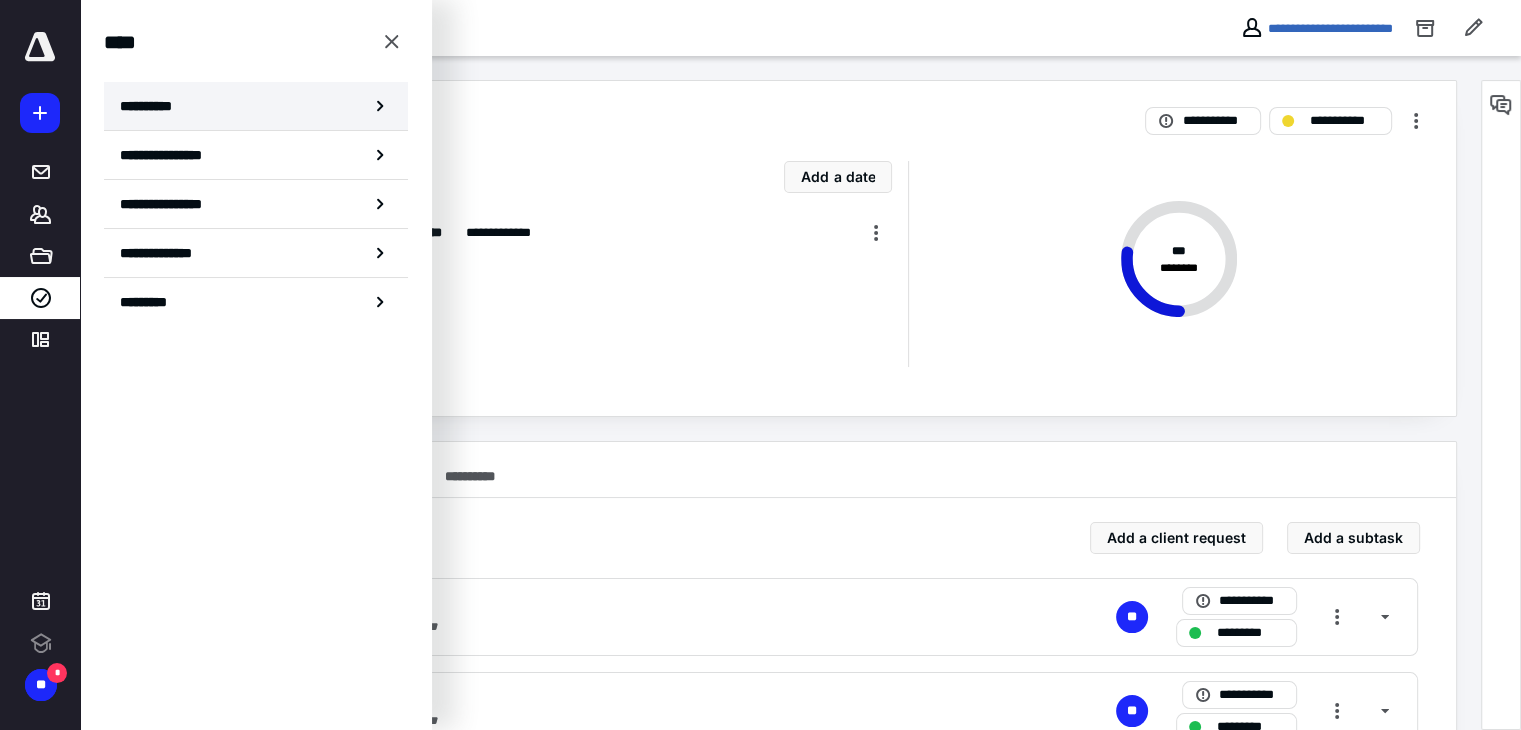 click on "**********" at bounding box center [256, 106] 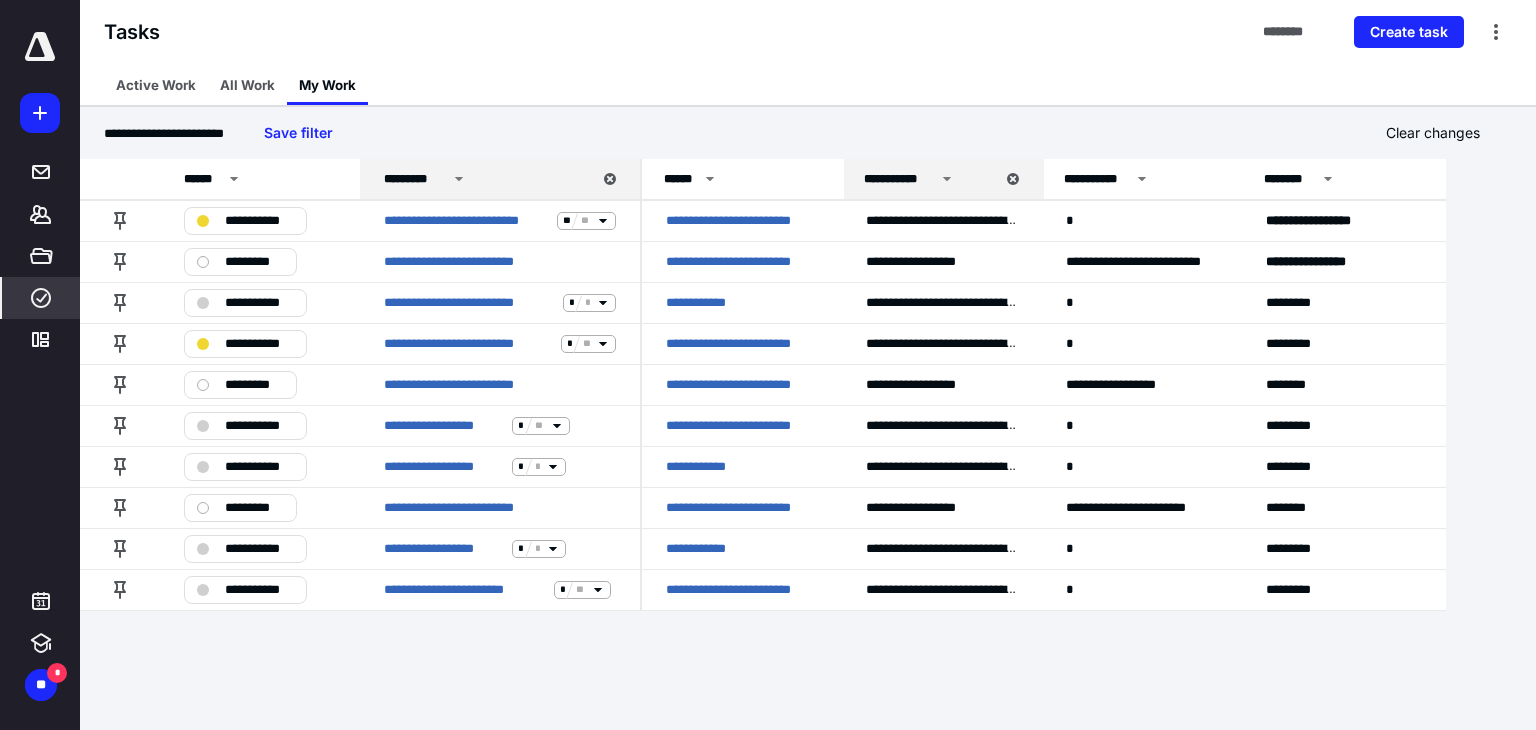 click 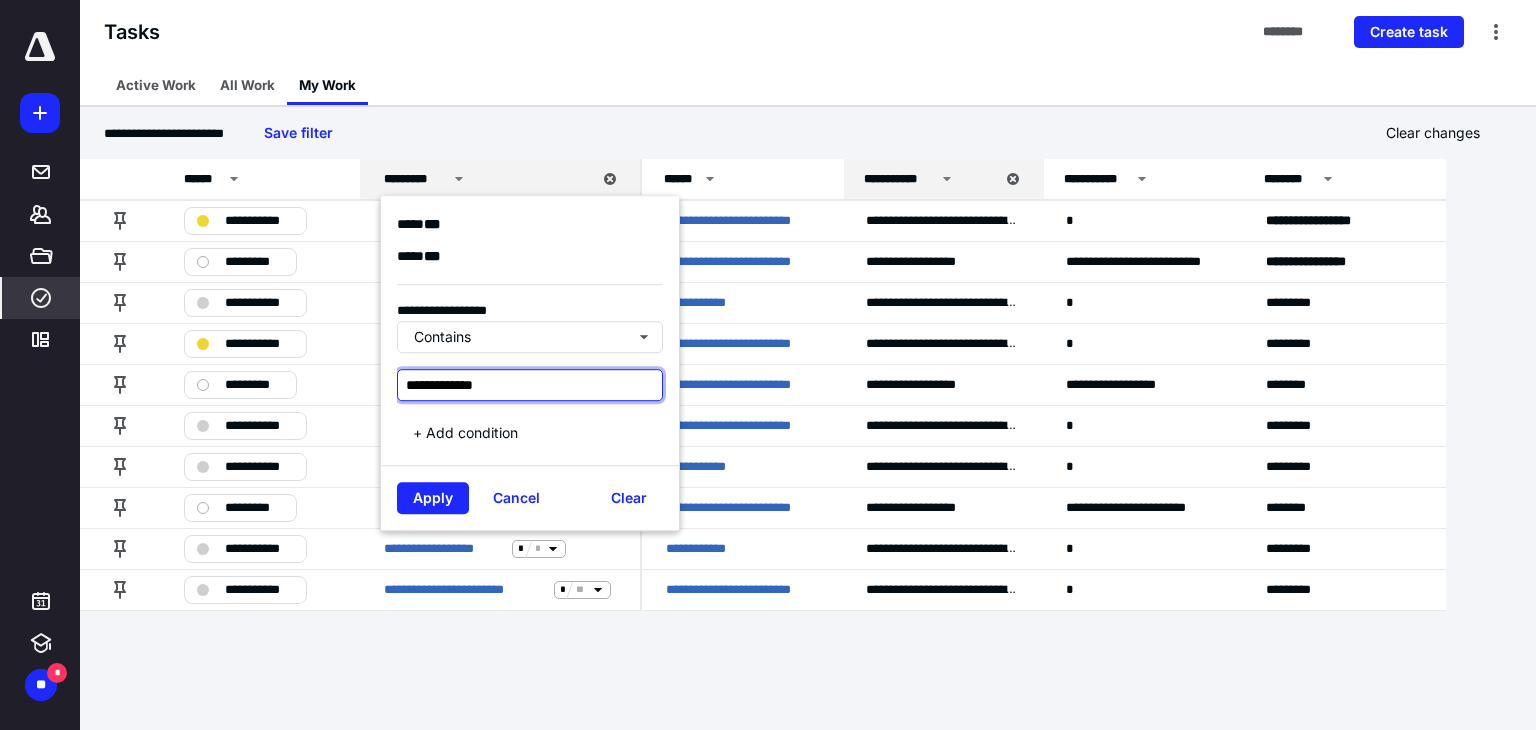 click on "**********" at bounding box center [530, 385] 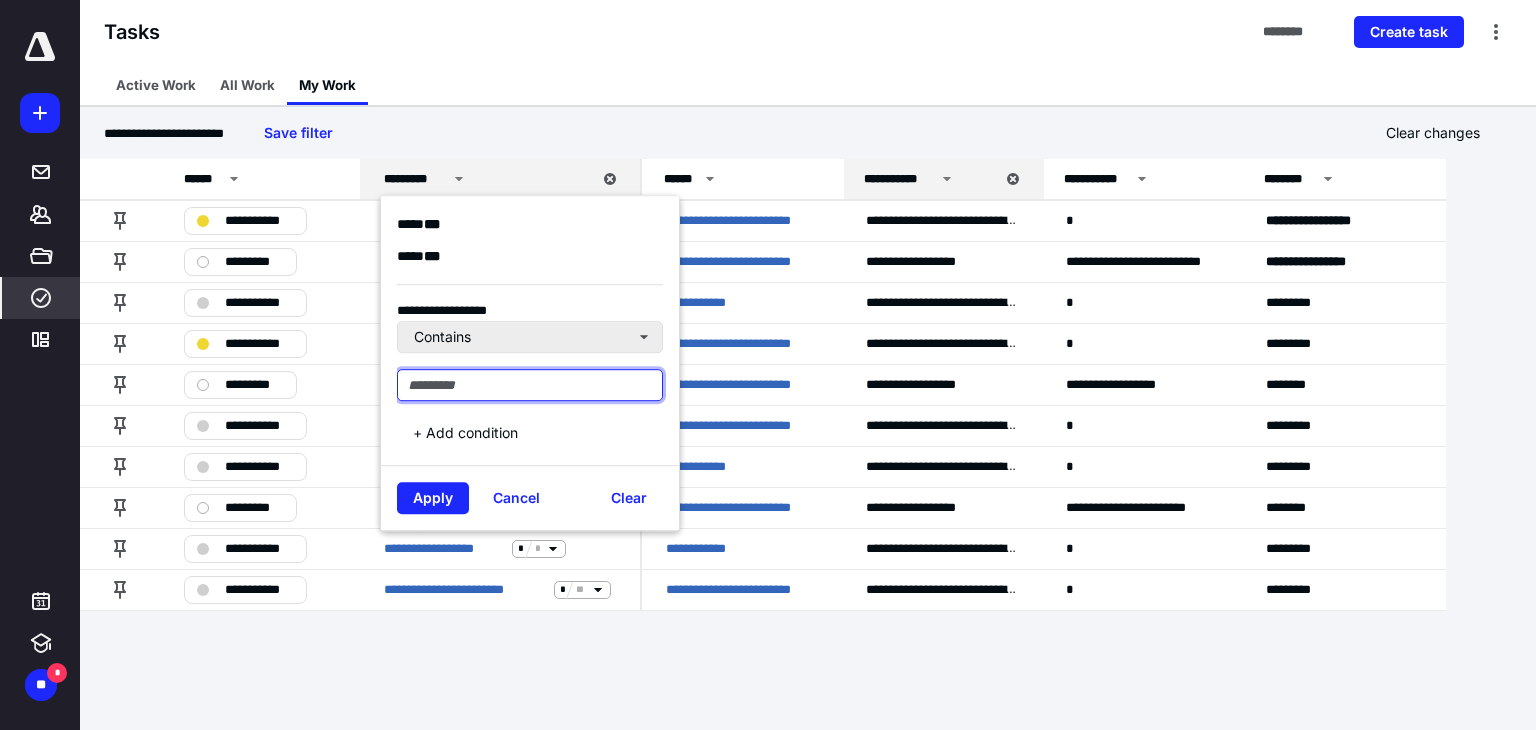 type 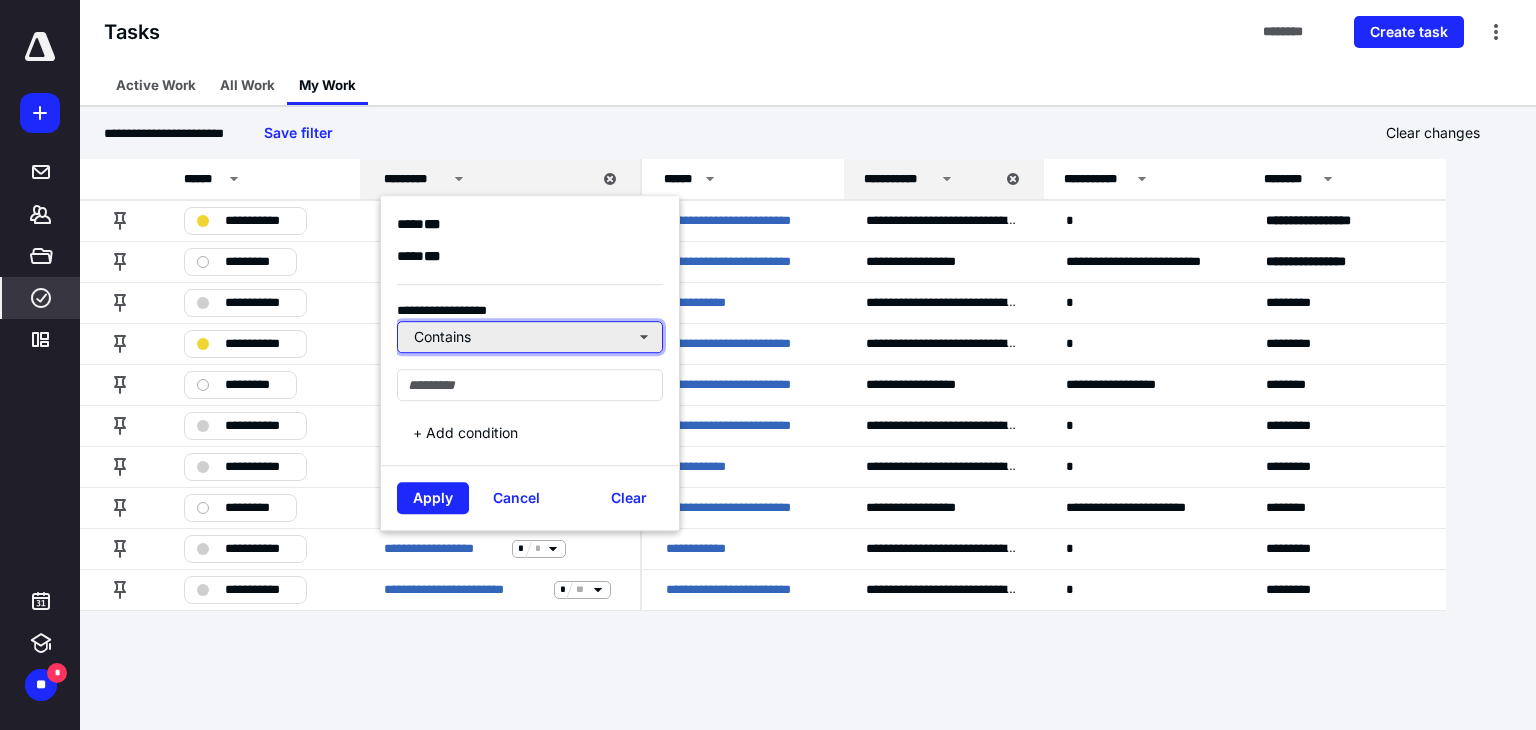 click on "Contains" at bounding box center (530, 337) 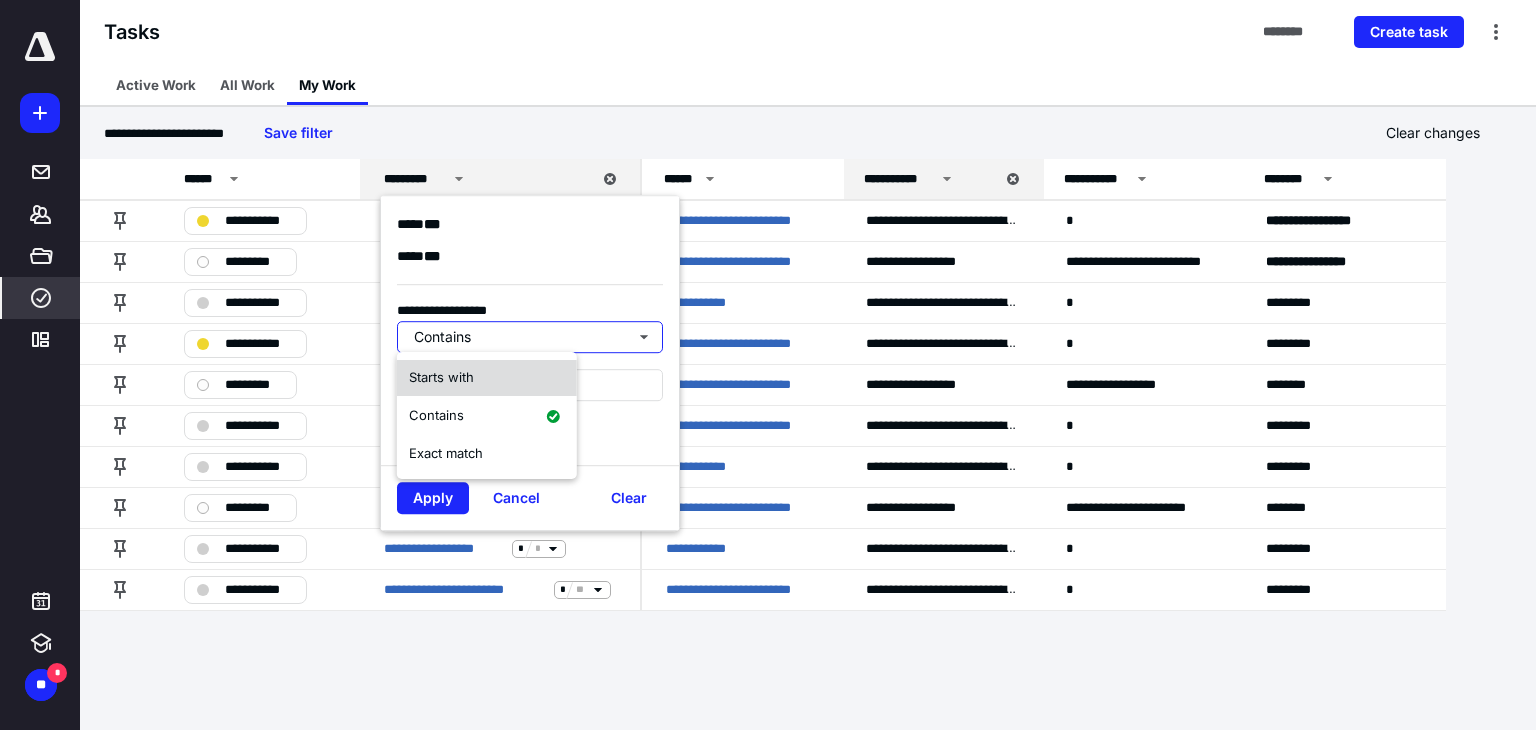 click on "Starts with" at bounding box center (487, 378) 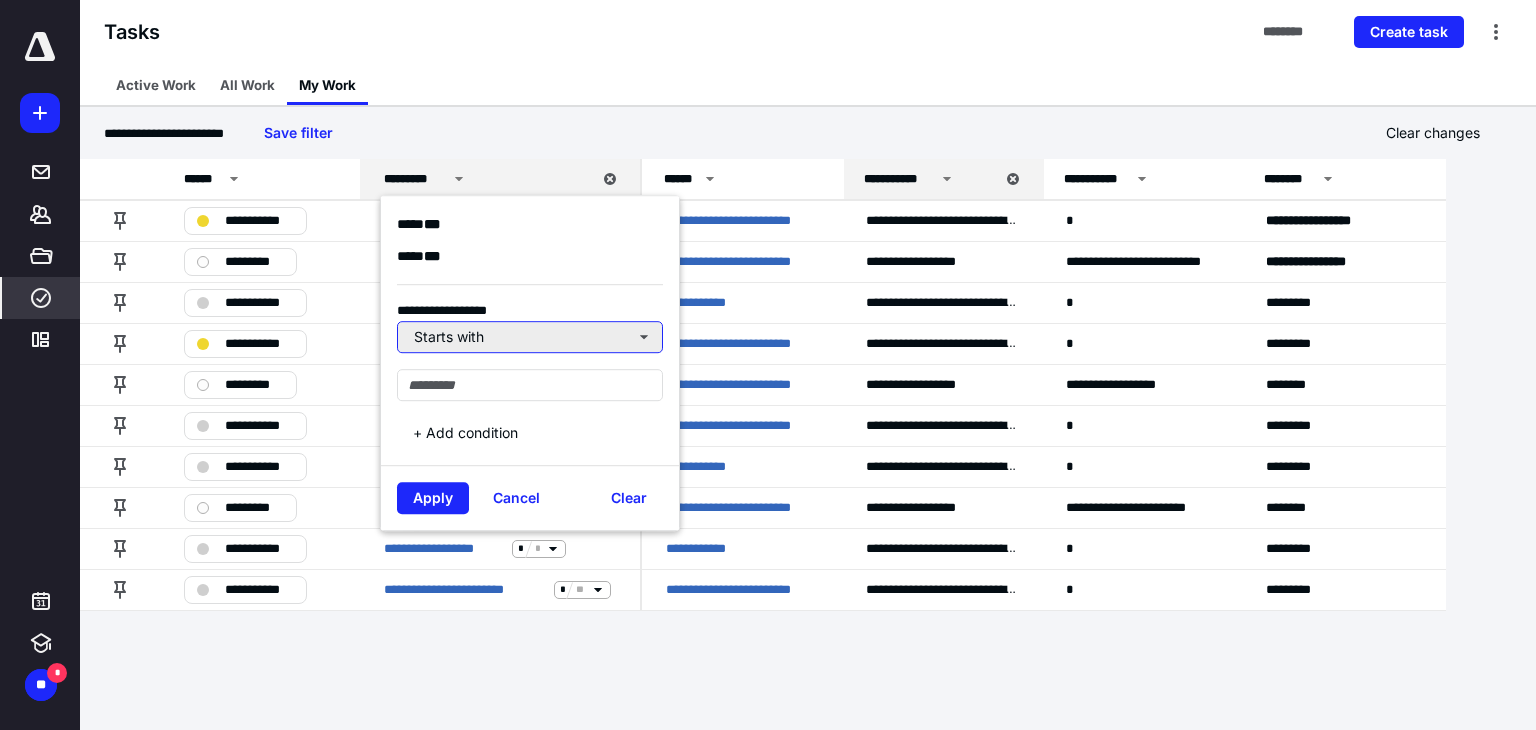 click on "Starts with" at bounding box center (530, 337) 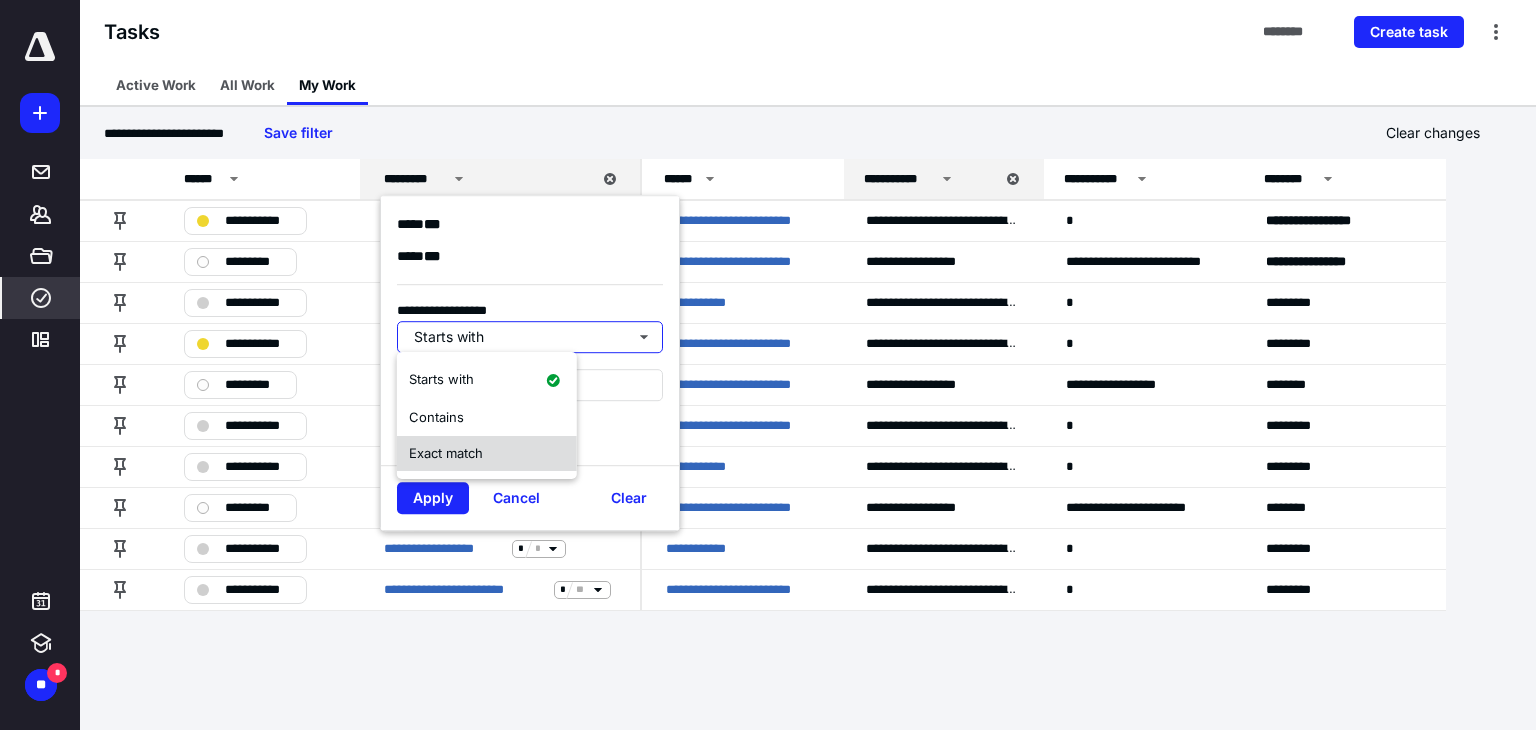 click on "Exact match" at bounding box center [487, 454] 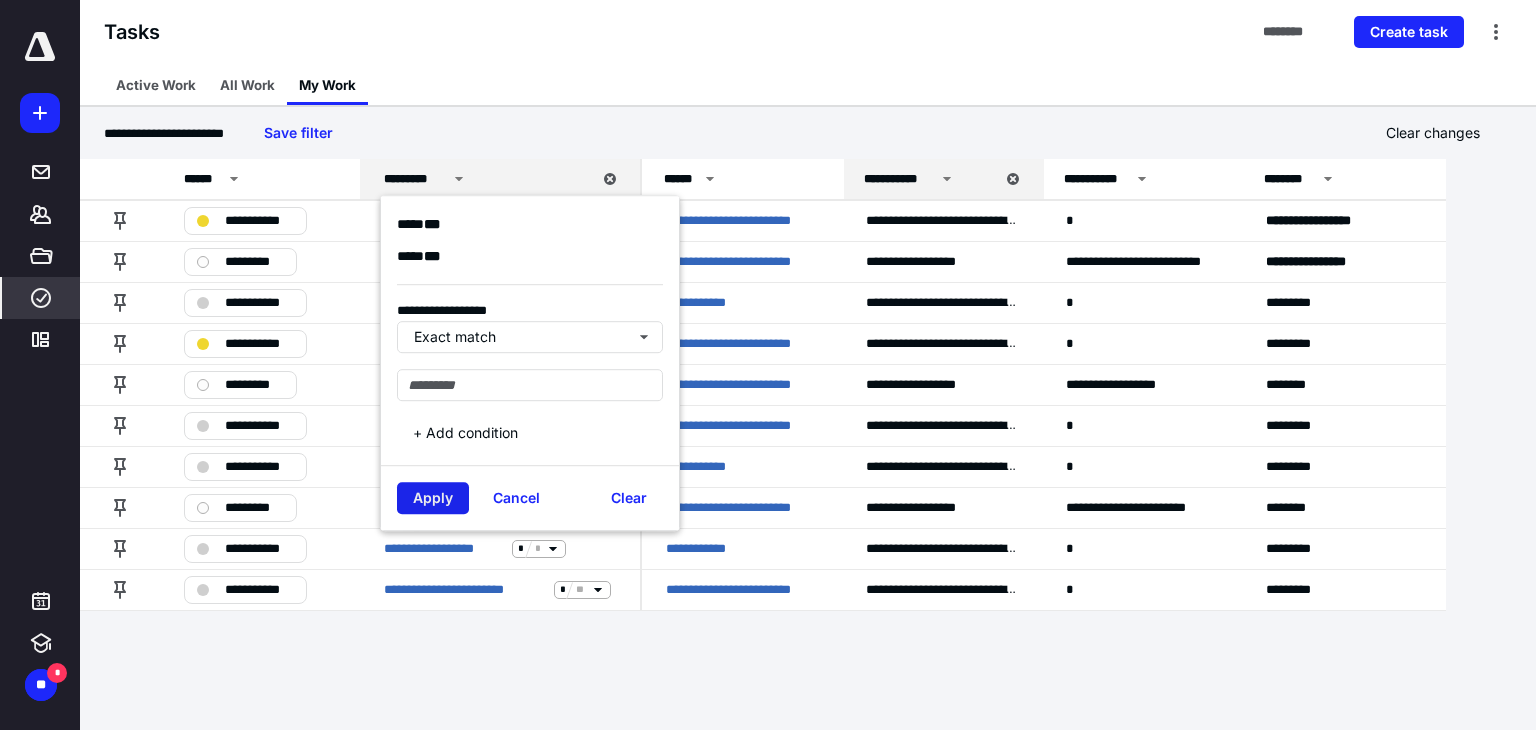 click on "Apply" at bounding box center [433, 498] 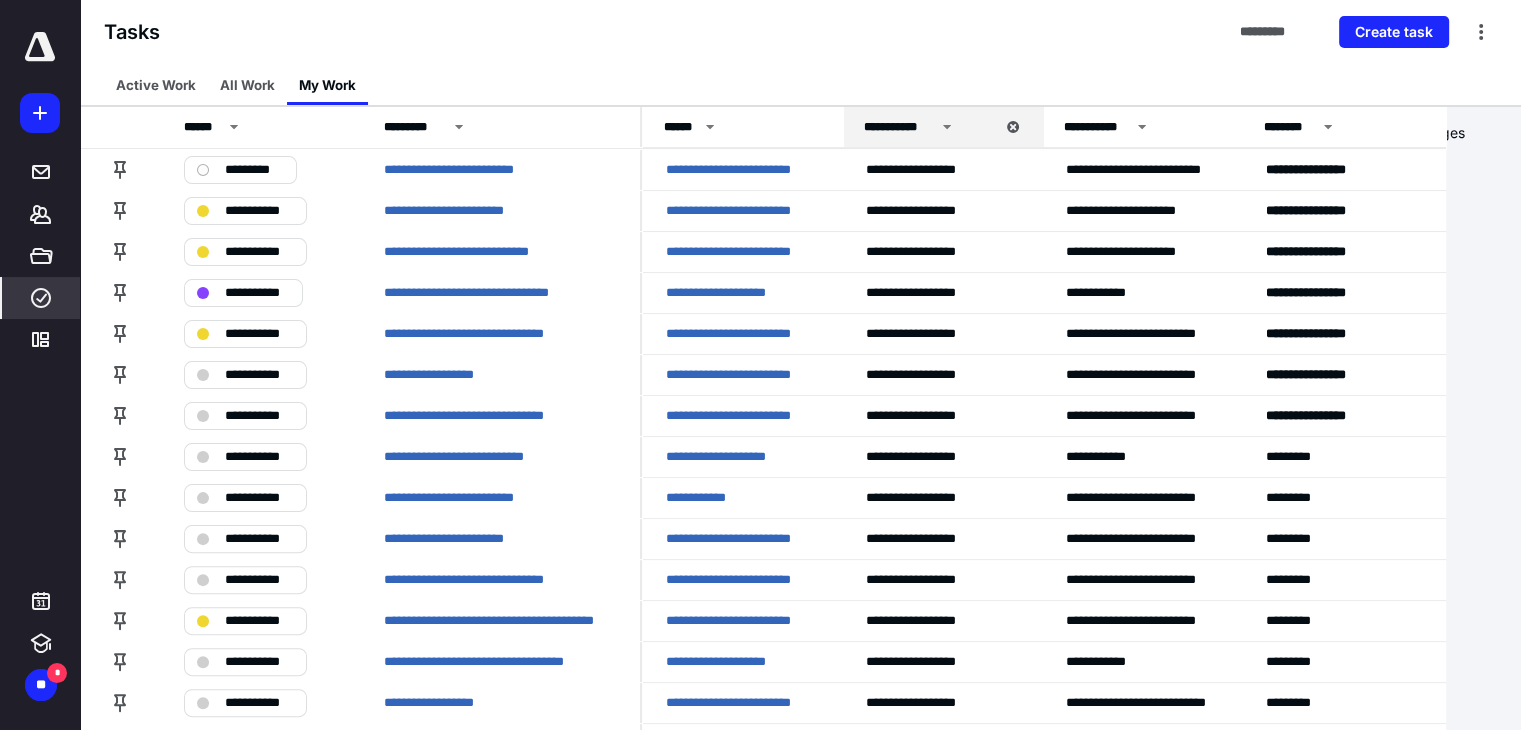 scroll, scrollTop: 0, scrollLeft: 0, axis: both 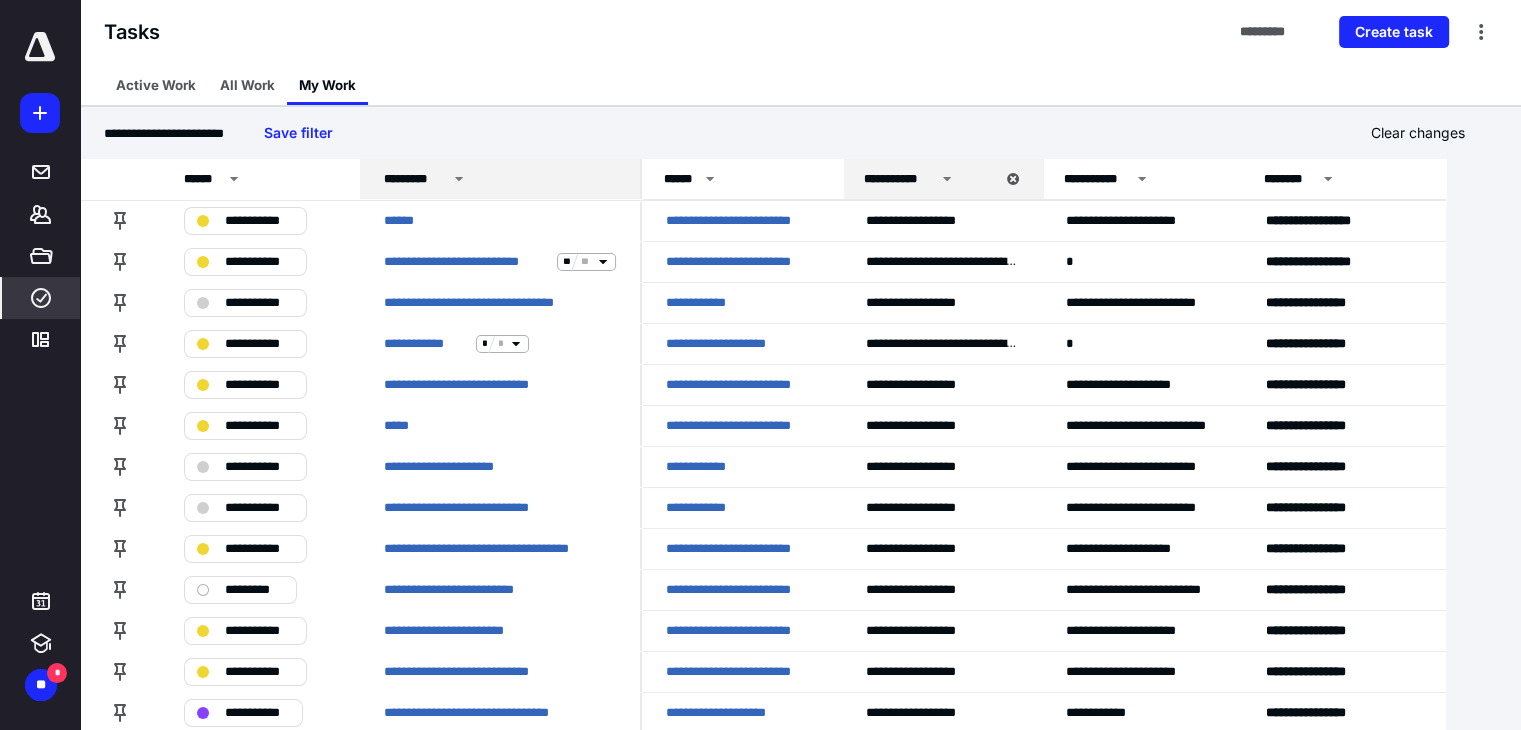 click on "*********" at bounding box center [415, 179] 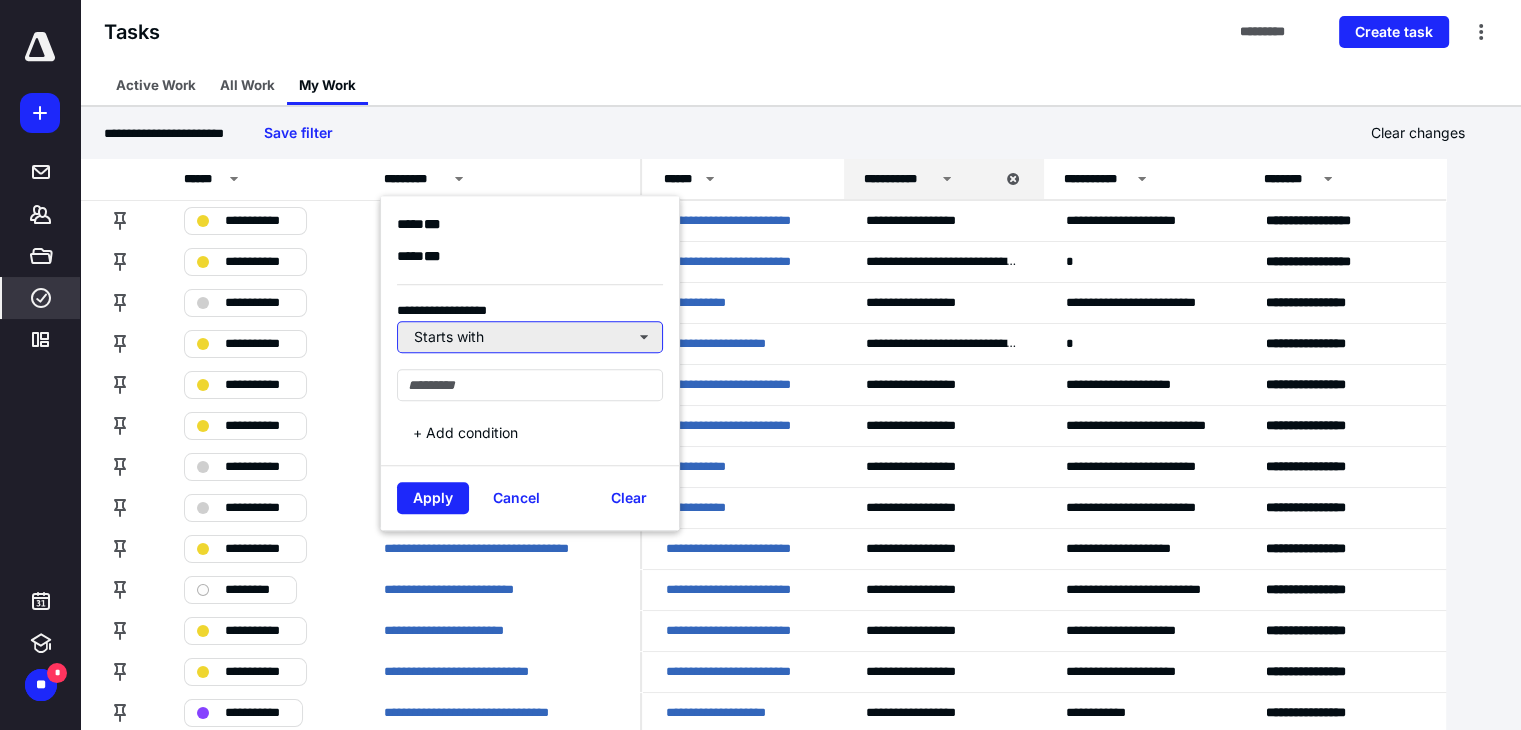 click on "Starts with" at bounding box center (530, 337) 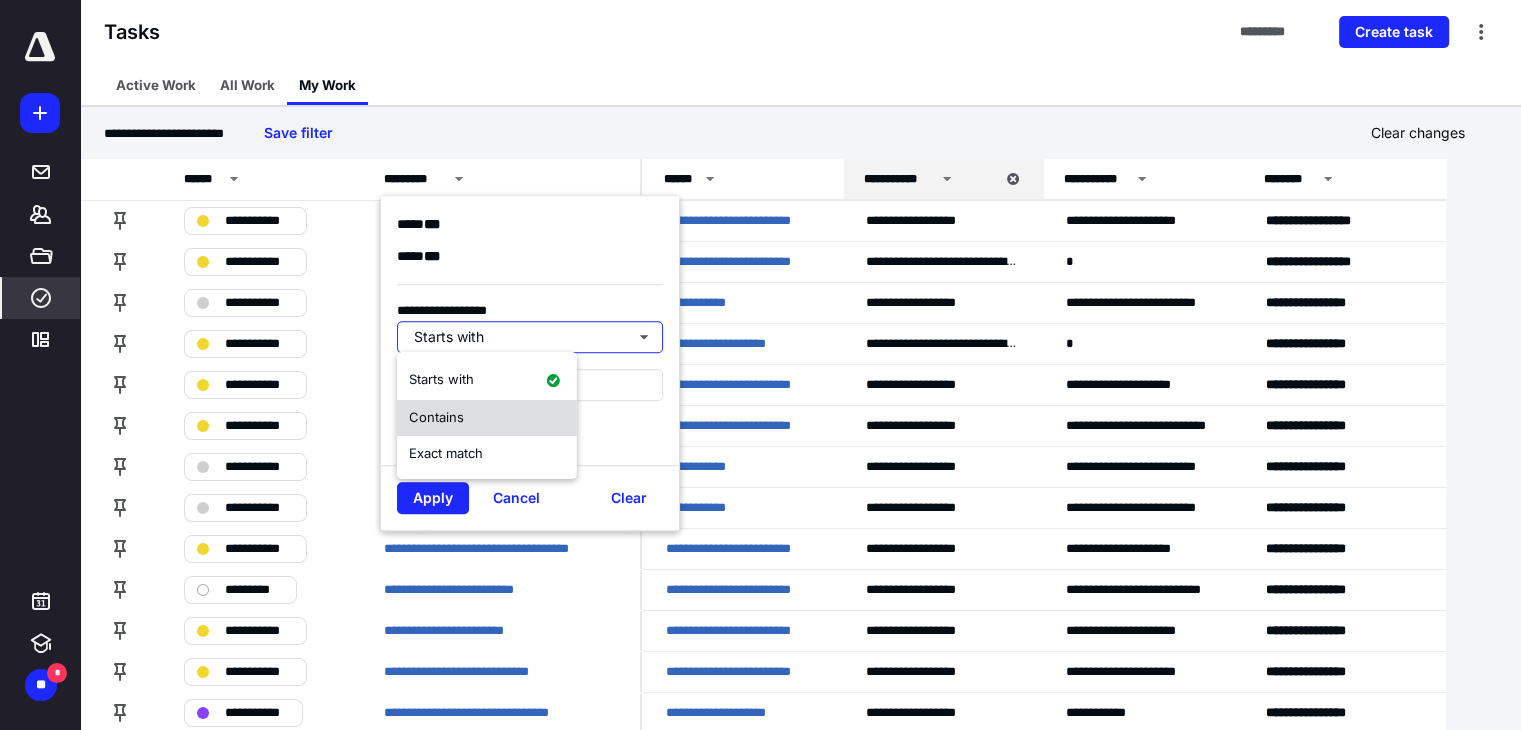 click on "Contains" at bounding box center [436, 417] 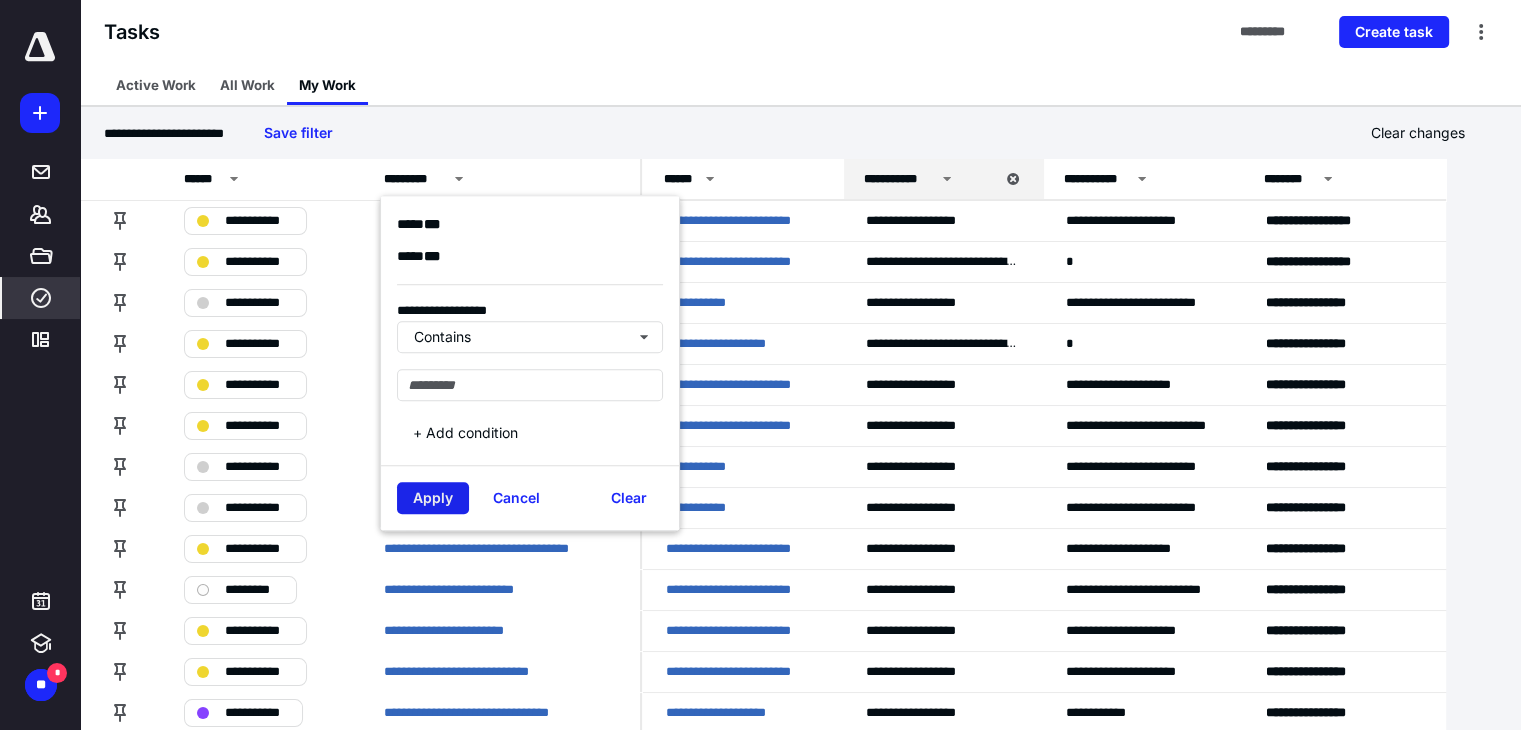 click on "Apply" at bounding box center (433, 498) 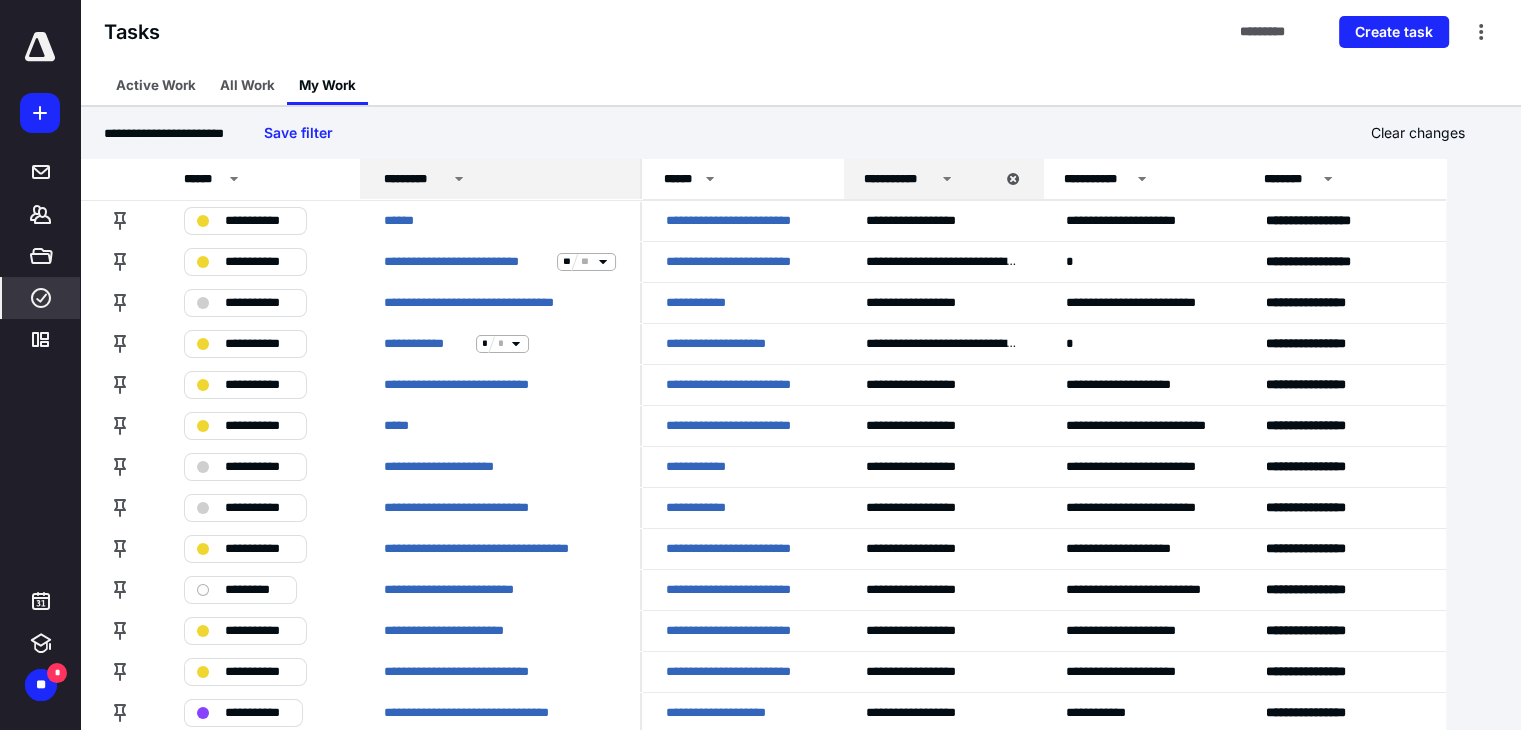 click on "*********" at bounding box center (415, 179) 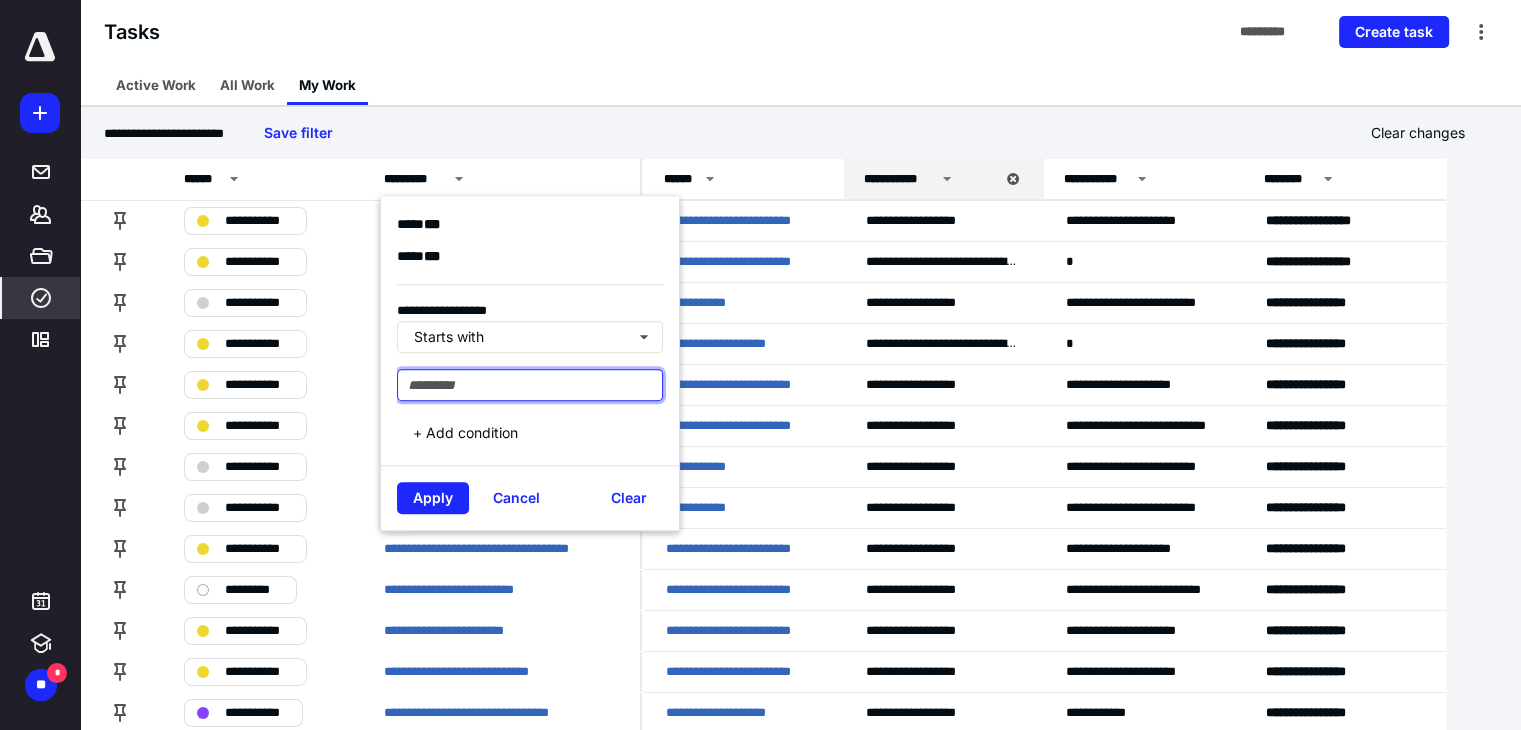 click at bounding box center [530, 385] 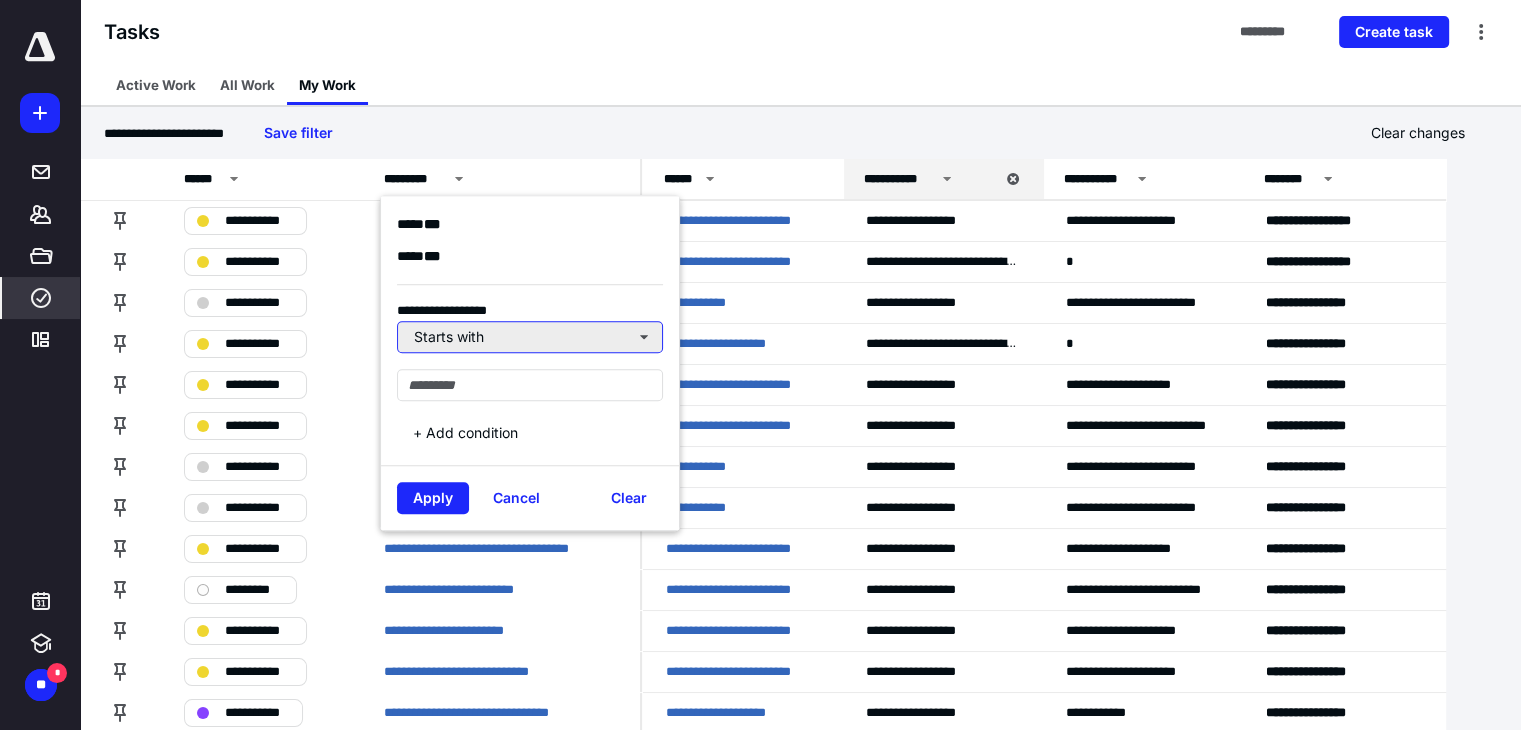 click on "Starts with" at bounding box center [530, 337] 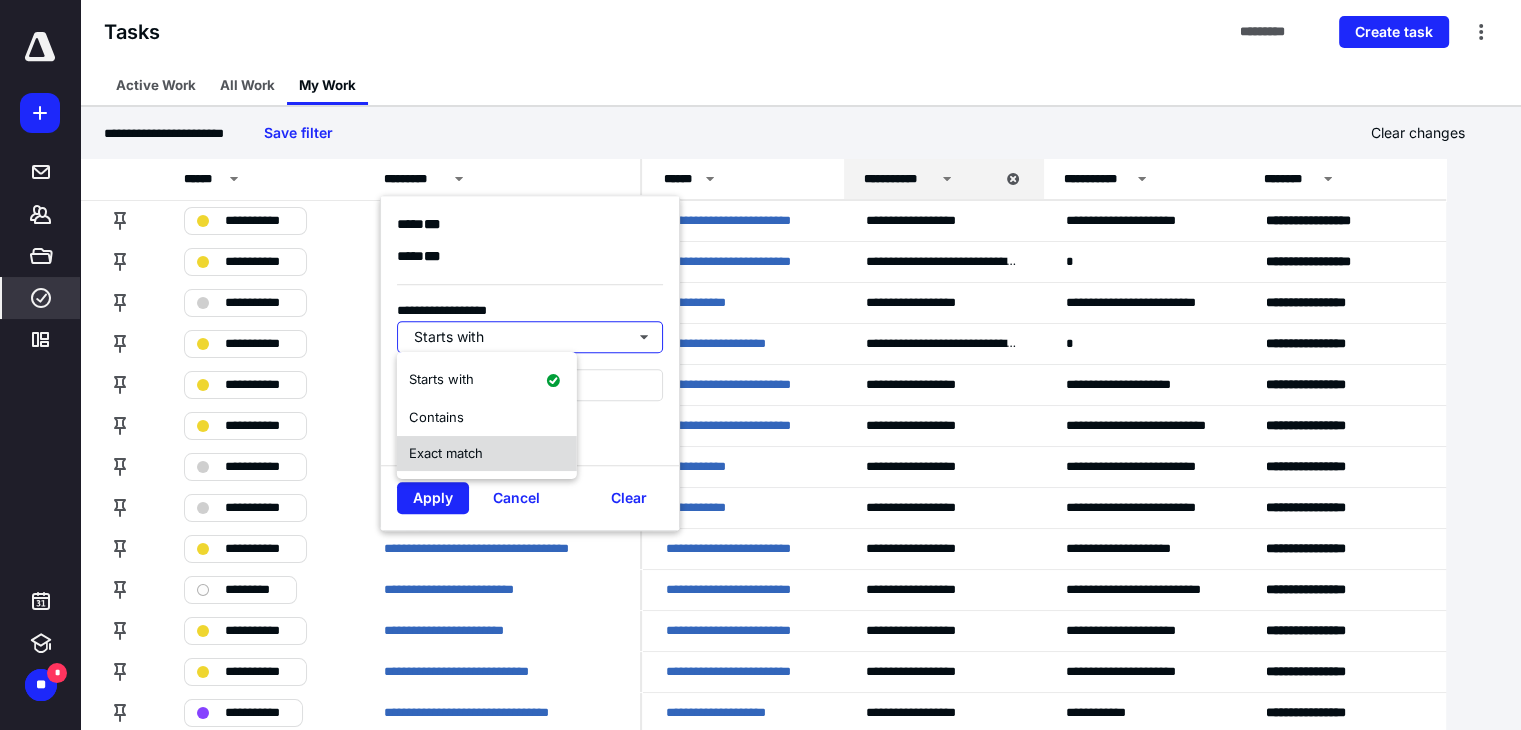 click on "Exact match" at bounding box center (446, 453) 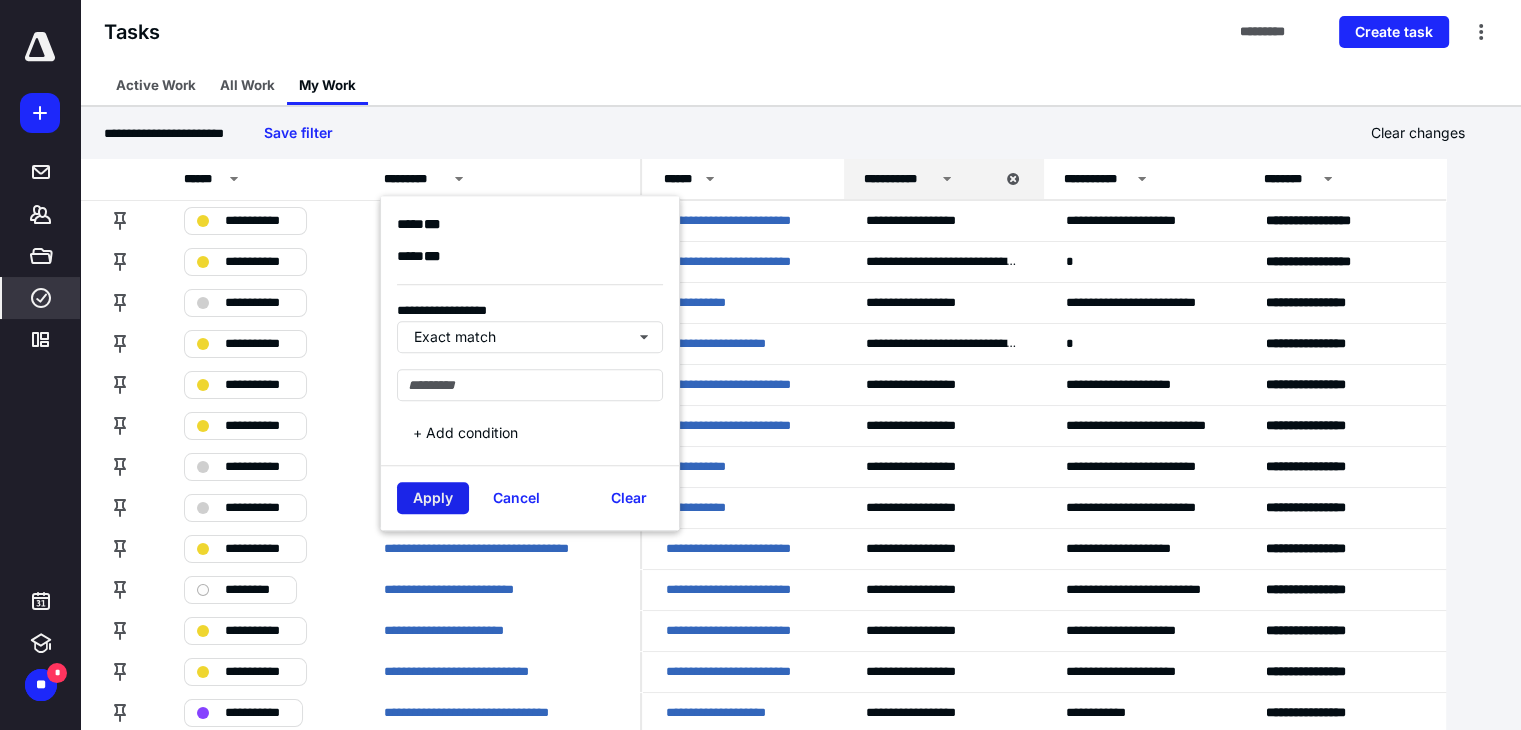 click on "Apply" at bounding box center (433, 498) 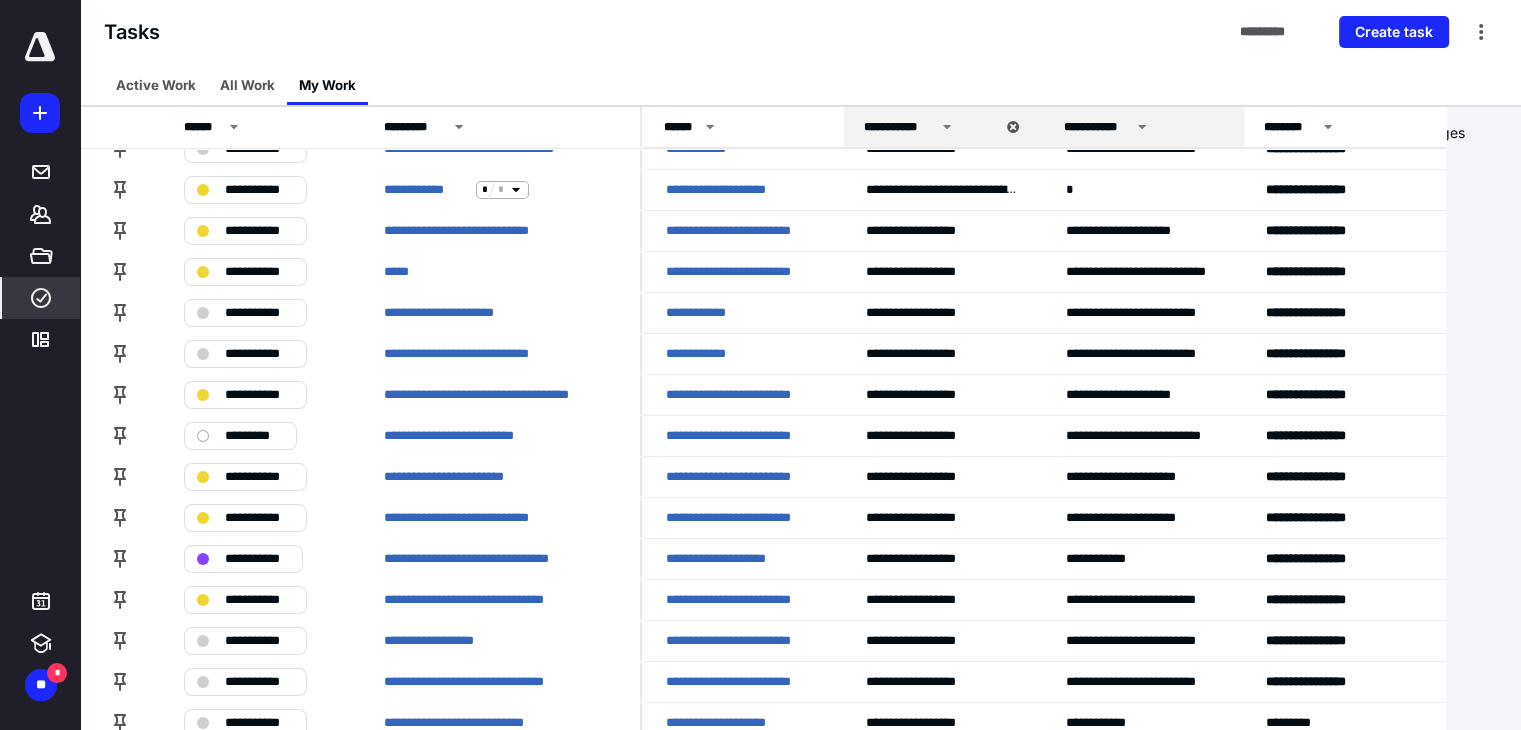 scroll, scrollTop: 0, scrollLeft: 0, axis: both 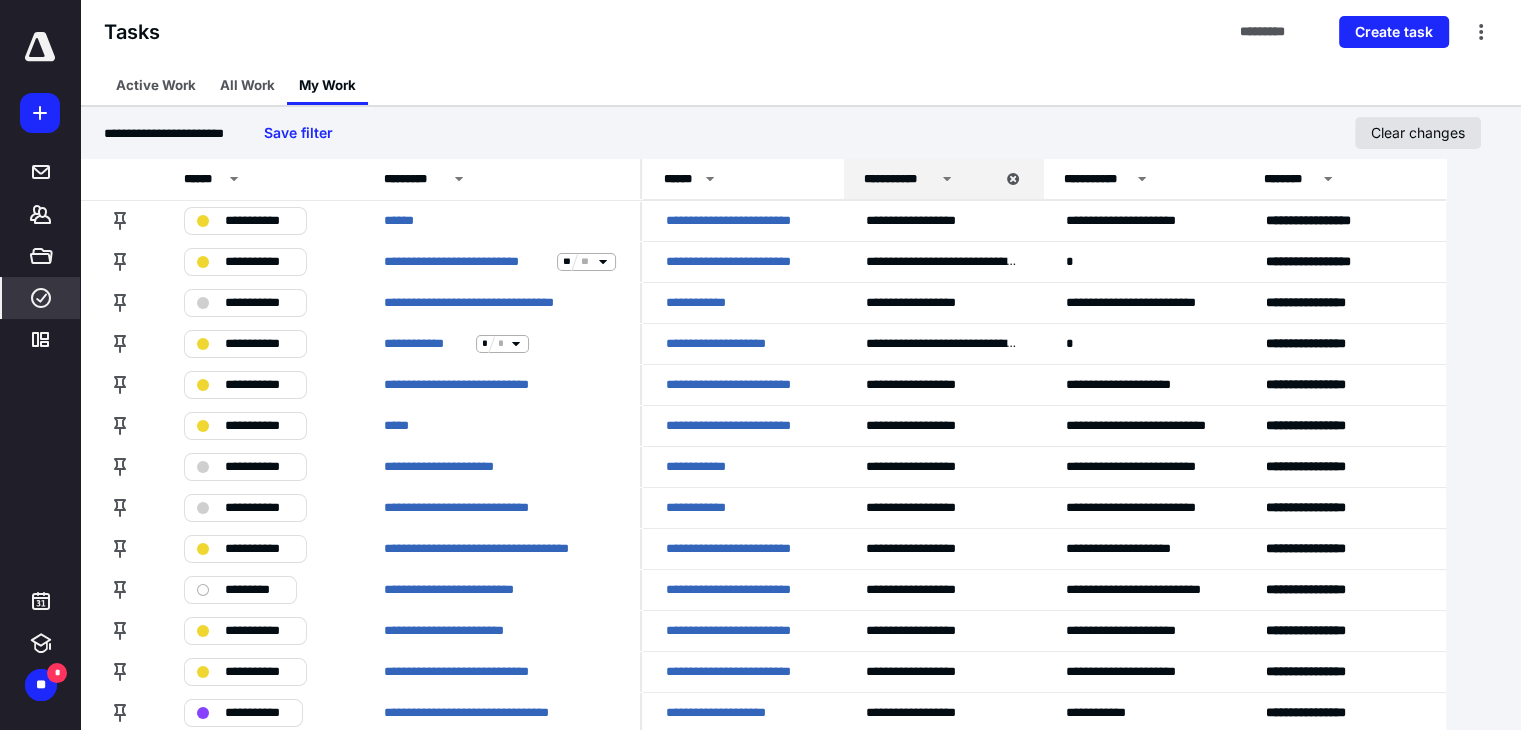 click on "Clear changes" at bounding box center (1418, 133) 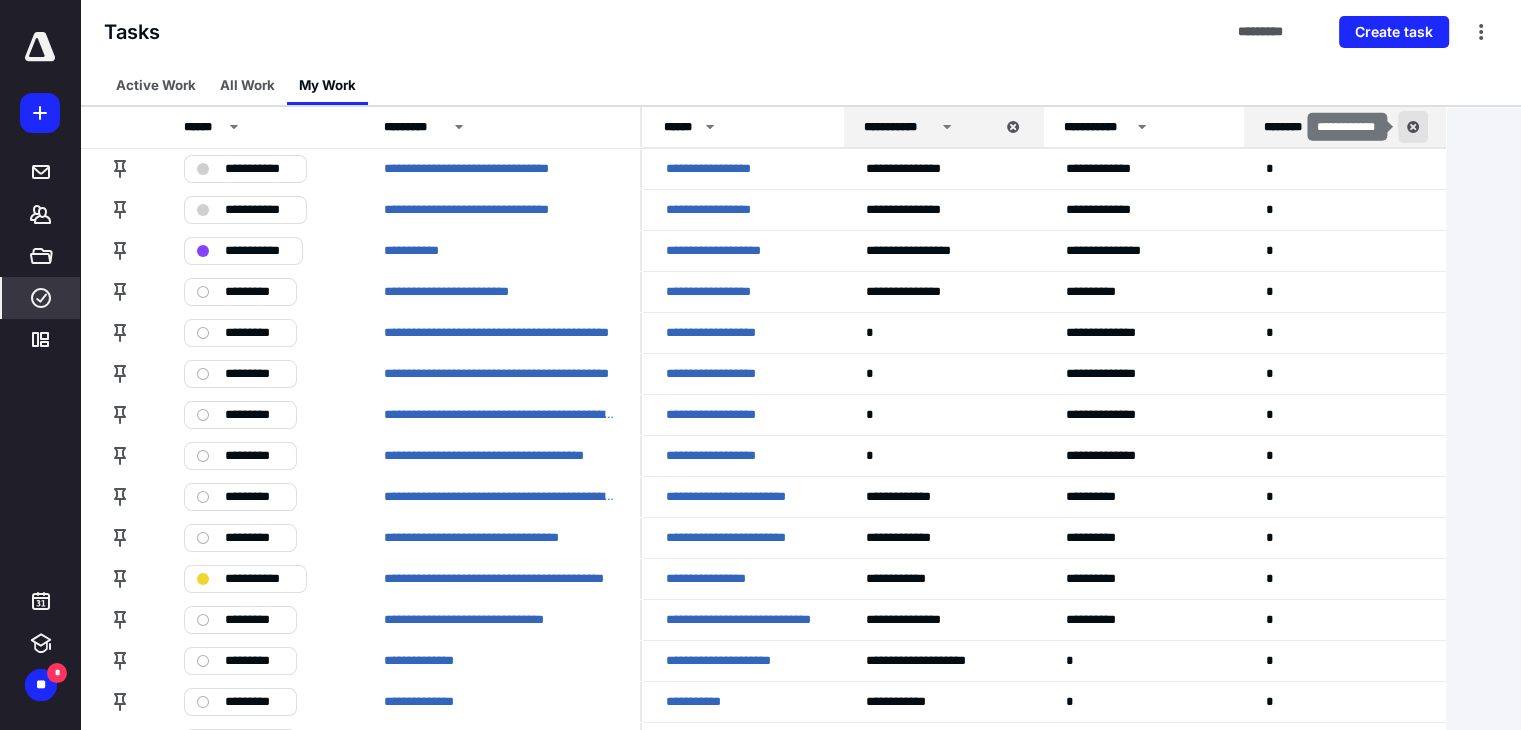 click at bounding box center [1413, 127] 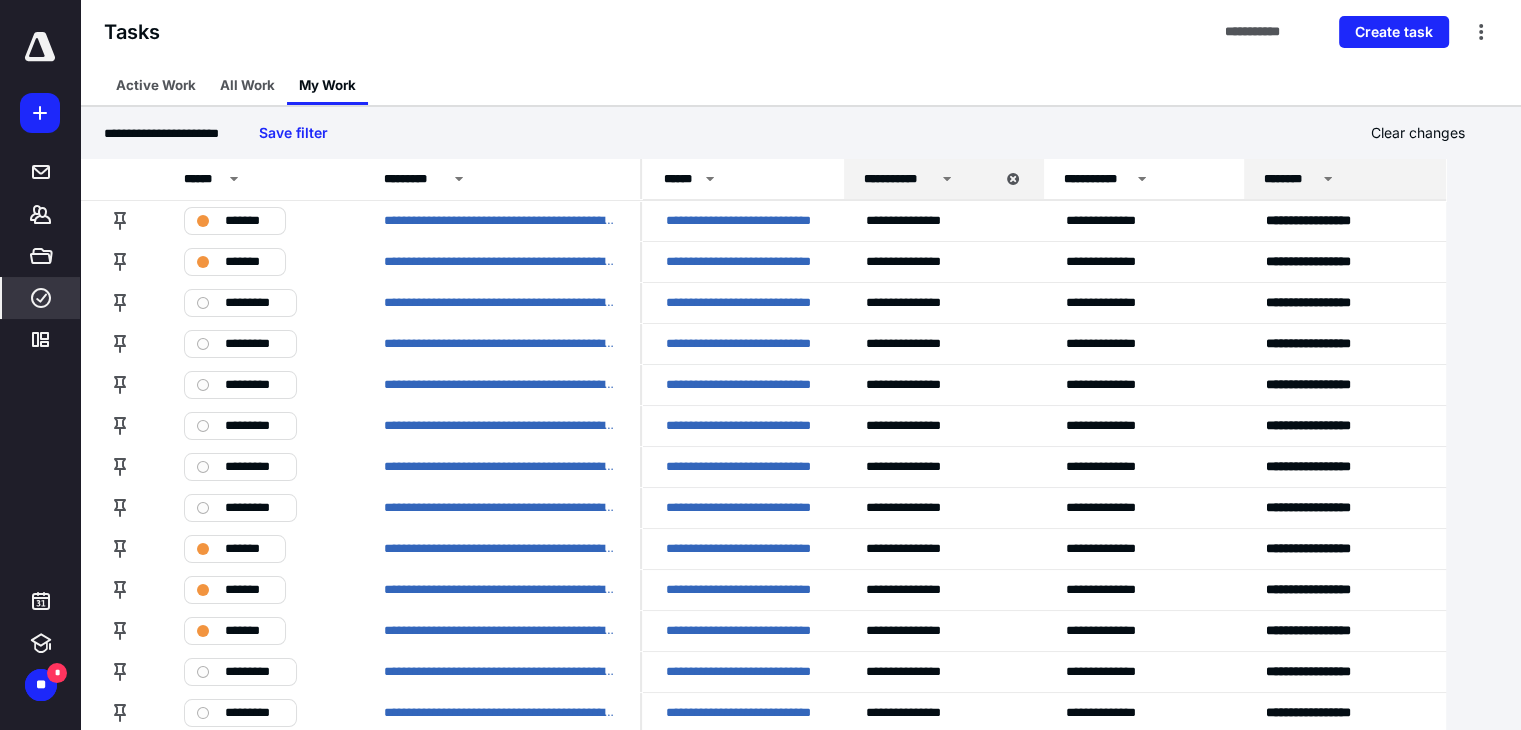 click 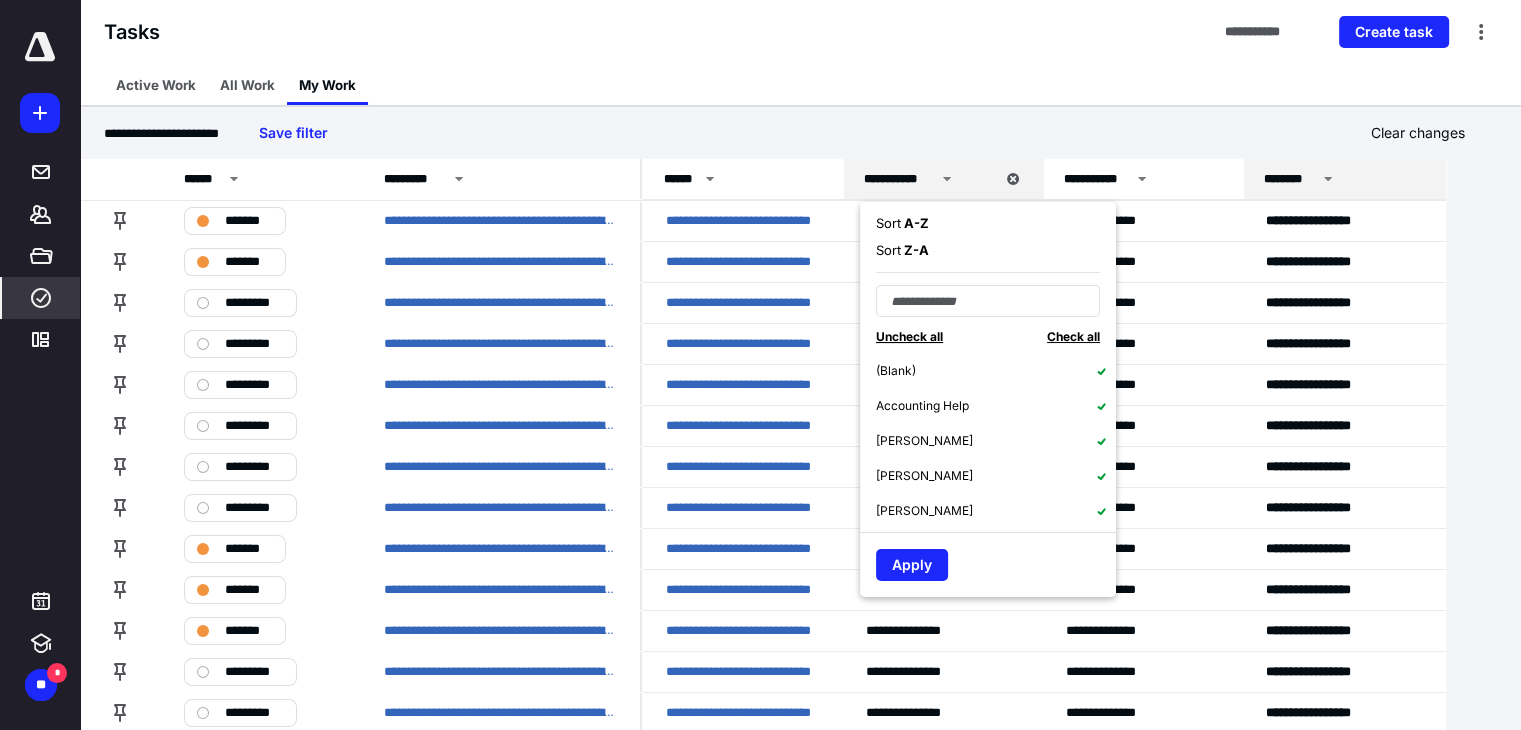 click on "Uncheck all" at bounding box center [909, 336] 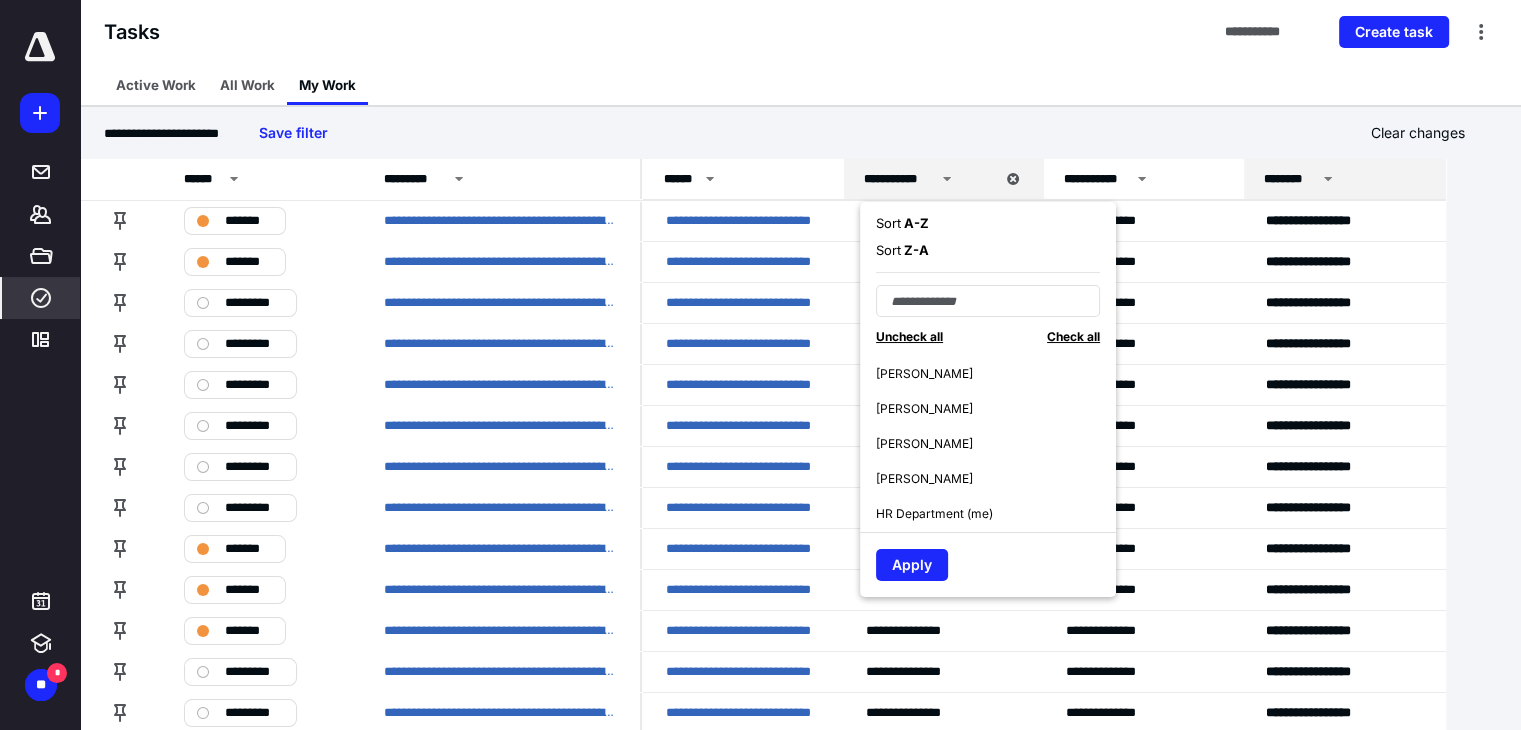 scroll, scrollTop: 200, scrollLeft: 0, axis: vertical 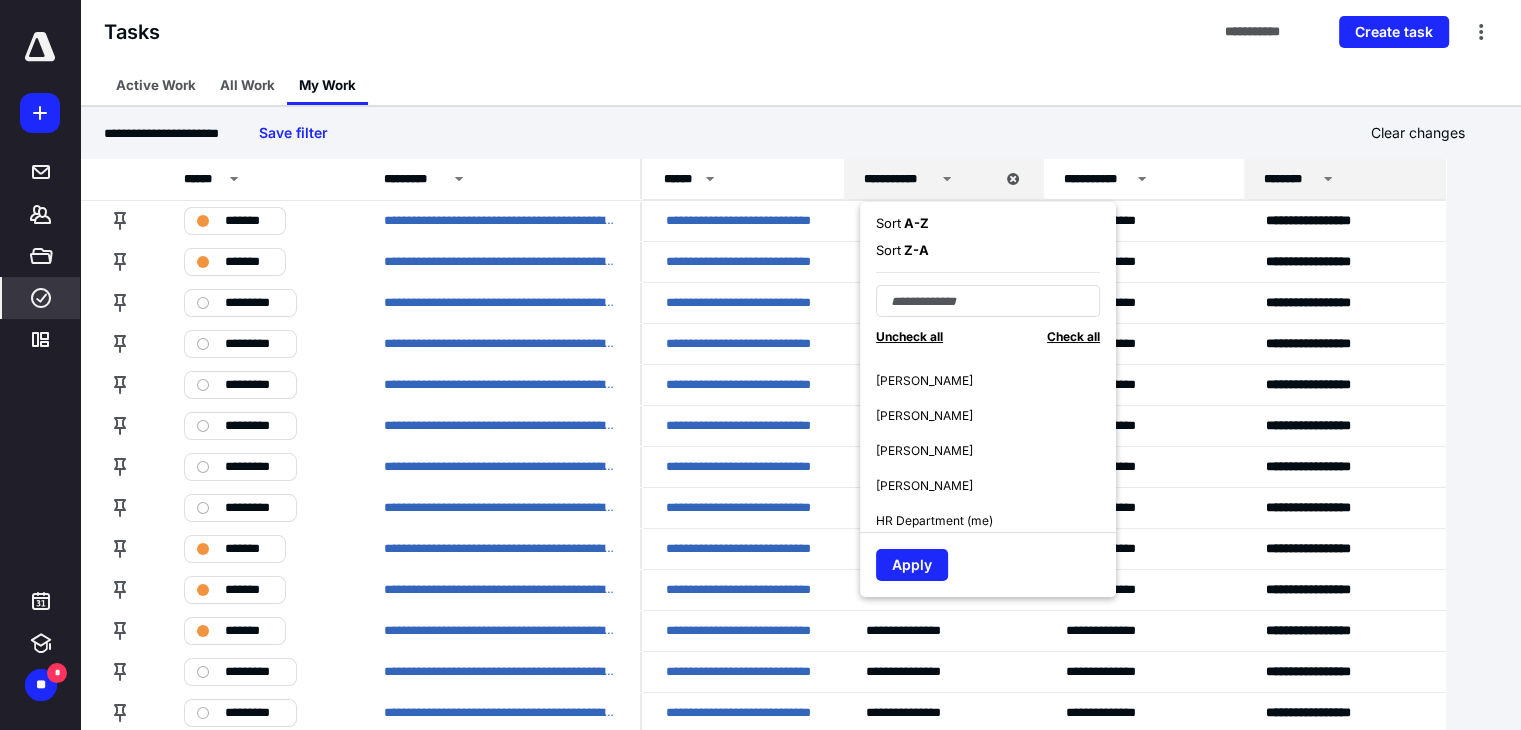 click on "(Blank) Accounting Help [PERSON_NAME] [PERSON_NAME] [PERSON_NAME] [PERSON_NAME] [PERSON_NAME] [PERSON_NAME] [PERSON_NAME] HR Department (me) [PERSON_NAME] [PERSON_NAME] [PERSON_NAME]-[PERSON_NAME] [PERSON_NAME] [PERSON_NAME] [PERSON_NAME] [PERSON_NAME] [PERSON_NAME] [PERSON_NAME] De [PERSON_NAME] [PERSON_NAME] [PERSON_NAME] [PERSON_NAME] [PERSON_NAME]" at bounding box center [996, 444] 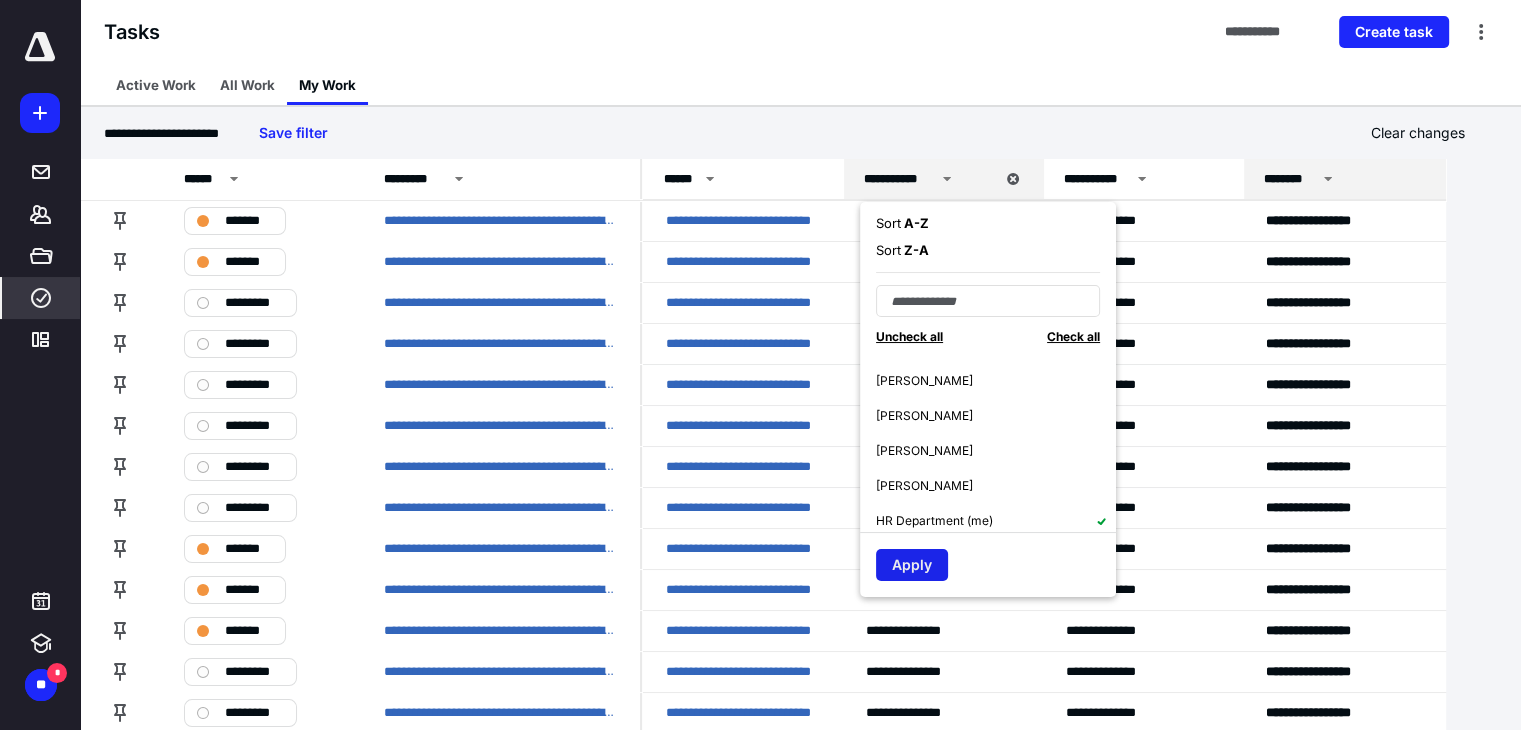 click on "Apply" at bounding box center (912, 565) 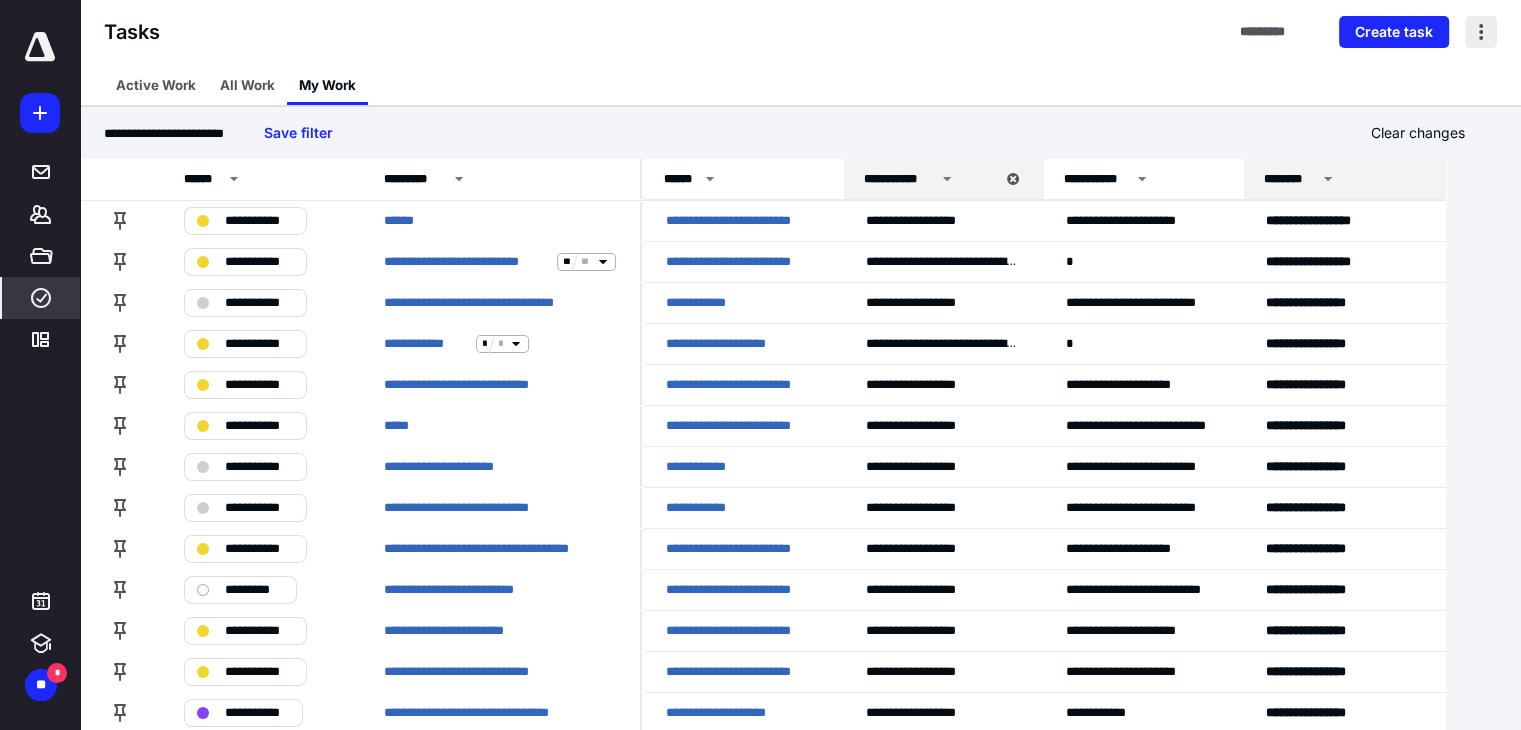 click at bounding box center [1481, 32] 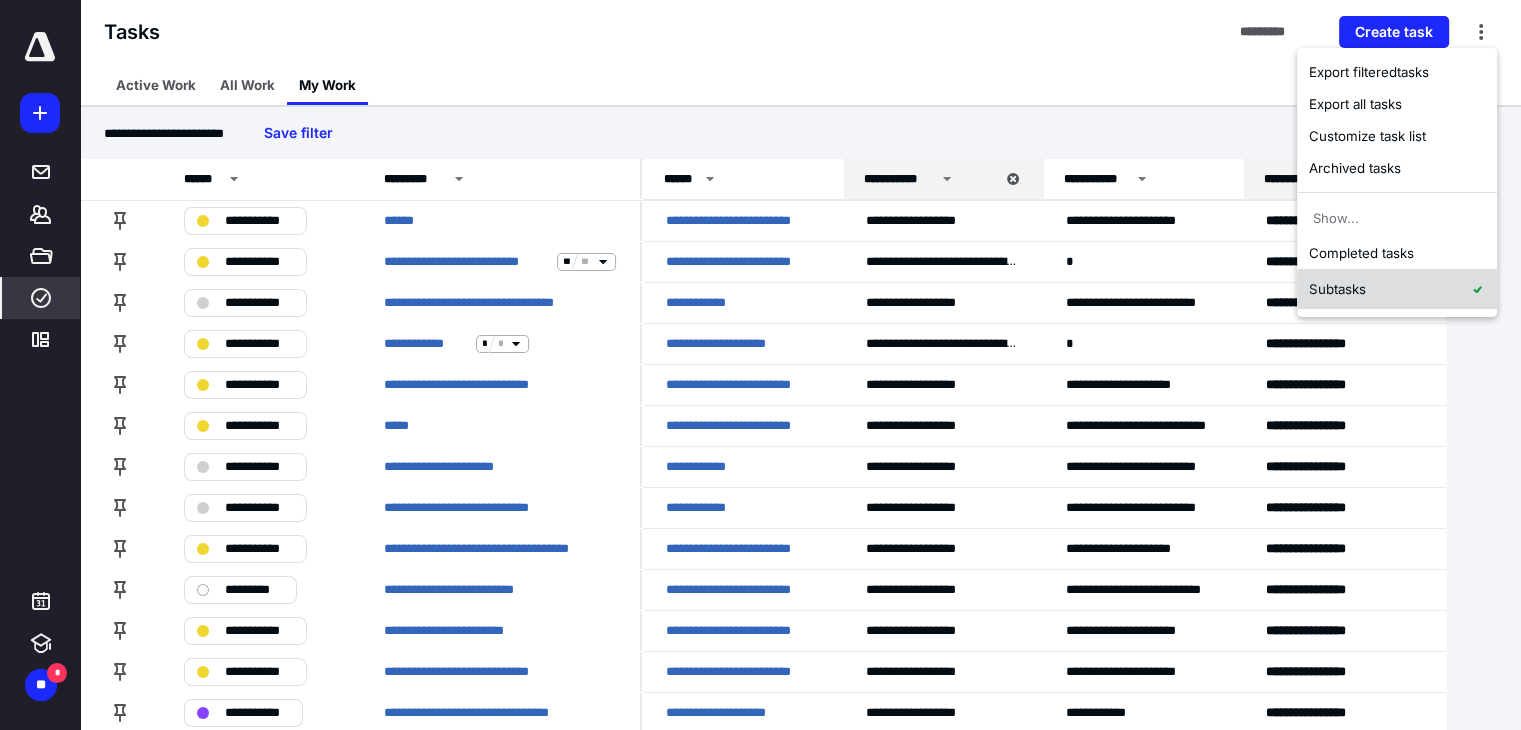 click on "Subtasks" at bounding box center [1397, 289] 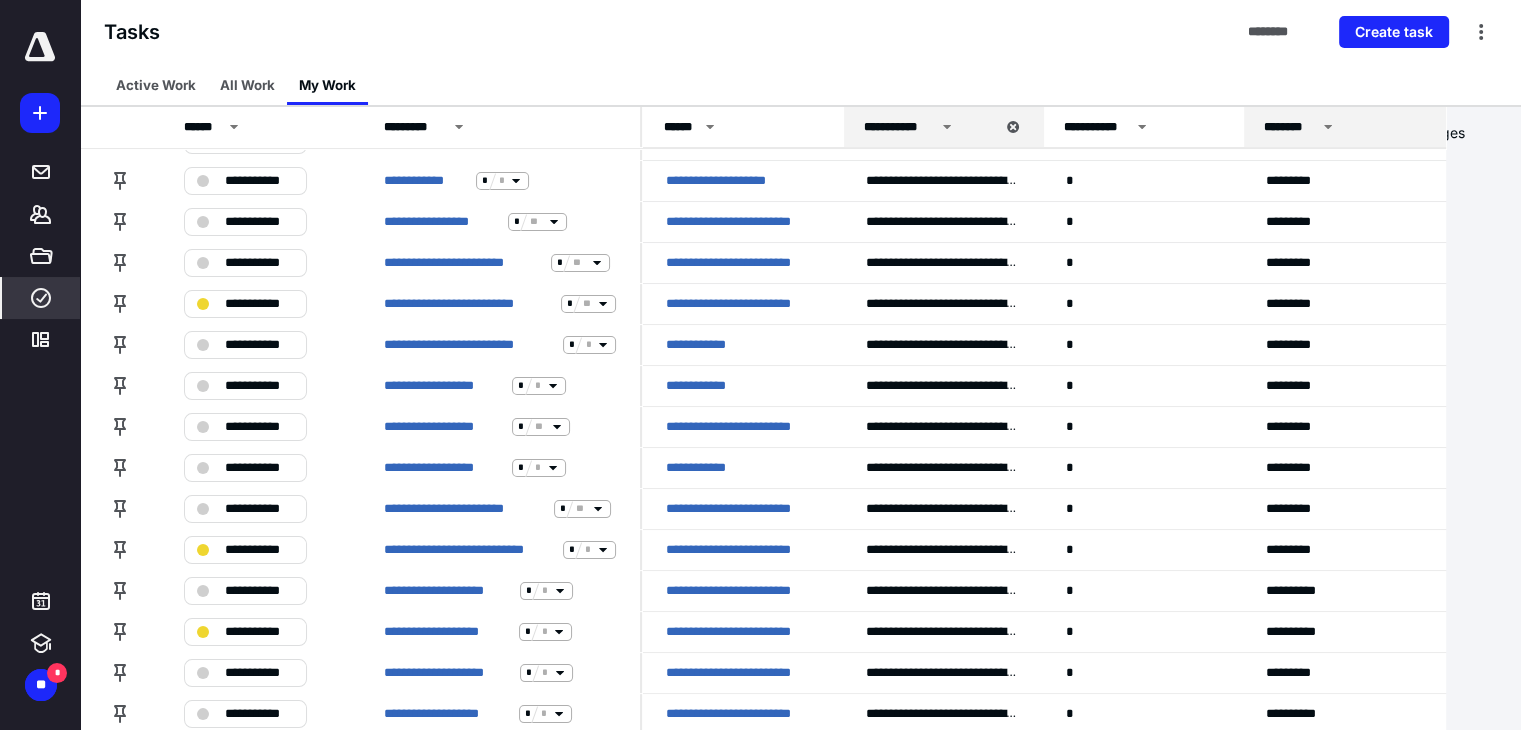 scroll, scrollTop: 152, scrollLeft: 0, axis: vertical 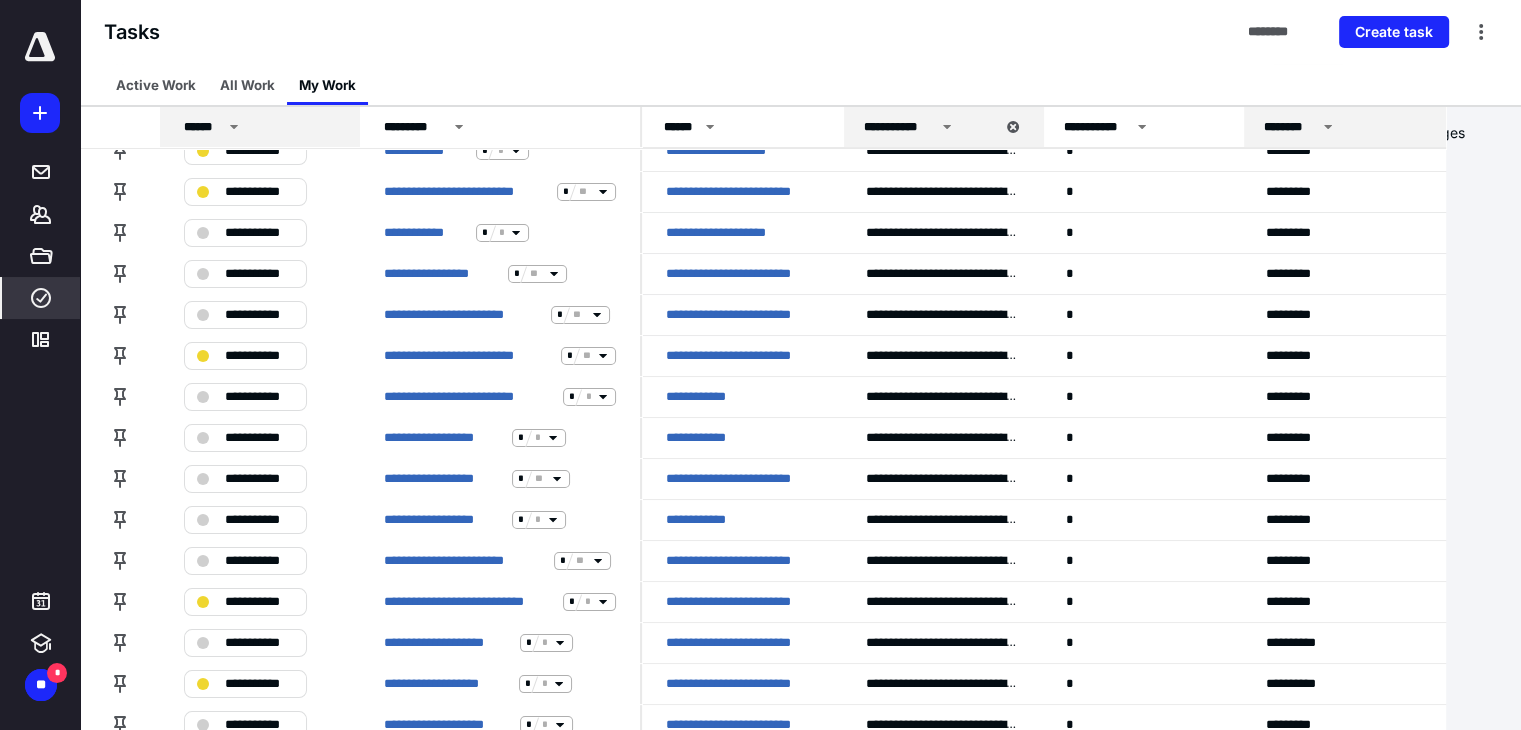 click 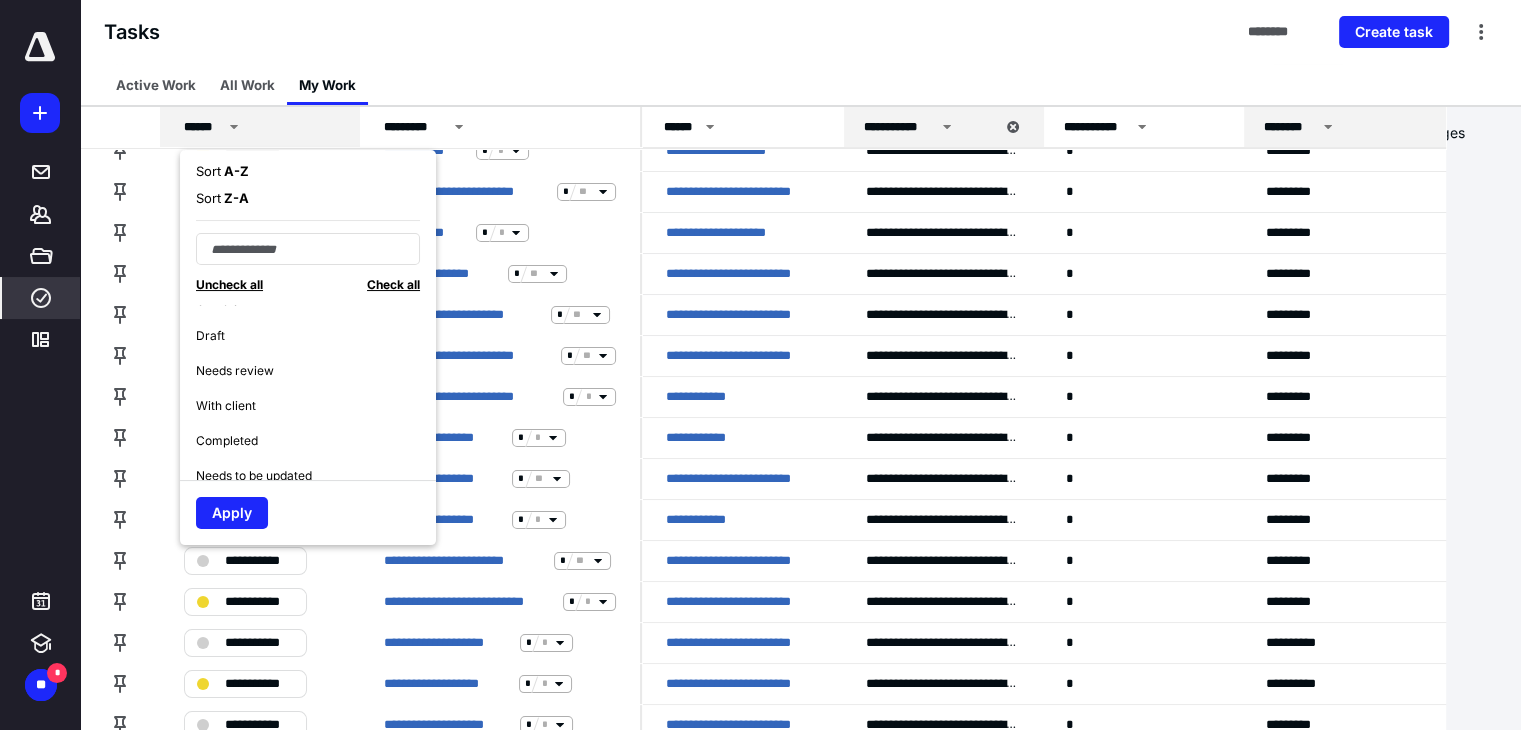 scroll, scrollTop: 175, scrollLeft: 0, axis: vertical 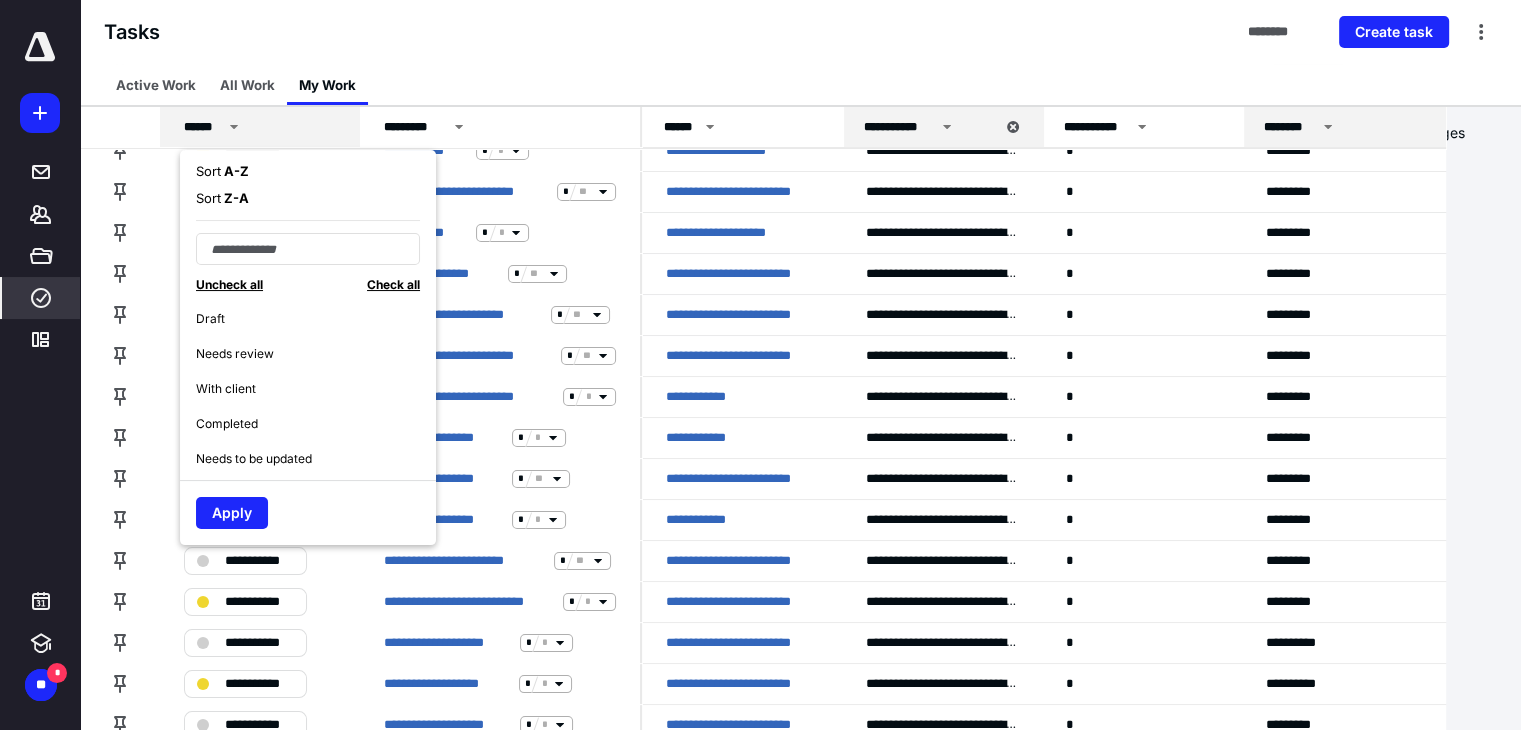 click on "Sort   A  -  Z Sort   Z  -  A Uncheck all Check all No status Not started Ready In progress On hold Draft Needs review With client Completed Needs to be updated Apply" at bounding box center [308, 347] 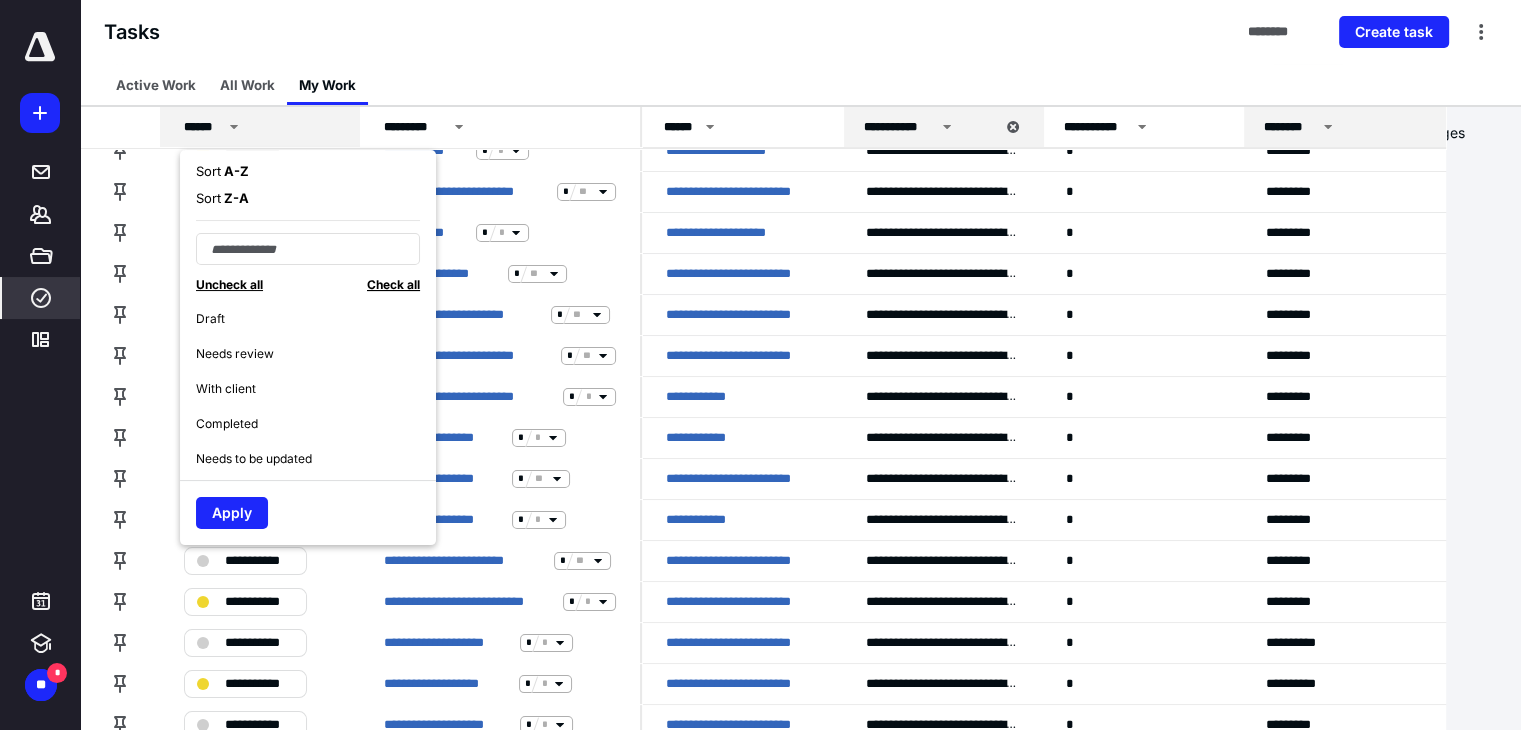 click on "Check all" at bounding box center [393, 284] 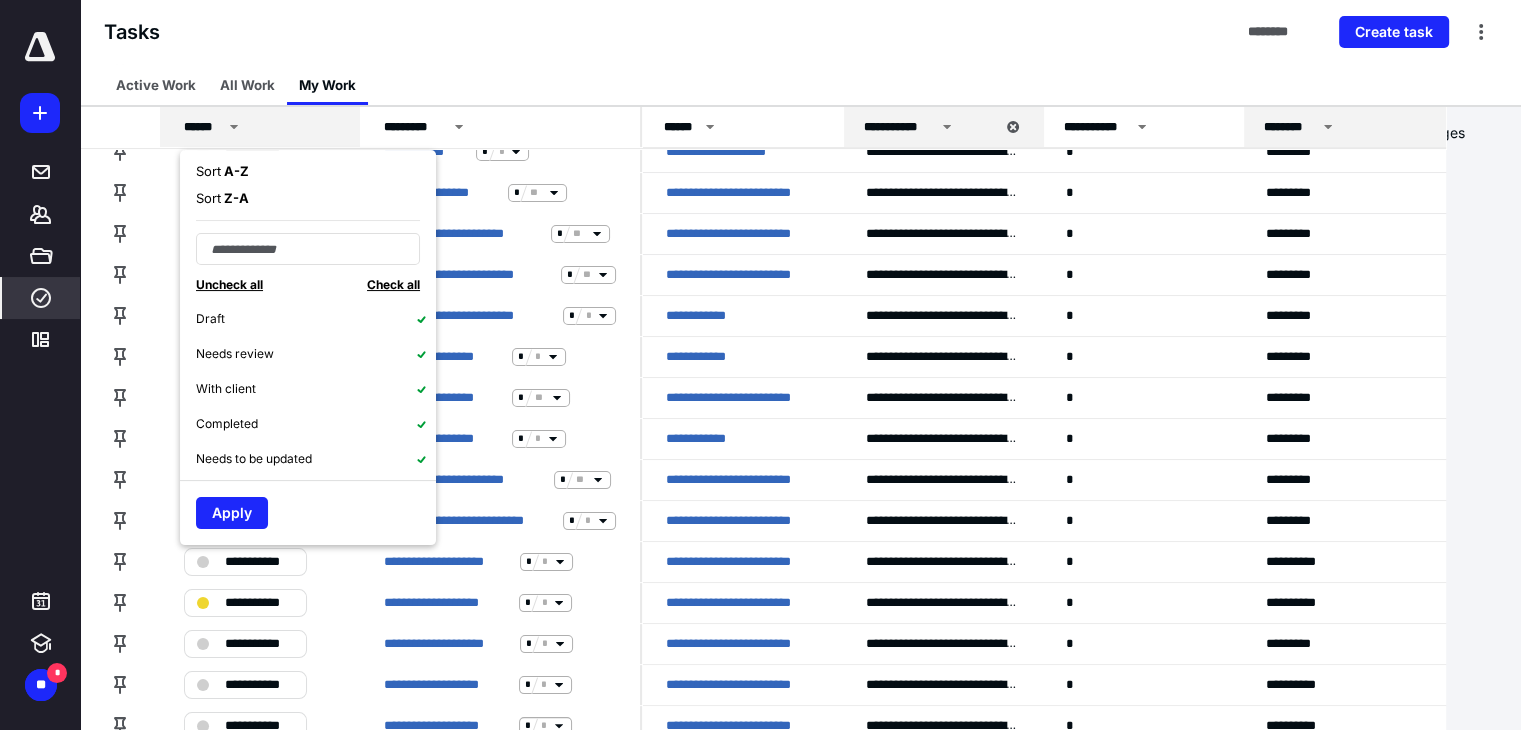 scroll, scrollTop: 352, scrollLeft: 0, axis: vertical 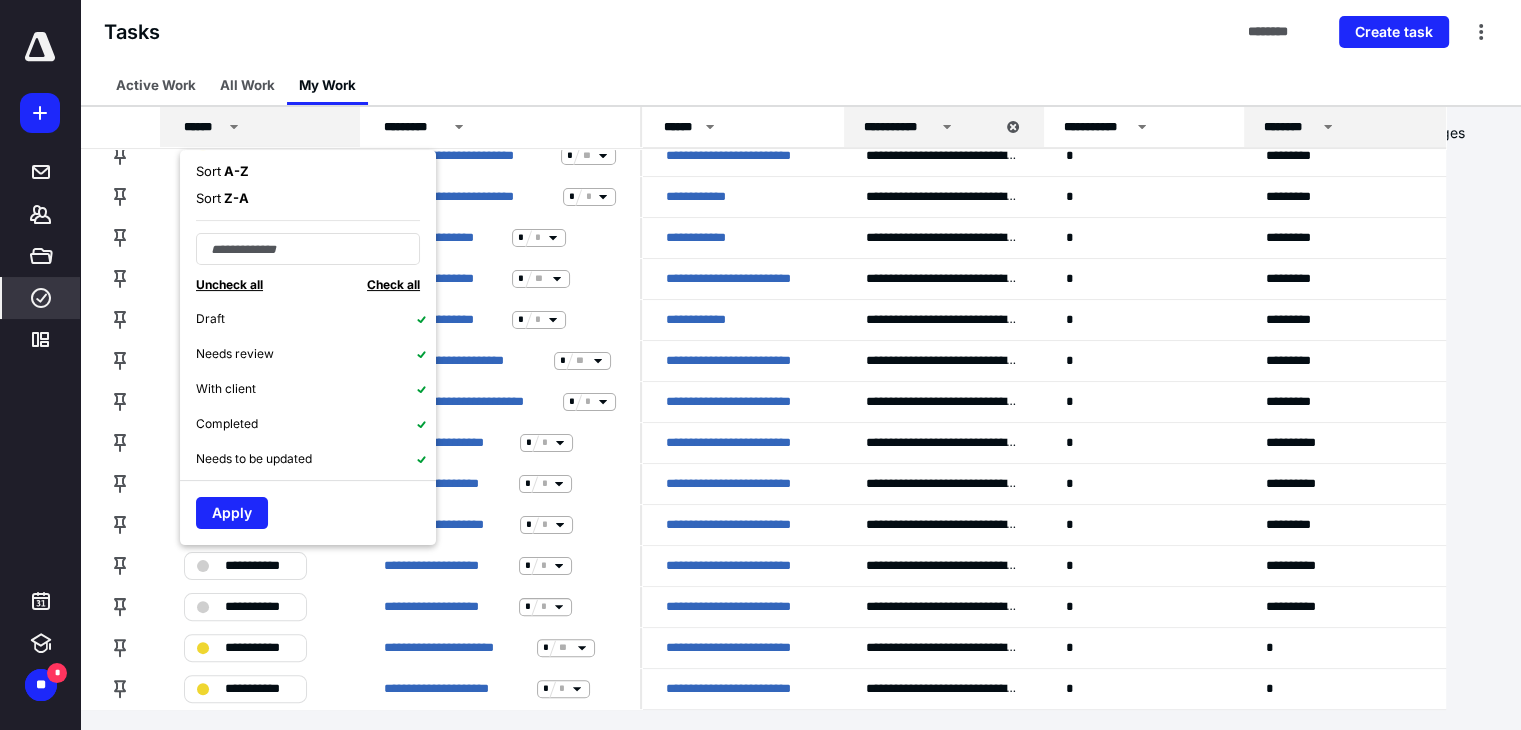 click on "Completed" at bounding box center [316, 423] 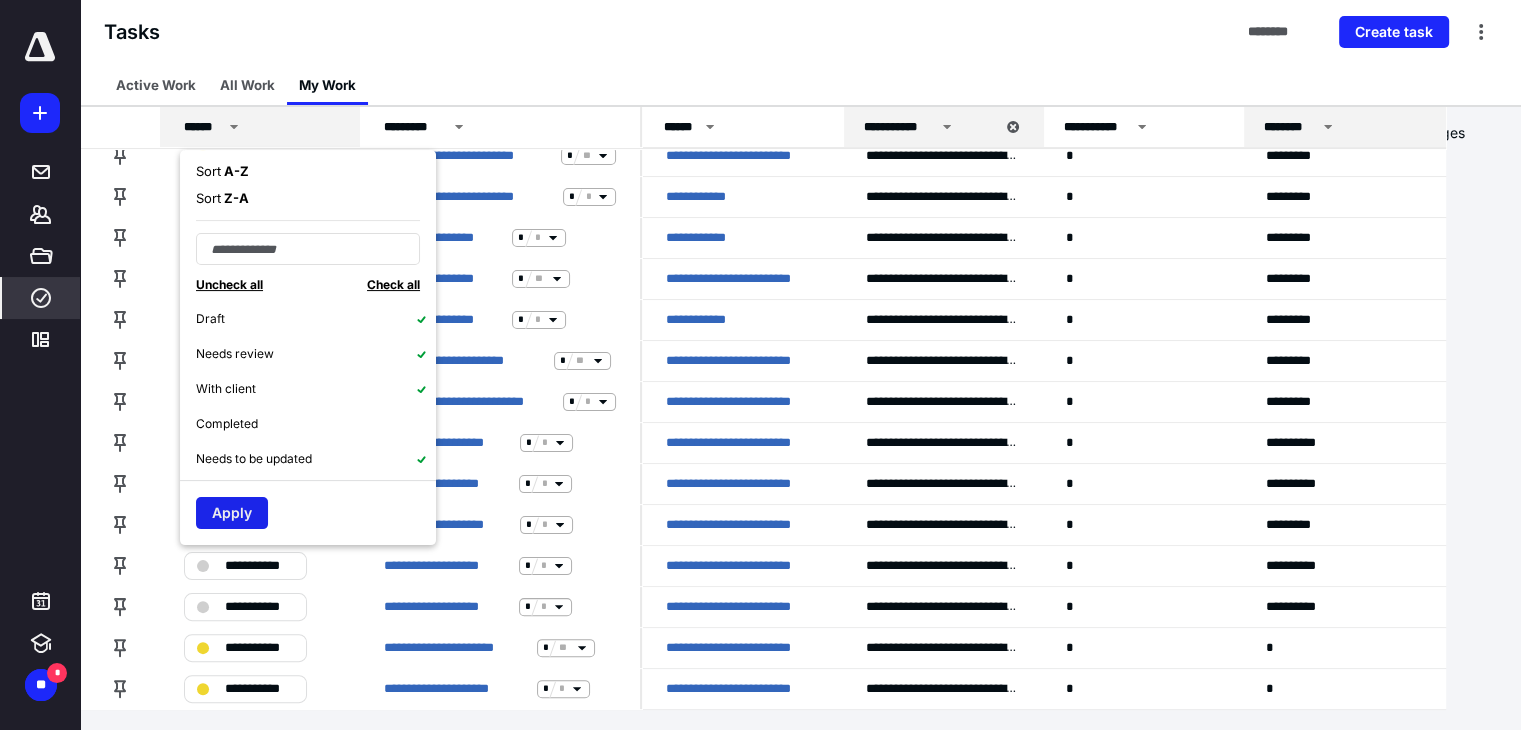 click on "Apply" at bounding box center (232, 513) 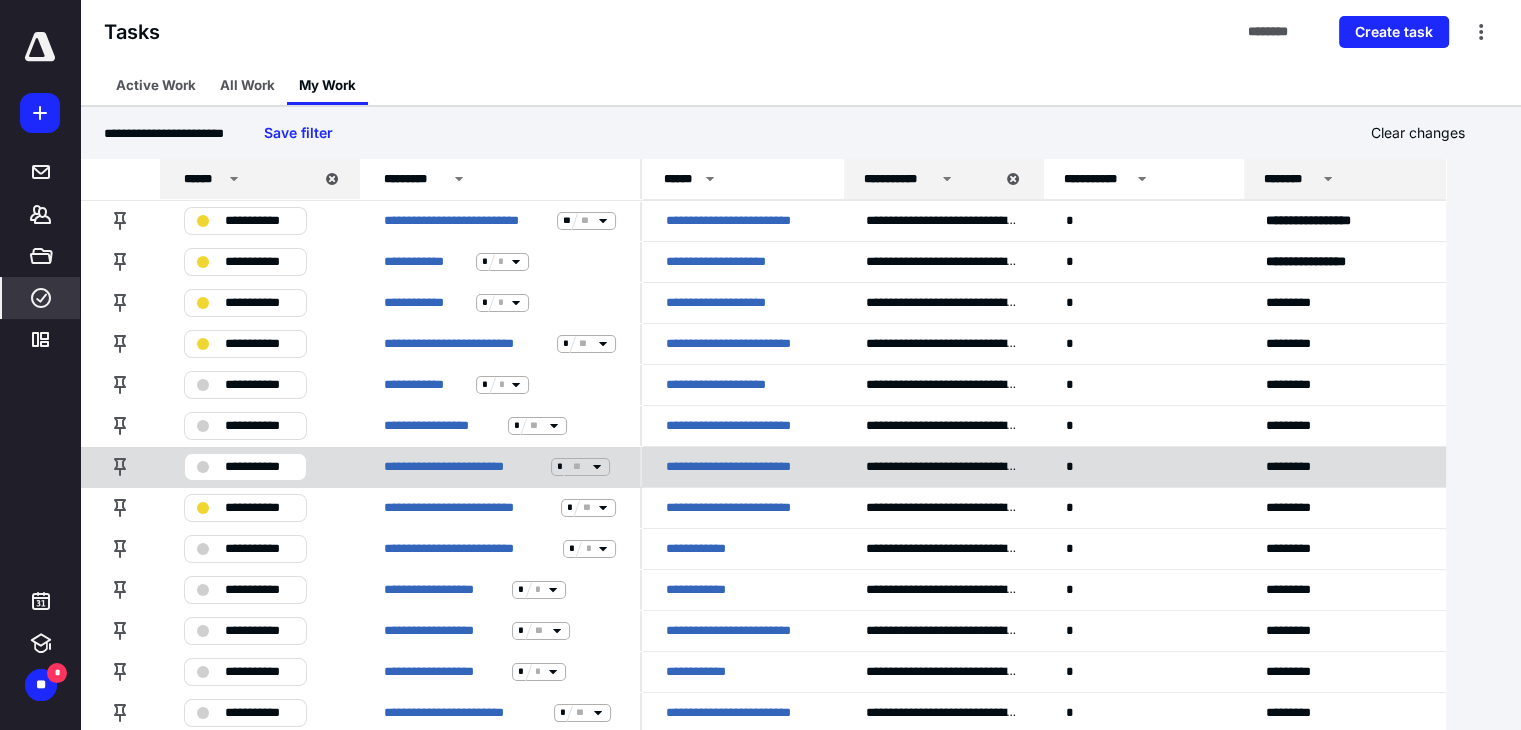 scroll, scrollTop: 100, scrollLeft: 0, axis: vertical 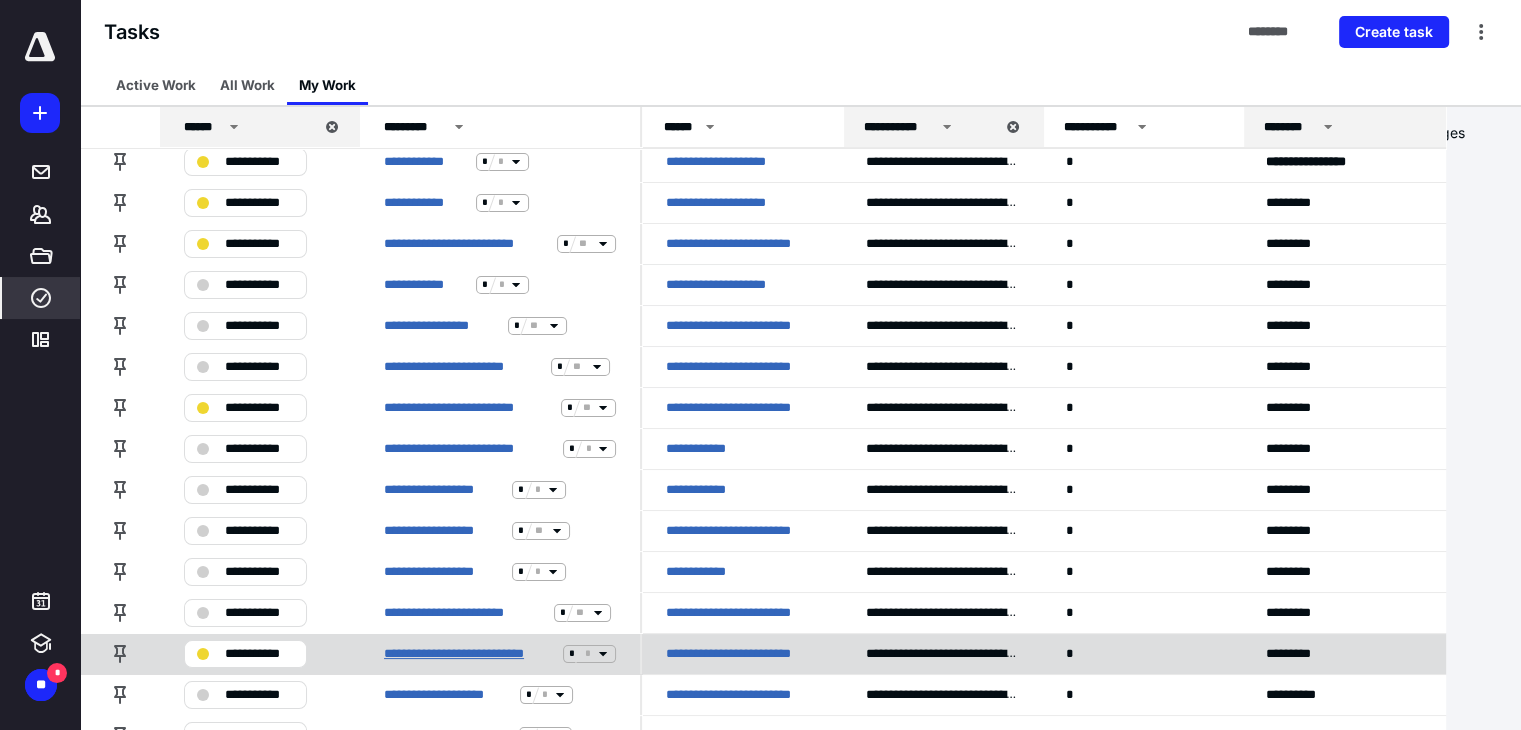 click on "**********" at bounding box center [469, 654] 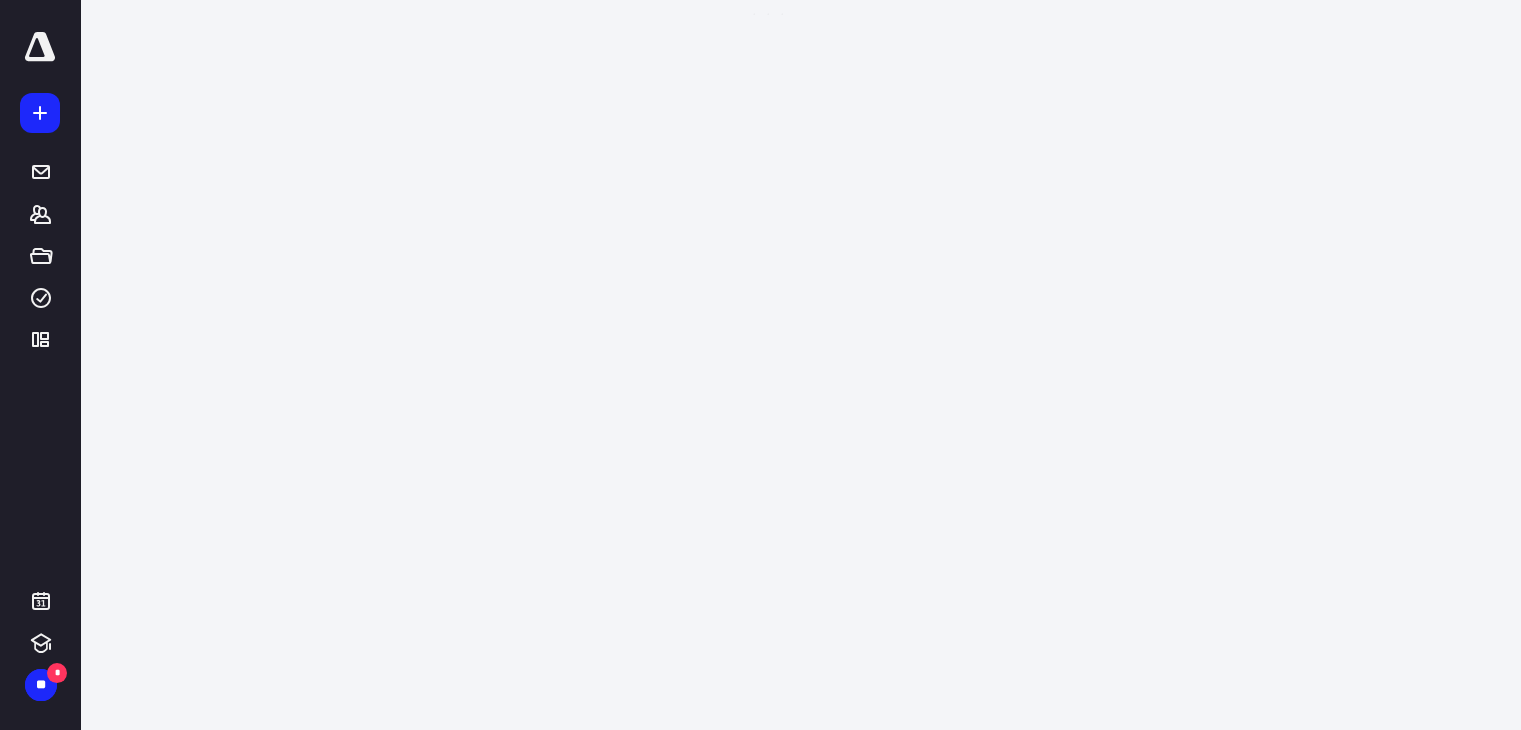 scroll, scrollTop: 0, scrollLeft: 0, axis: both 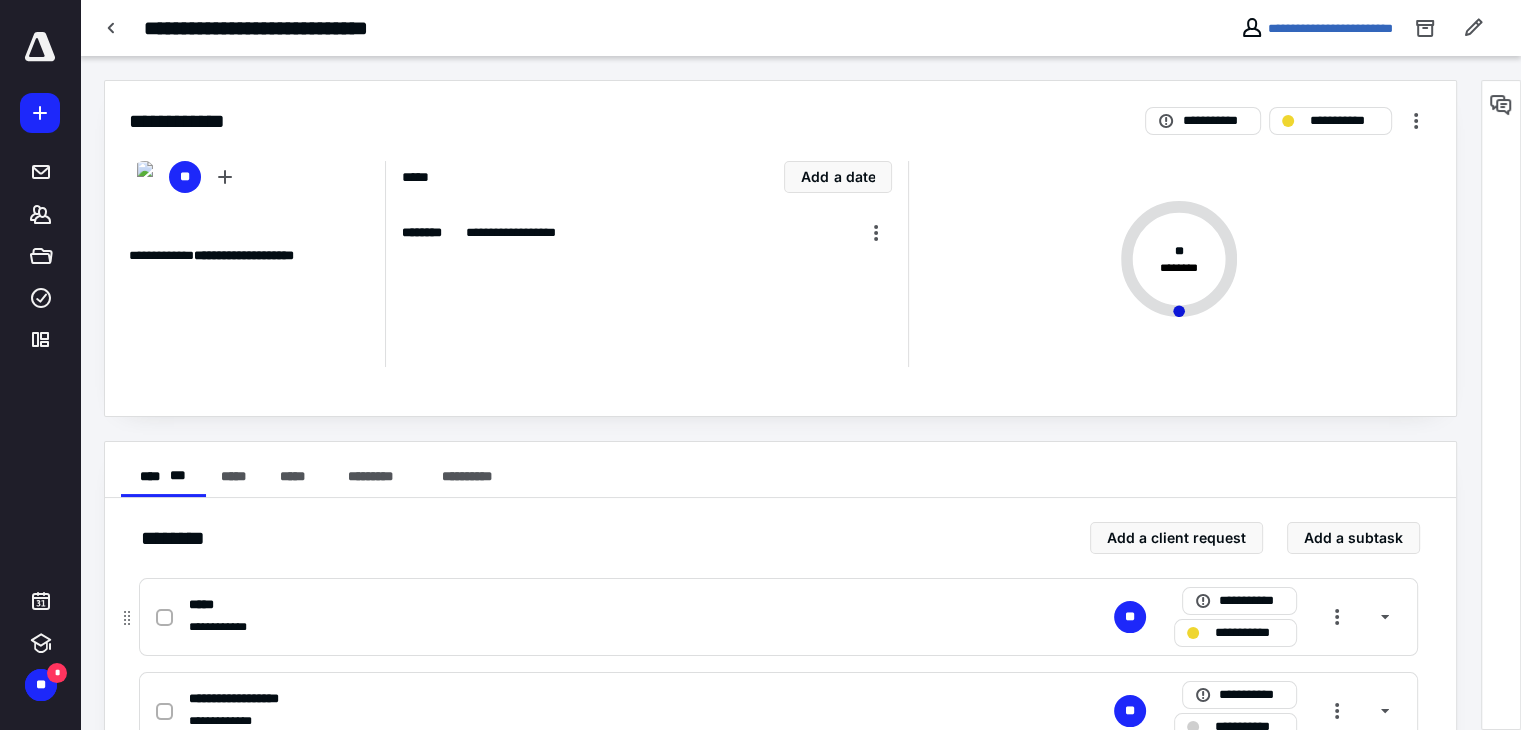 click on "**********" at bounding box center (778, 617) 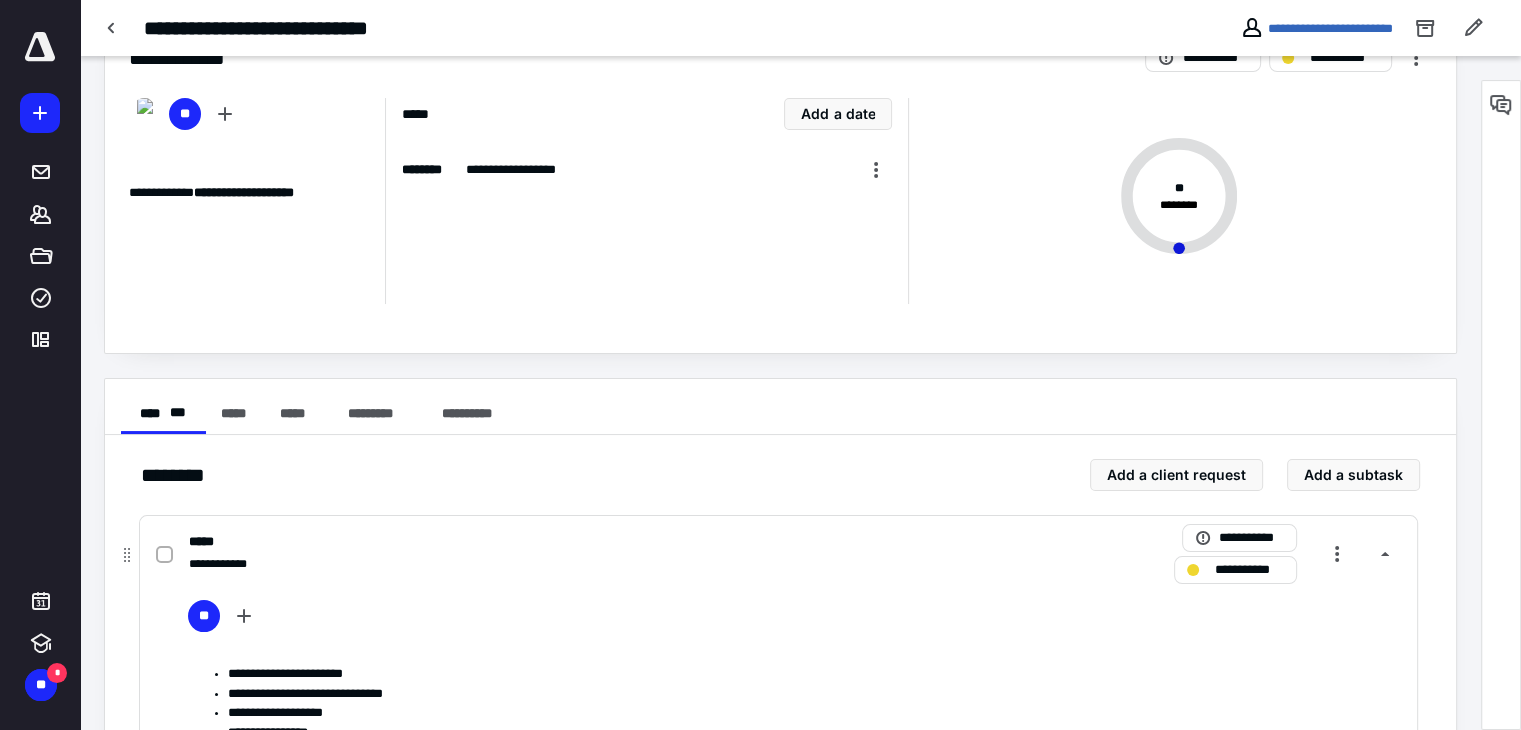 scroll, scrollTop: 200, scrollLeft: 0, axis: vertical 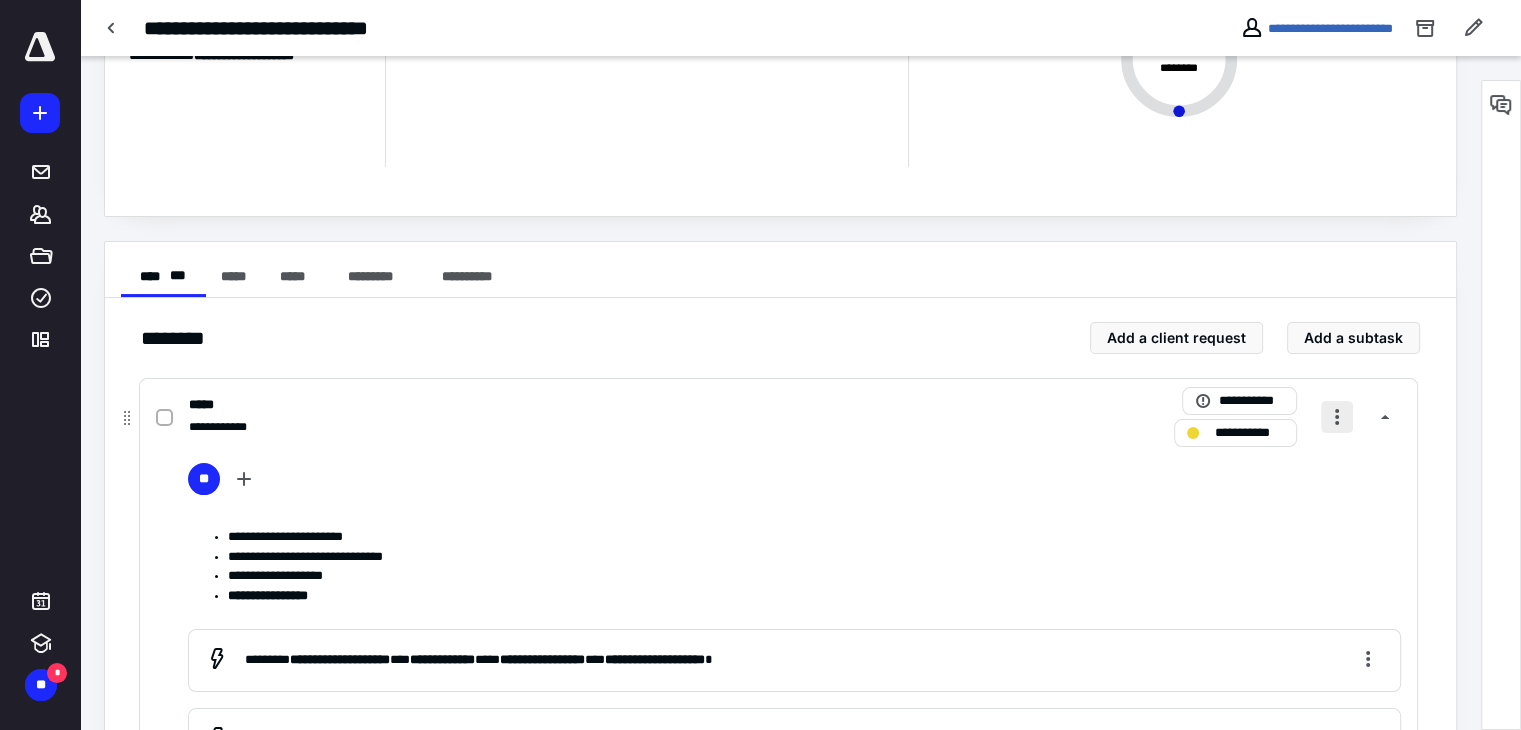 click at bounding box center [1337, 417] 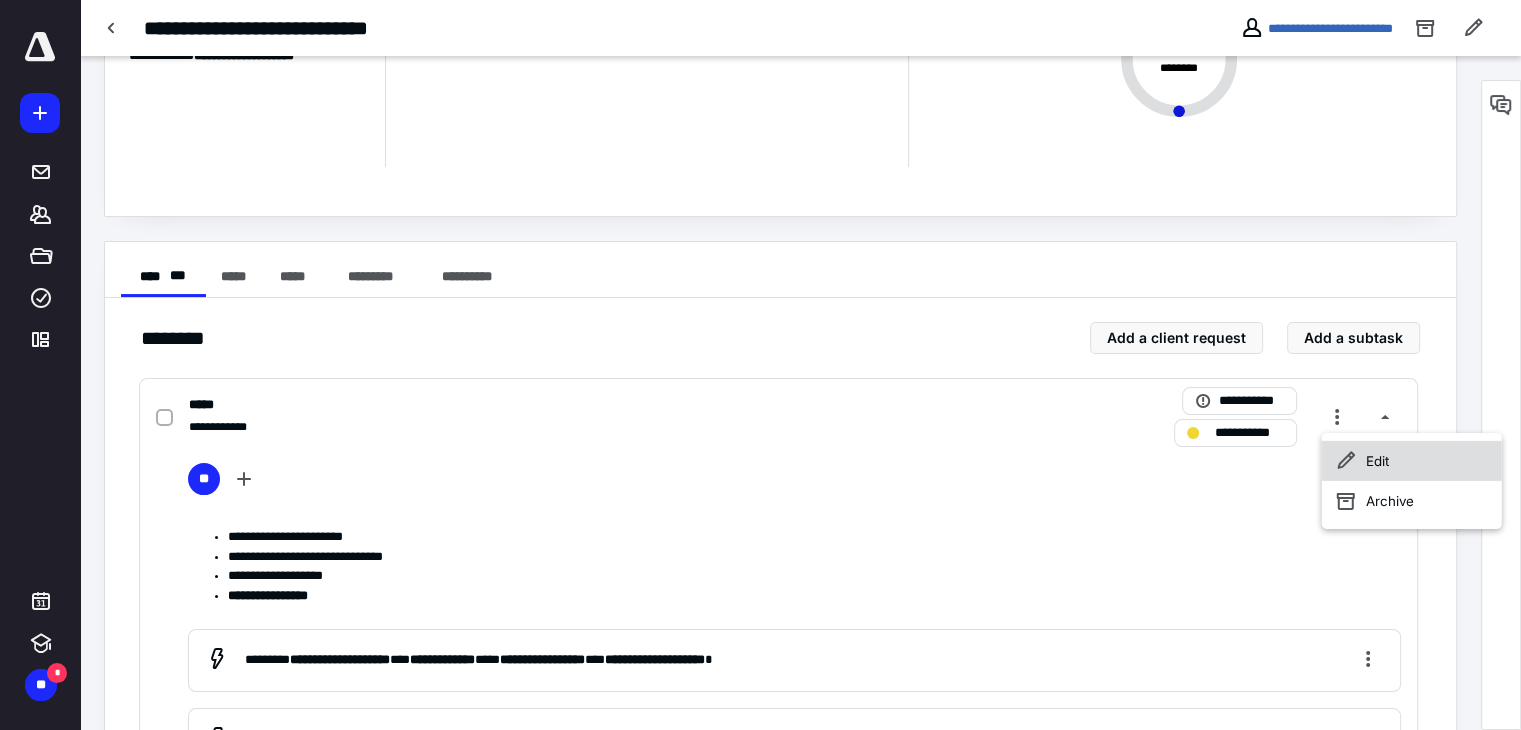 click on "Edit" at bounding box center (1412, 461) 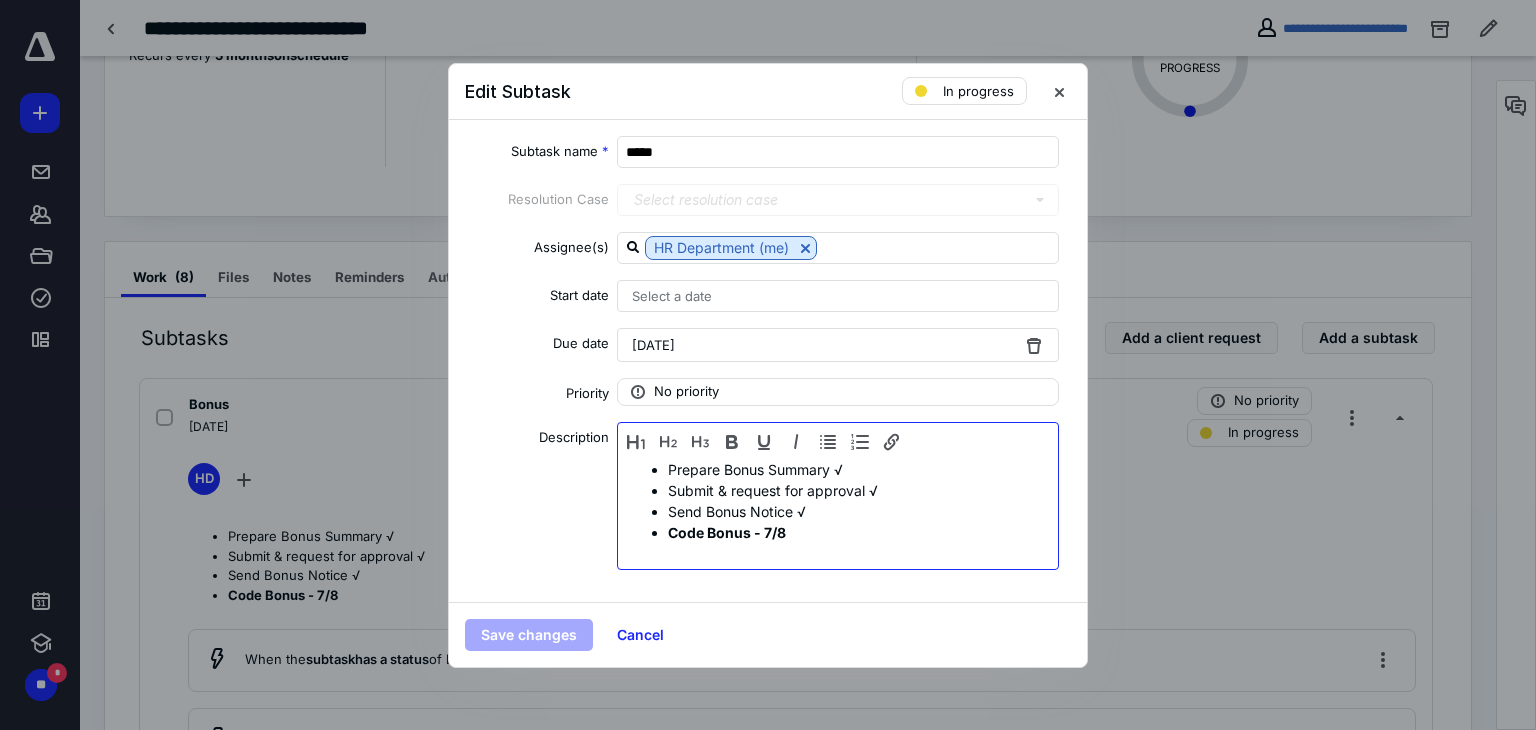 click on "Code Bonus - 7/8" at bounding box center (858, 532) 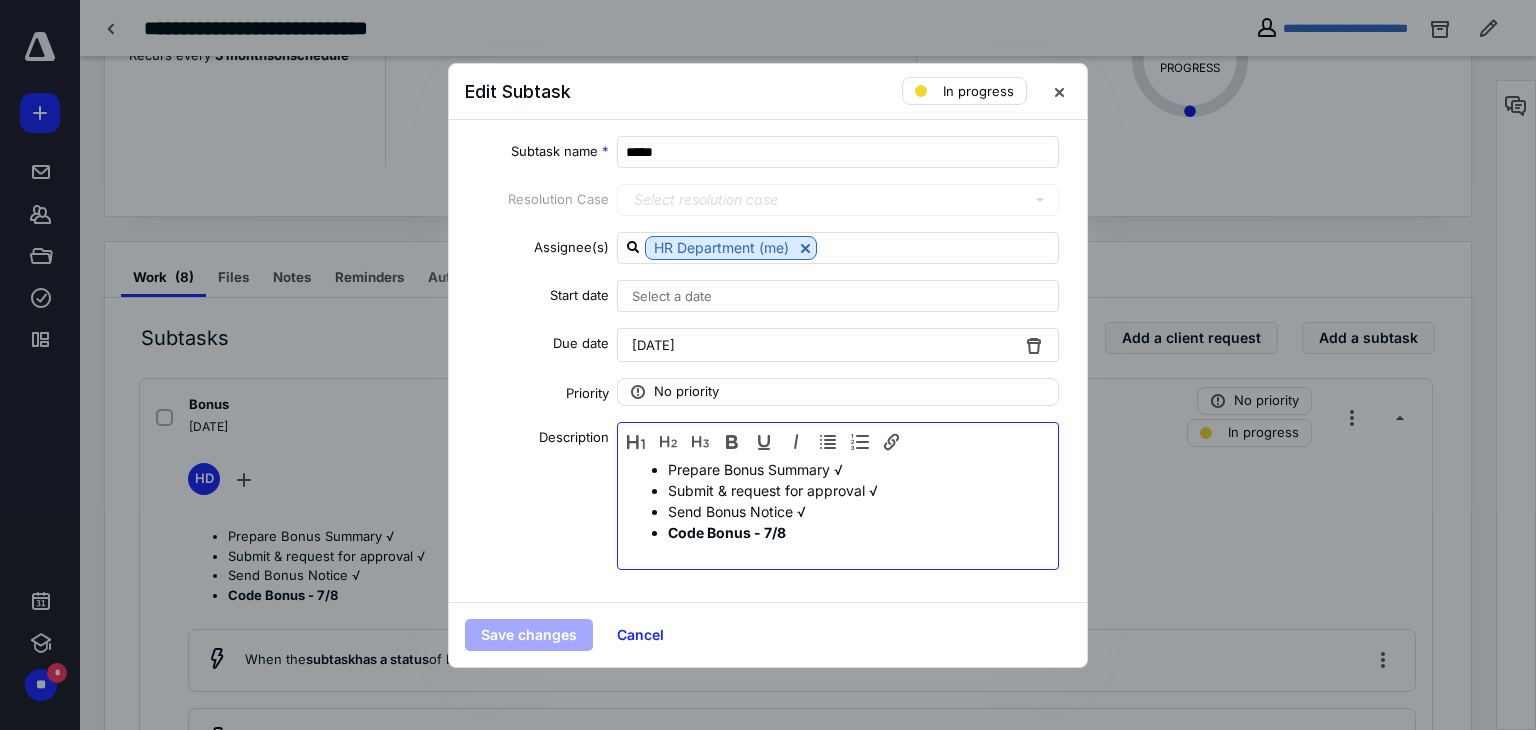 type 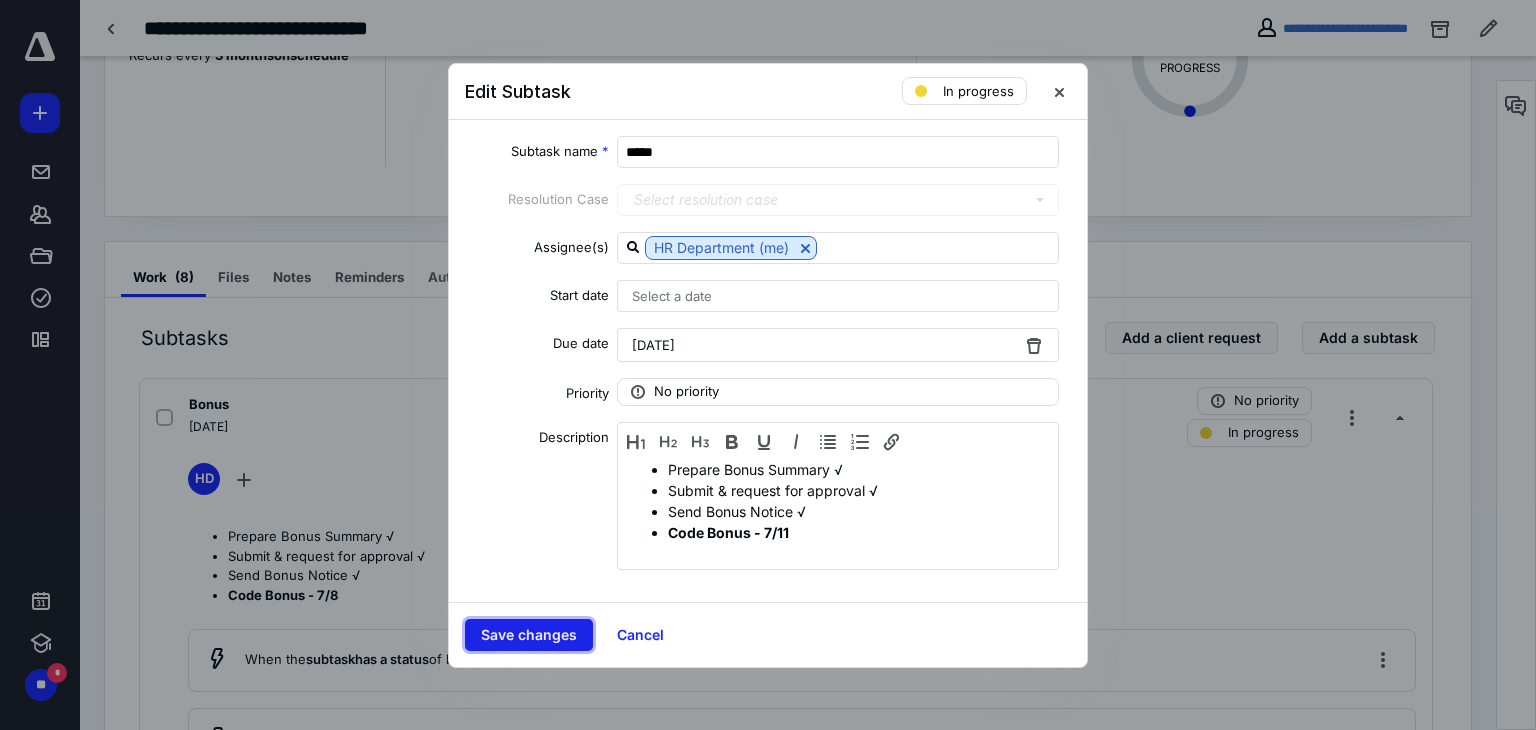 click on "Save changes" at bounding box center (529, 635) 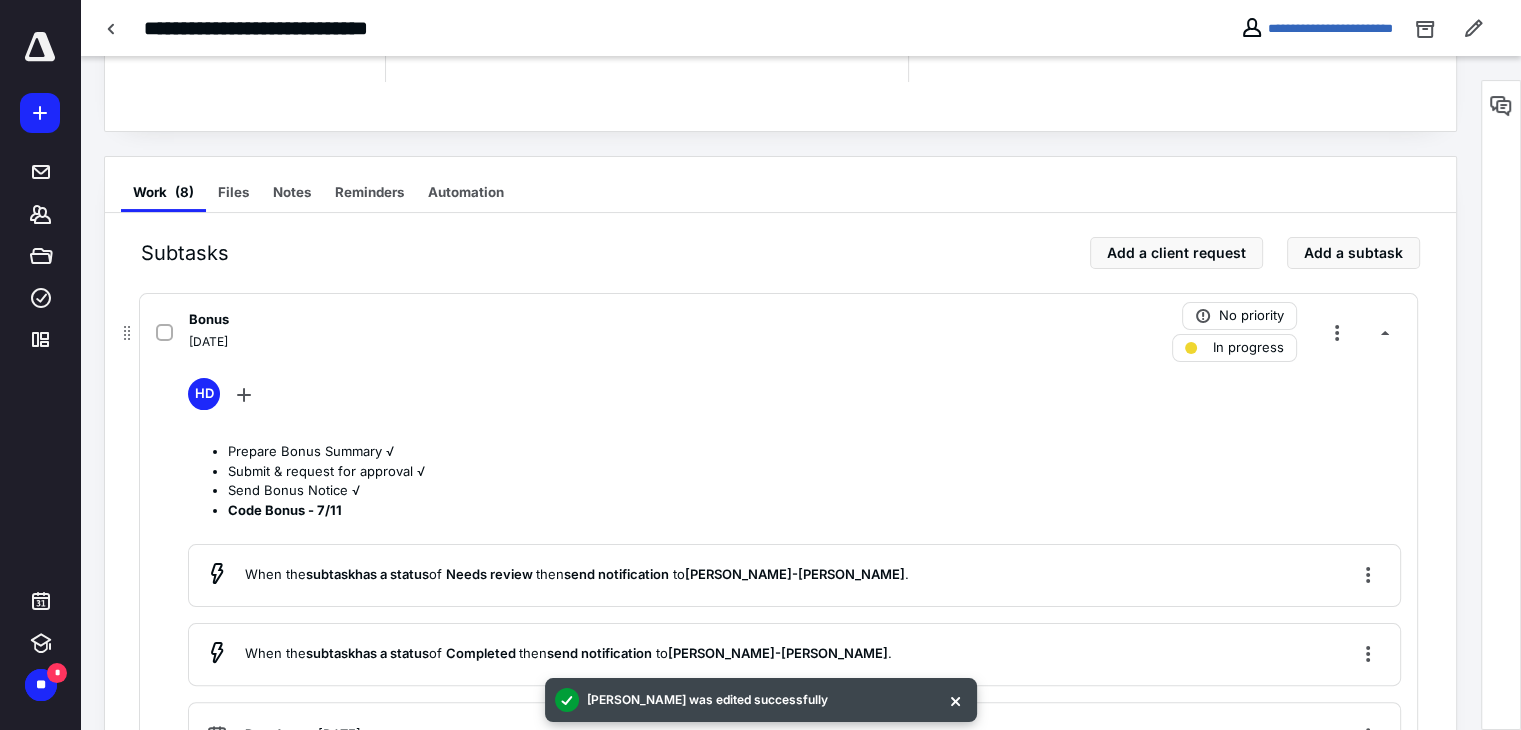 scroll, scrollTop: 400, scrollLeft: 0, axis: vertical 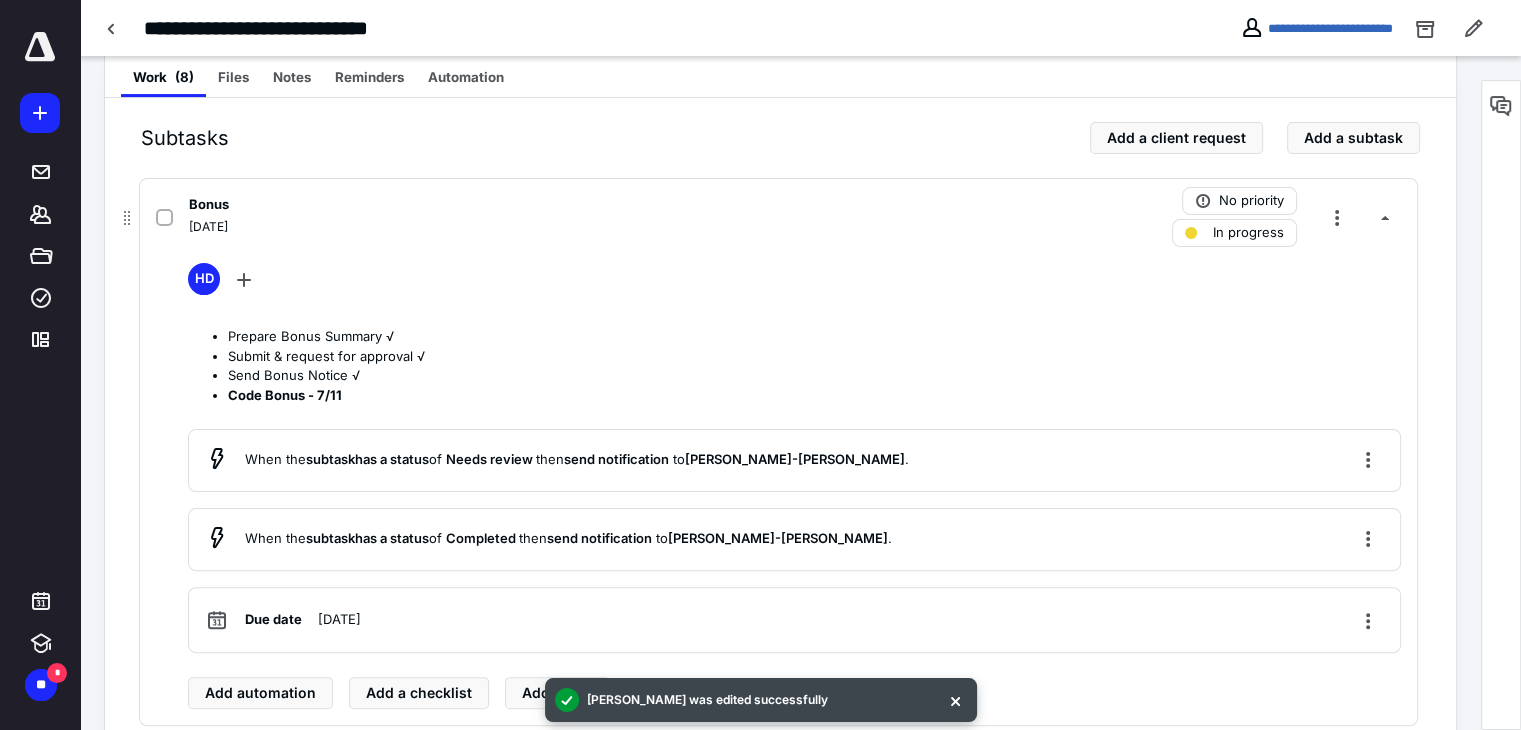 click on "No priority In progress" at bounding box center (1274, 217) 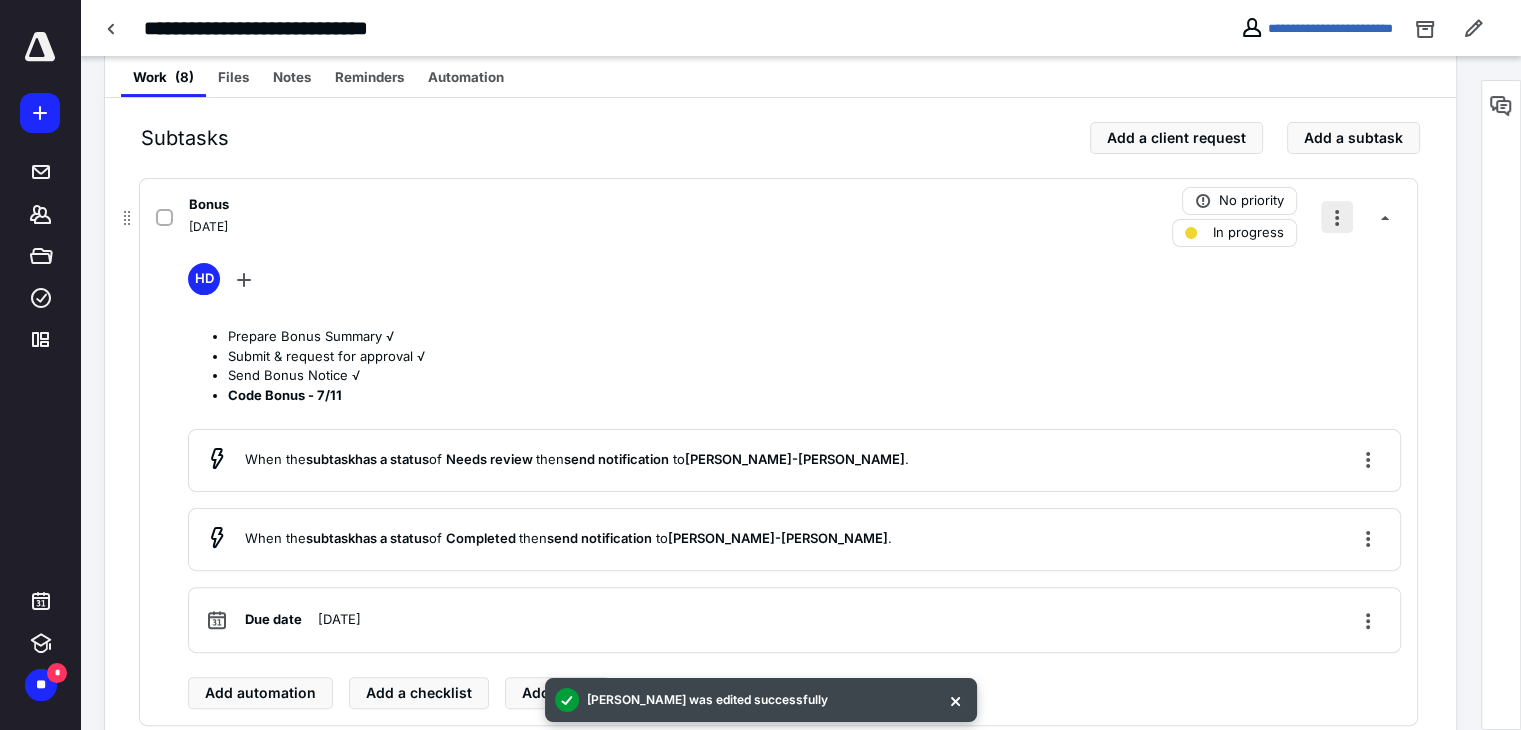 click at bounding box center [1337, 217] 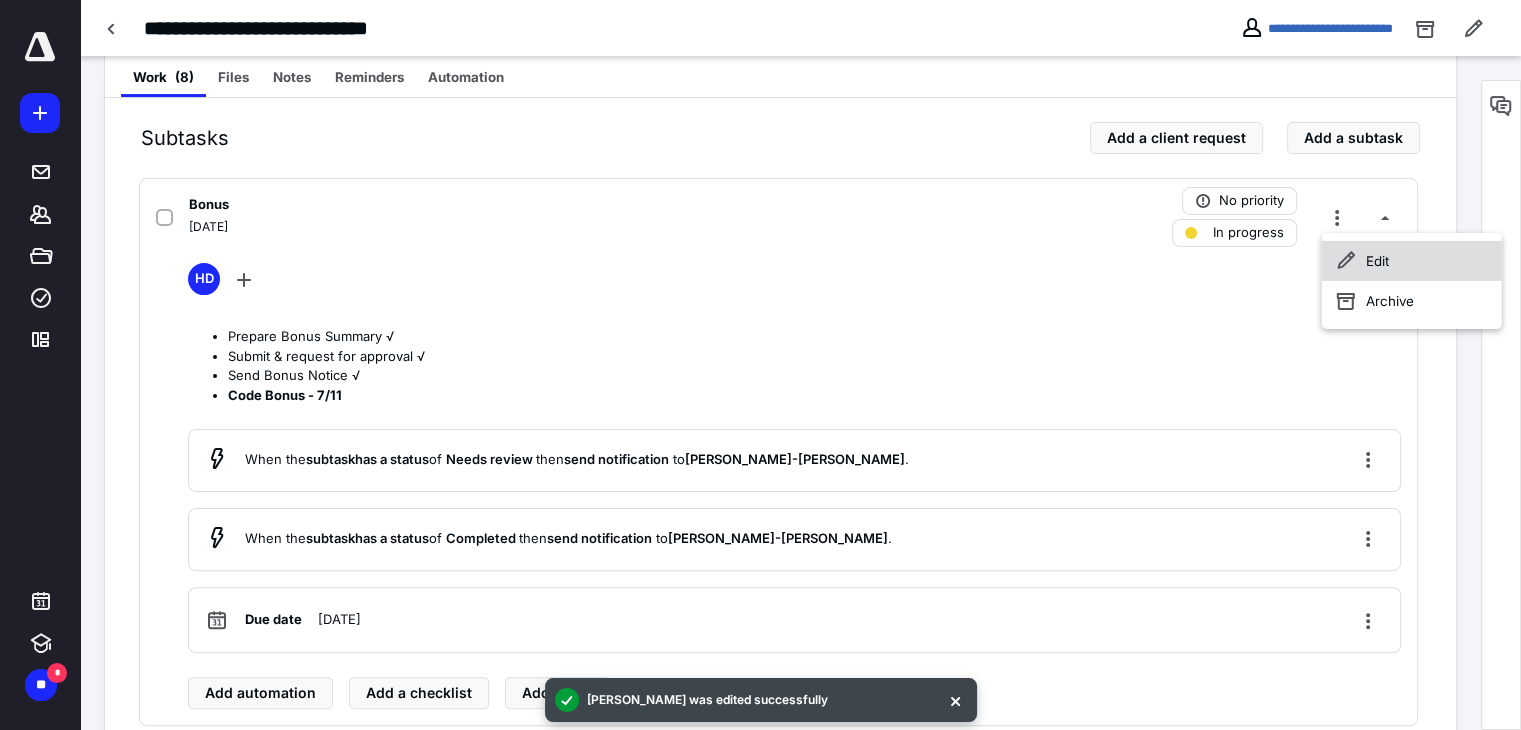 click 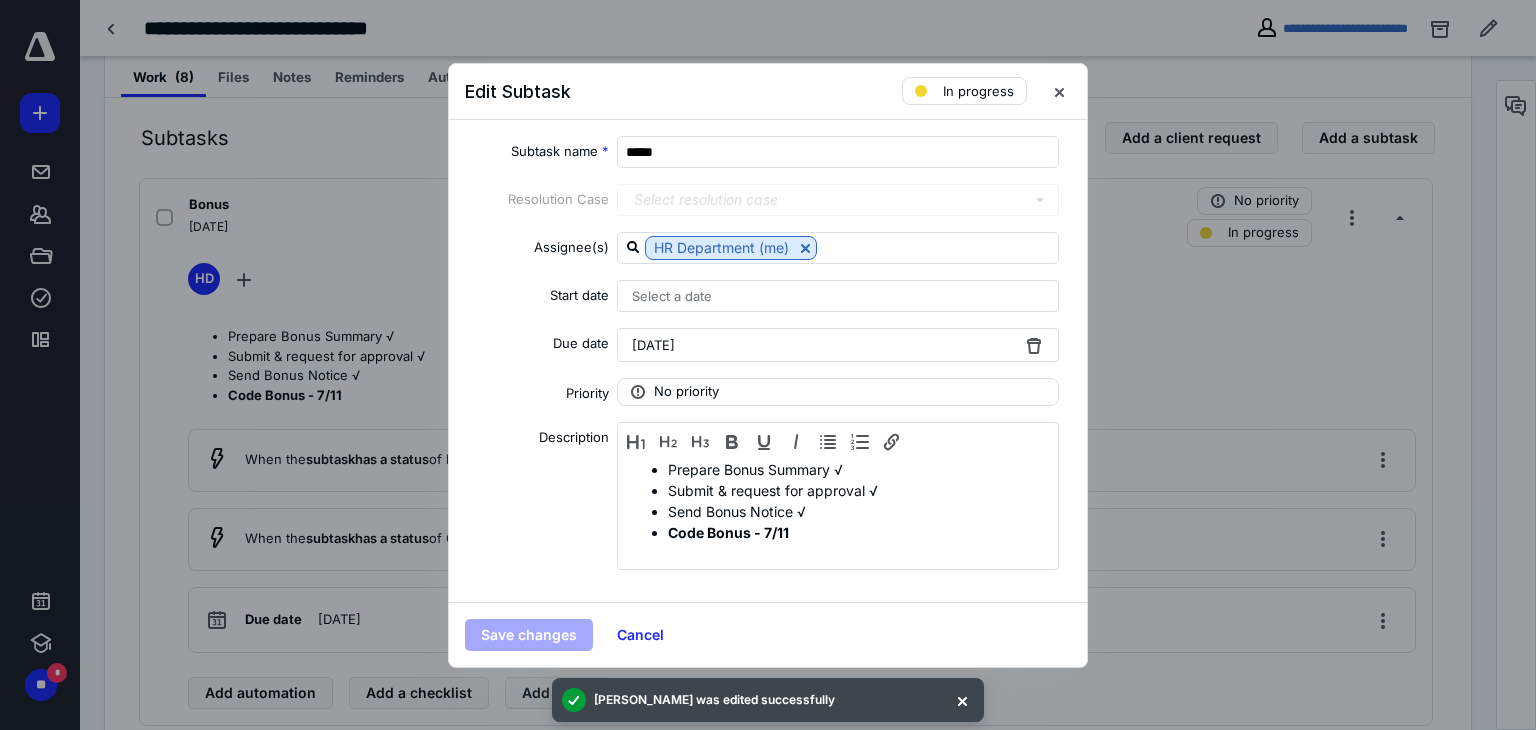 click on "[DATE]" at bounding box center (838, 345) 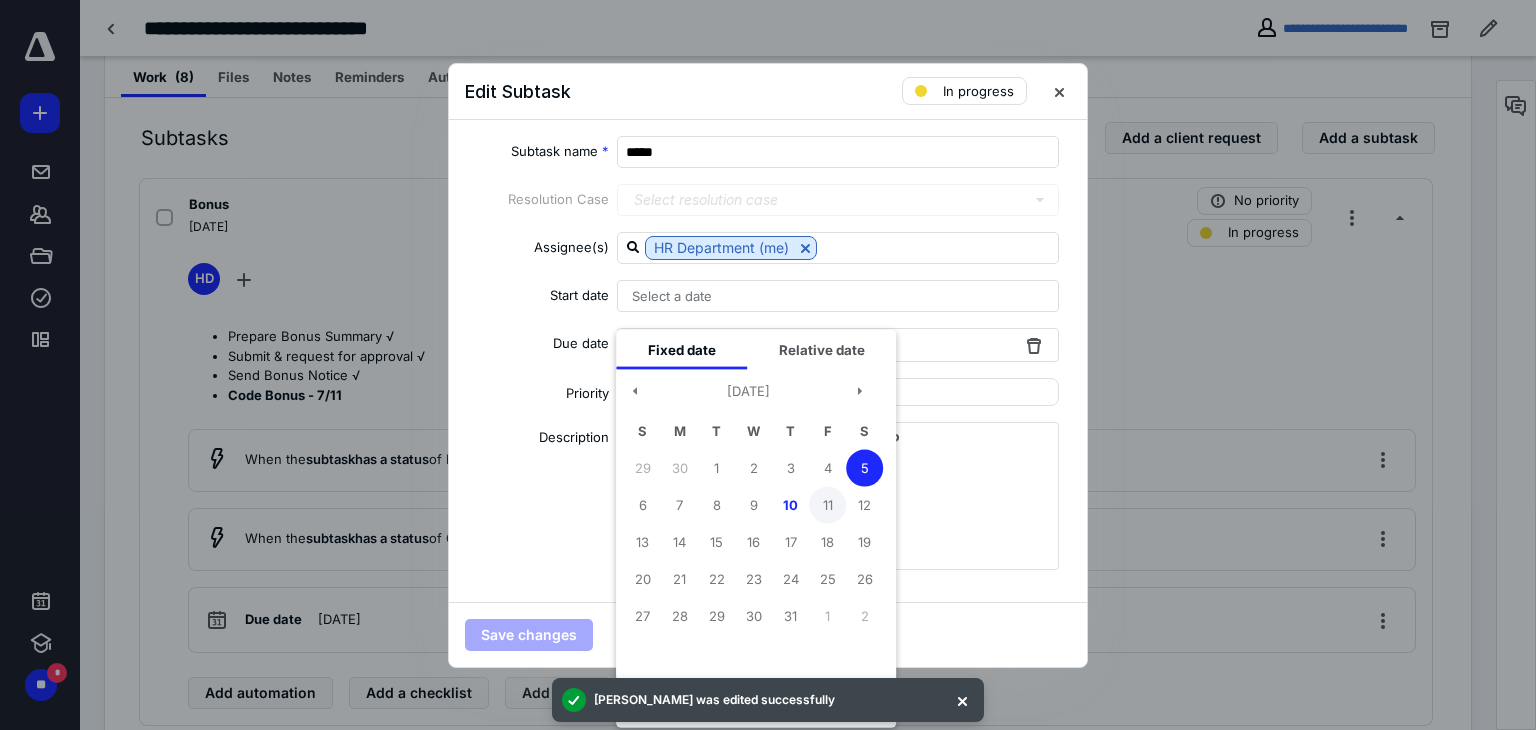 click on "11" at bounding box center (827, 505) 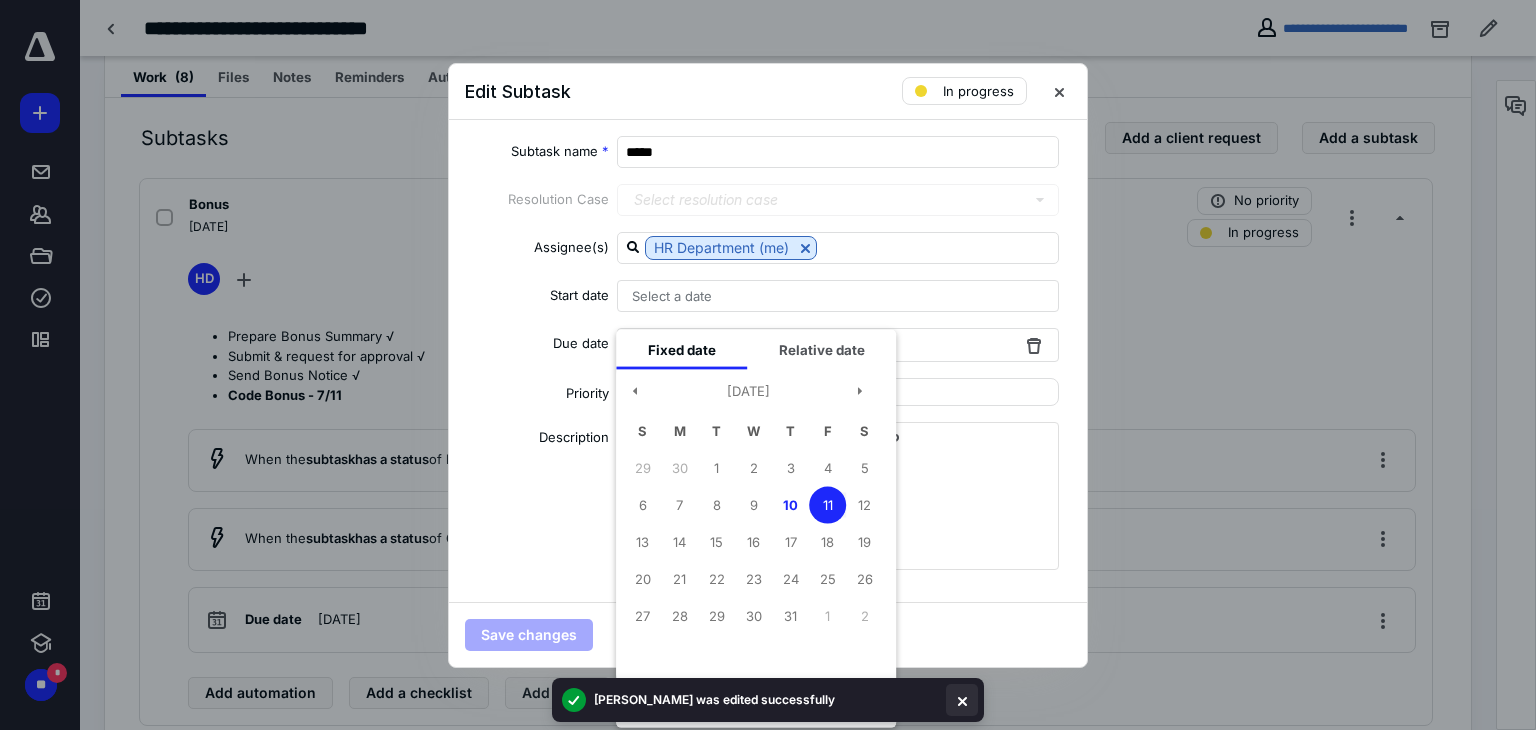 click at bounding box center [962, 700] 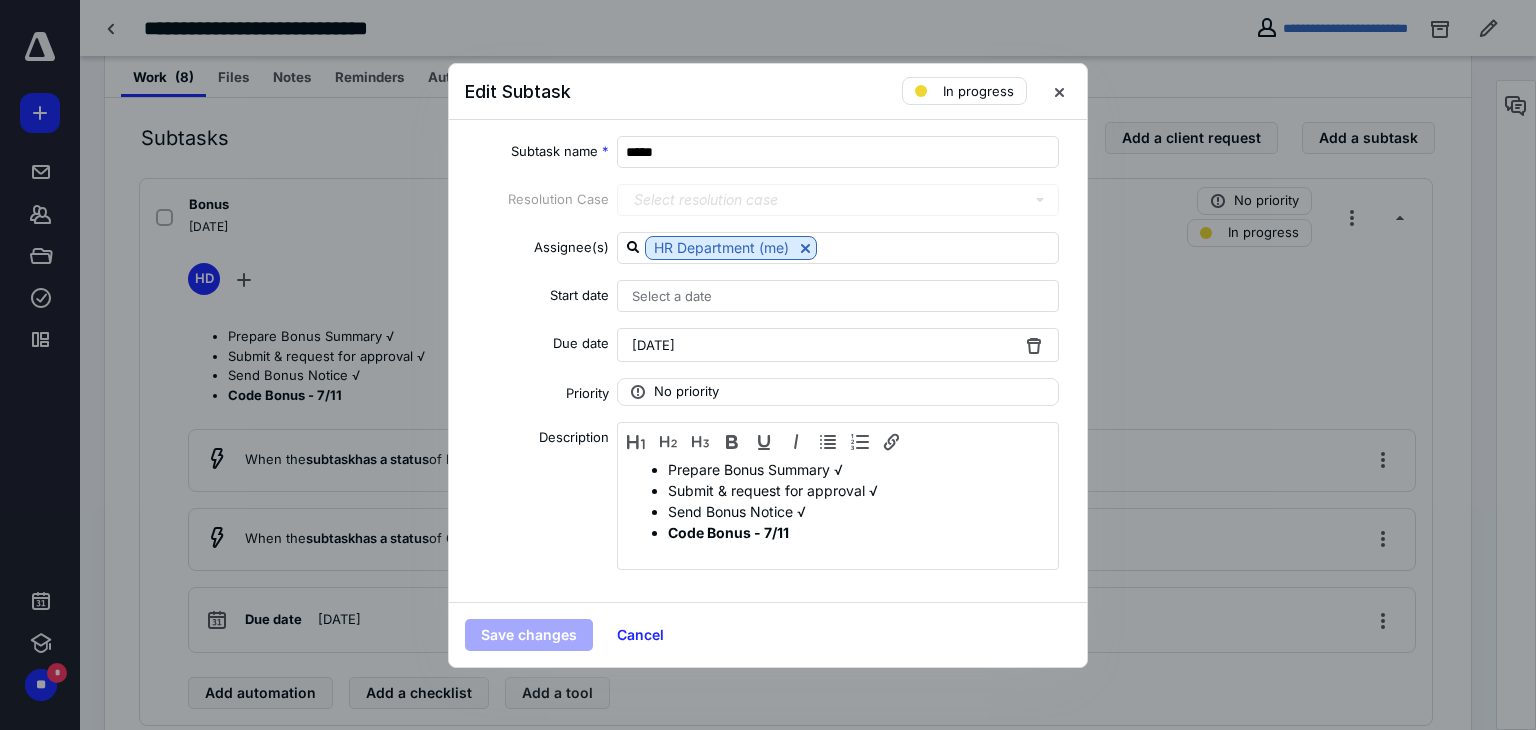 click on "[DATE]" at bounding box center [838, 345] 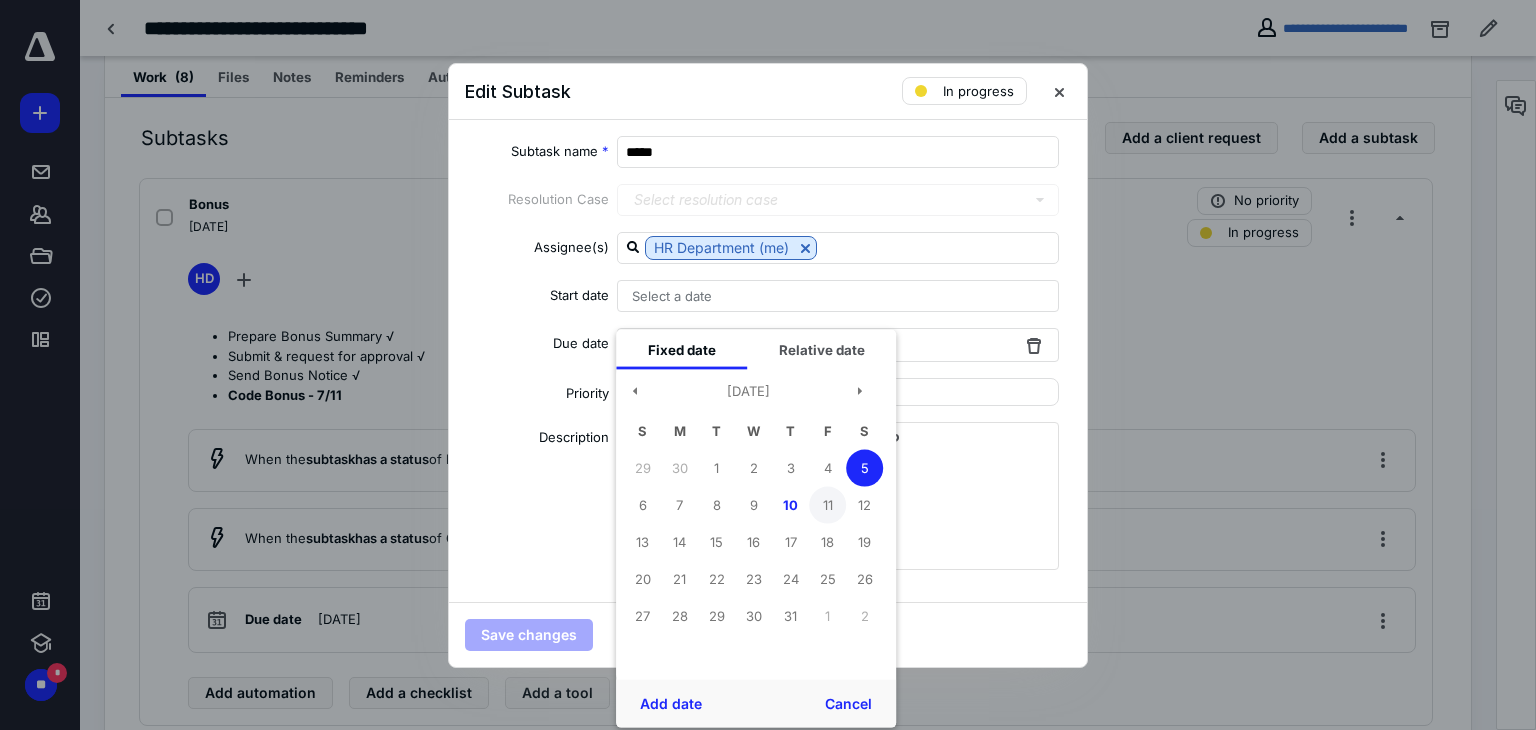 click on "11" at bounding box center (827, 505) 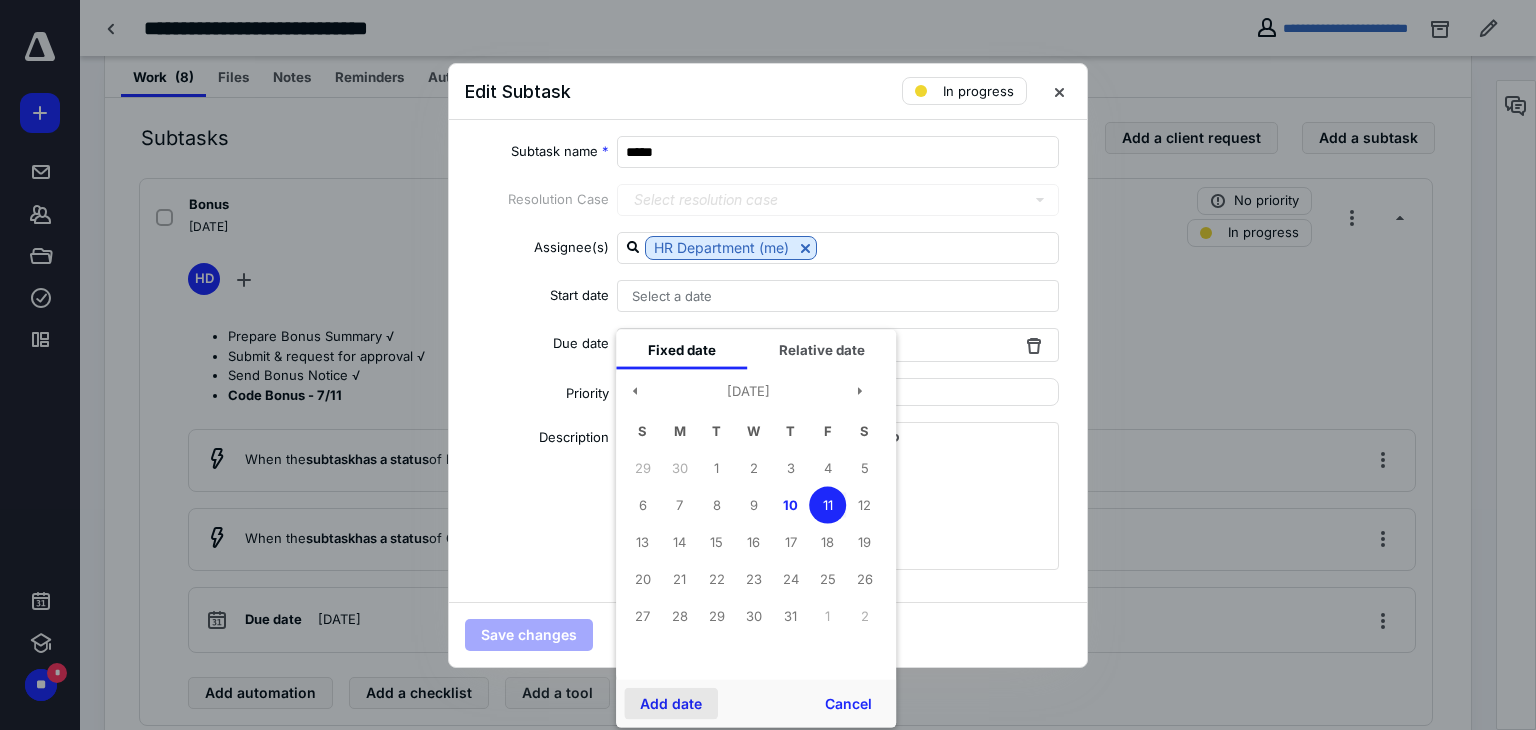 click on "Add date" at bounding box center (671, 703) 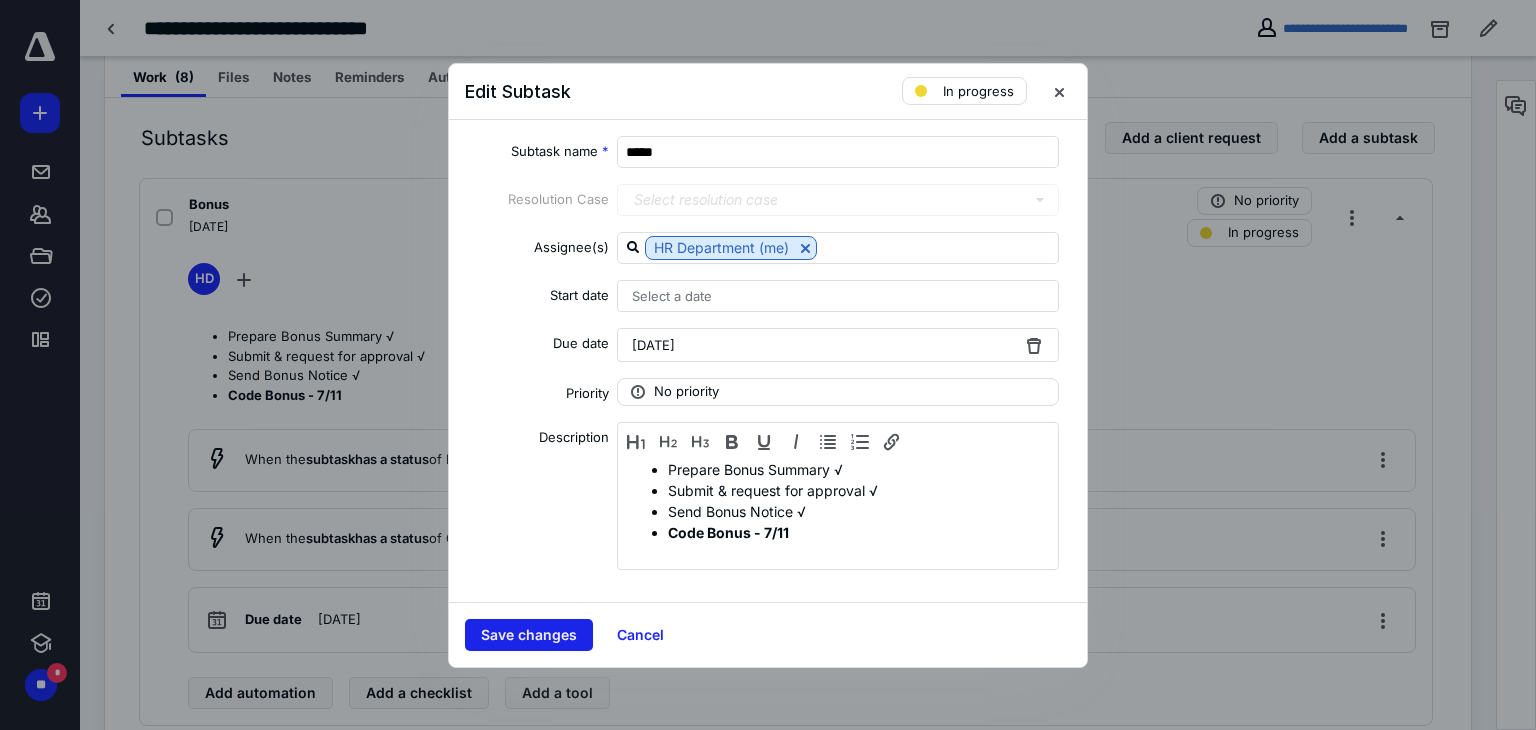 click on "Save changes" at bounding box center [529, 635] 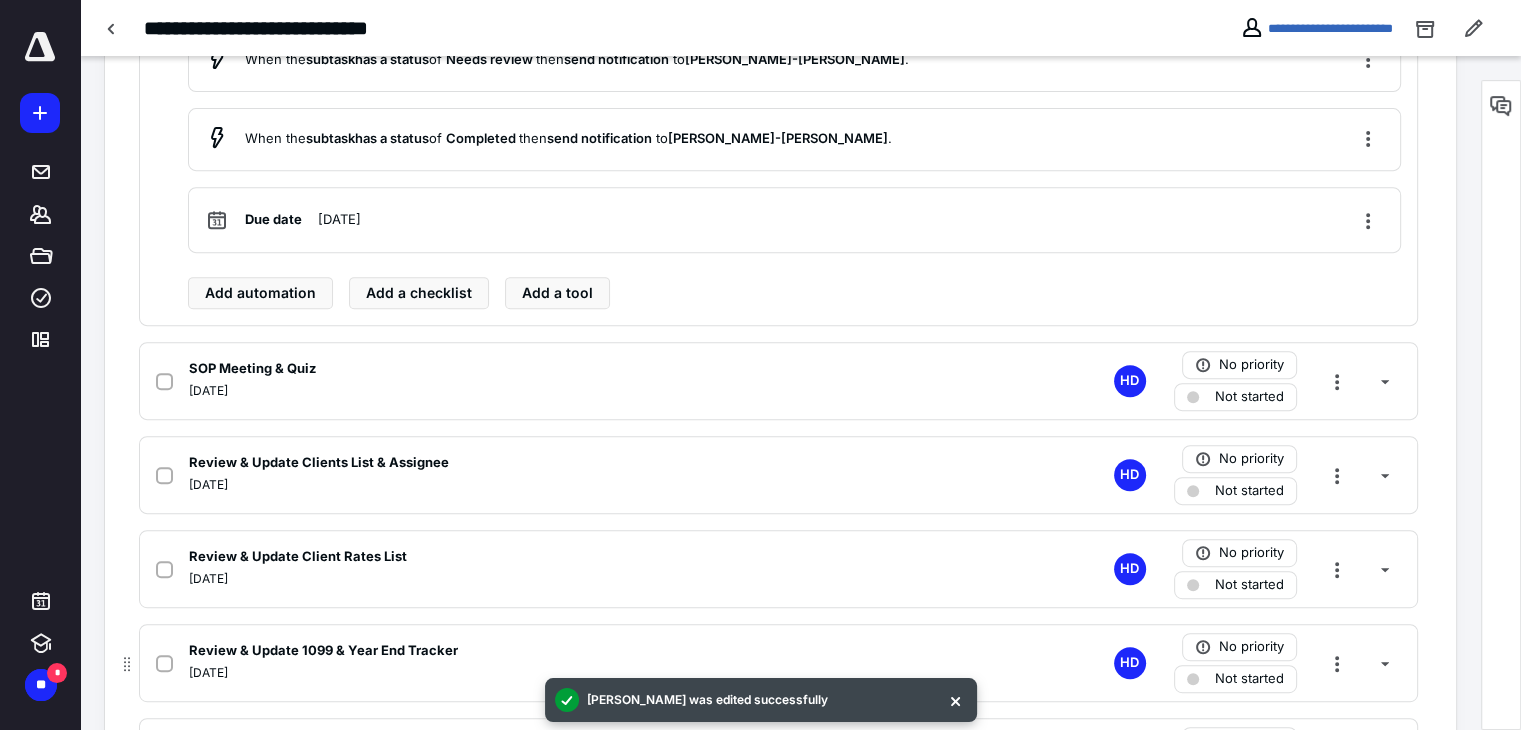 scroll, scrollTop: 1101, scrollLeft: 0, axis: vertical 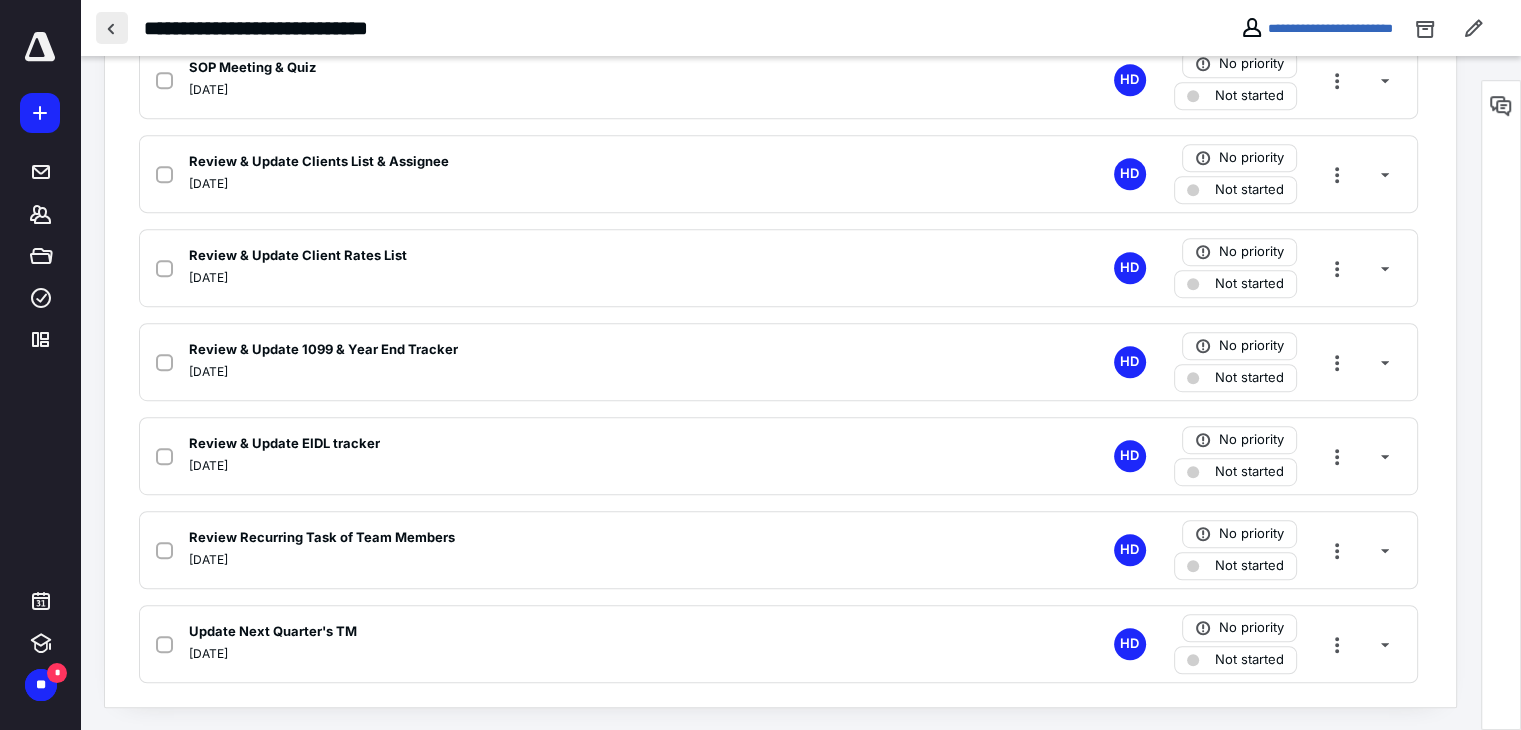 click at bounding box center [112, 28] 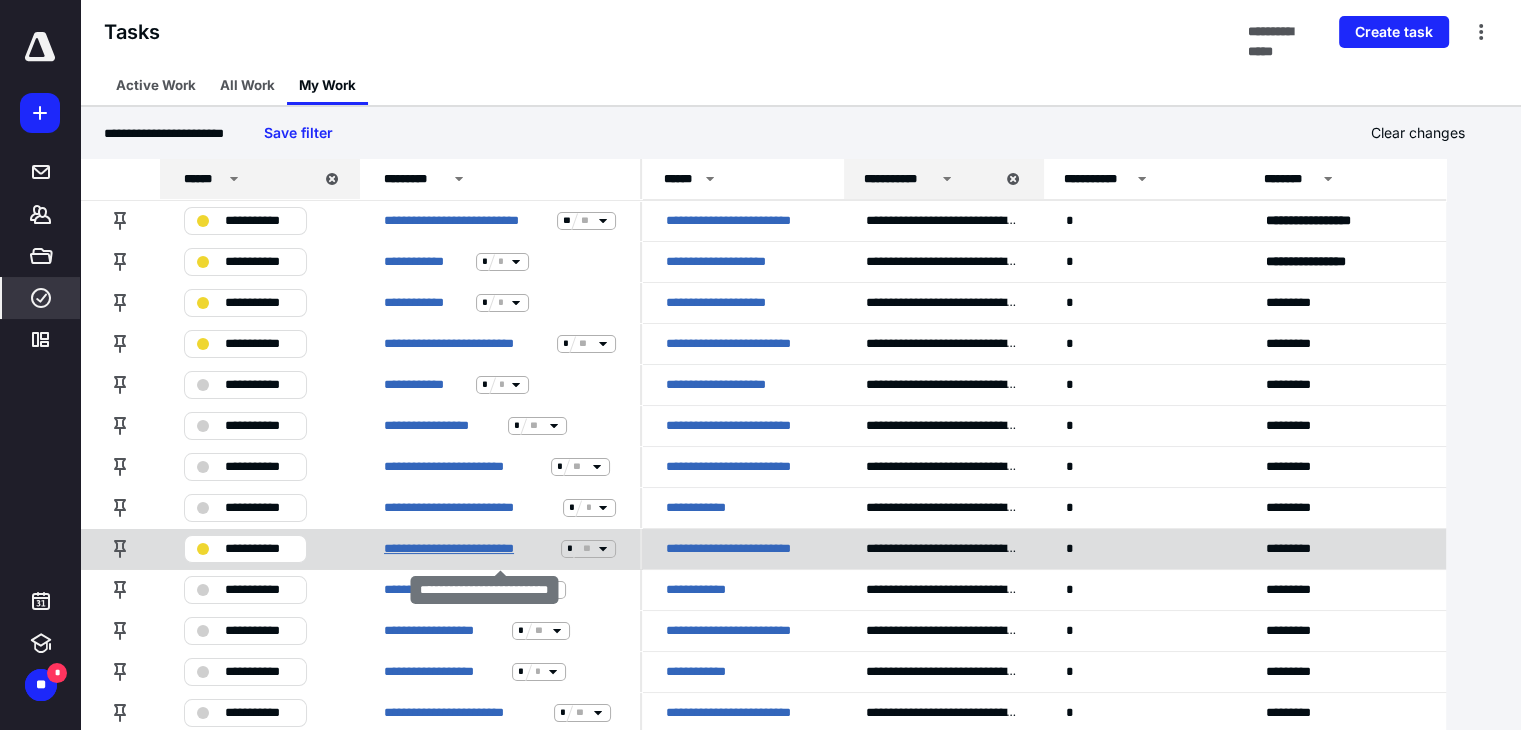 click on "**********" at bounding box center (468, 549) 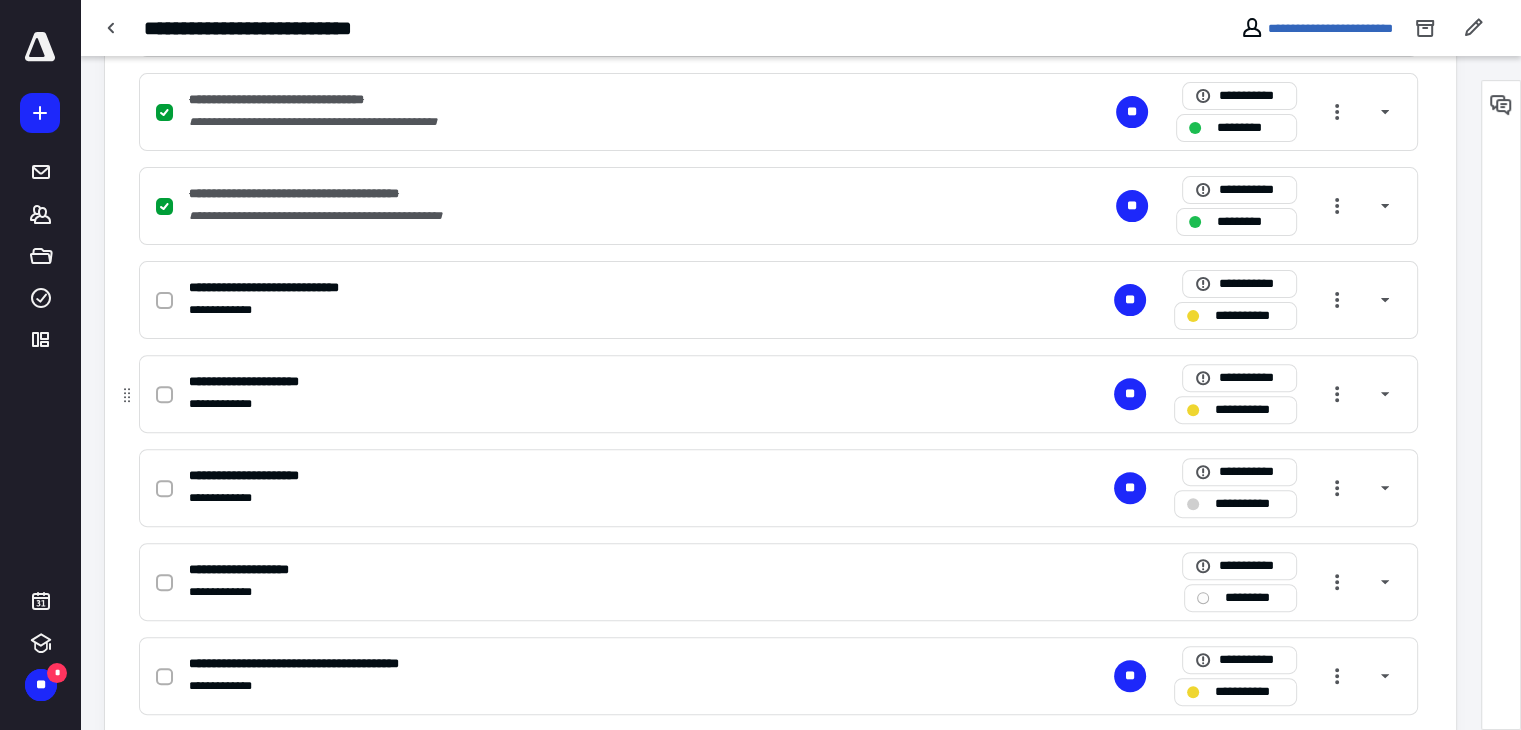 scroll, scrollTop: 600, scrollLeft: 0, axis: vertical 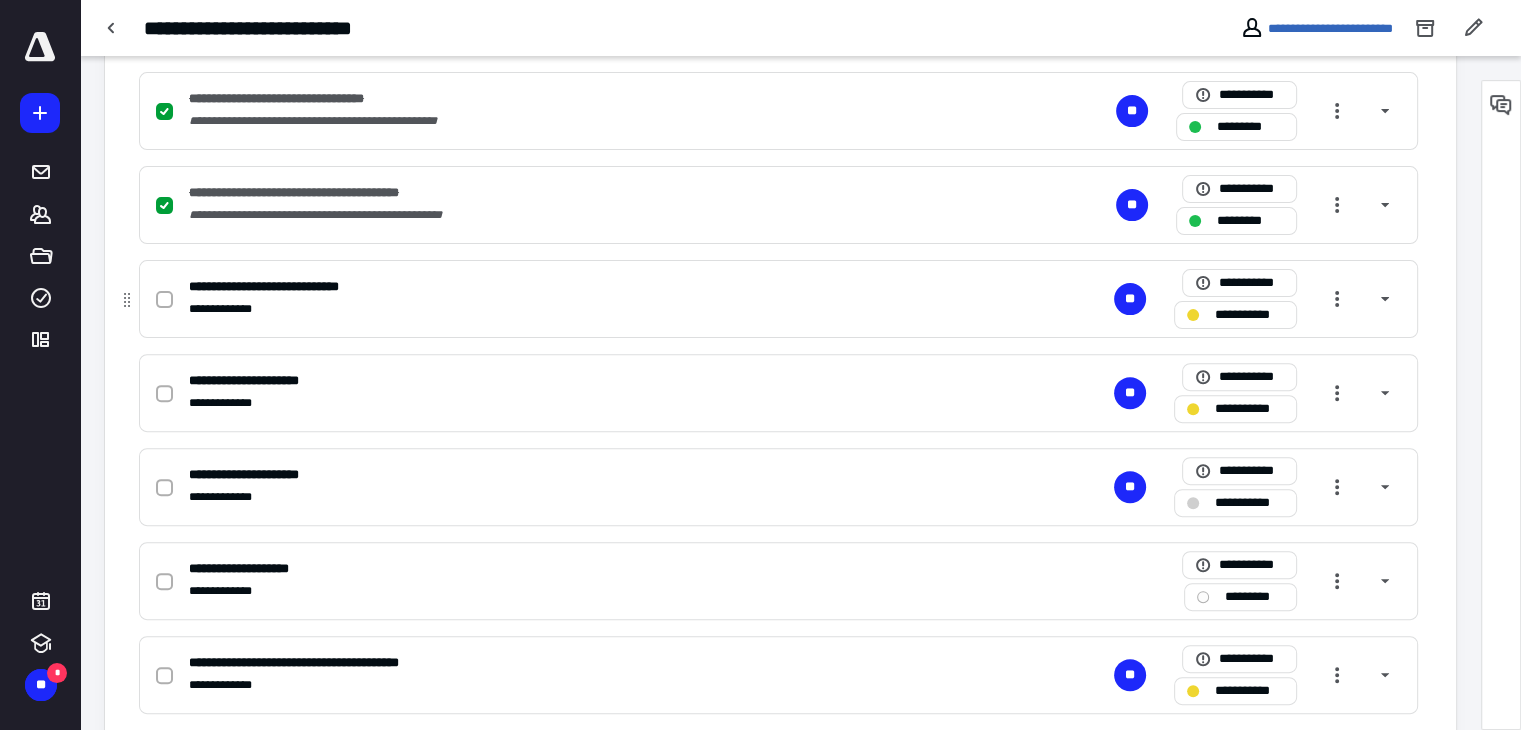 click on "**********" at bounding box center (516, 287) 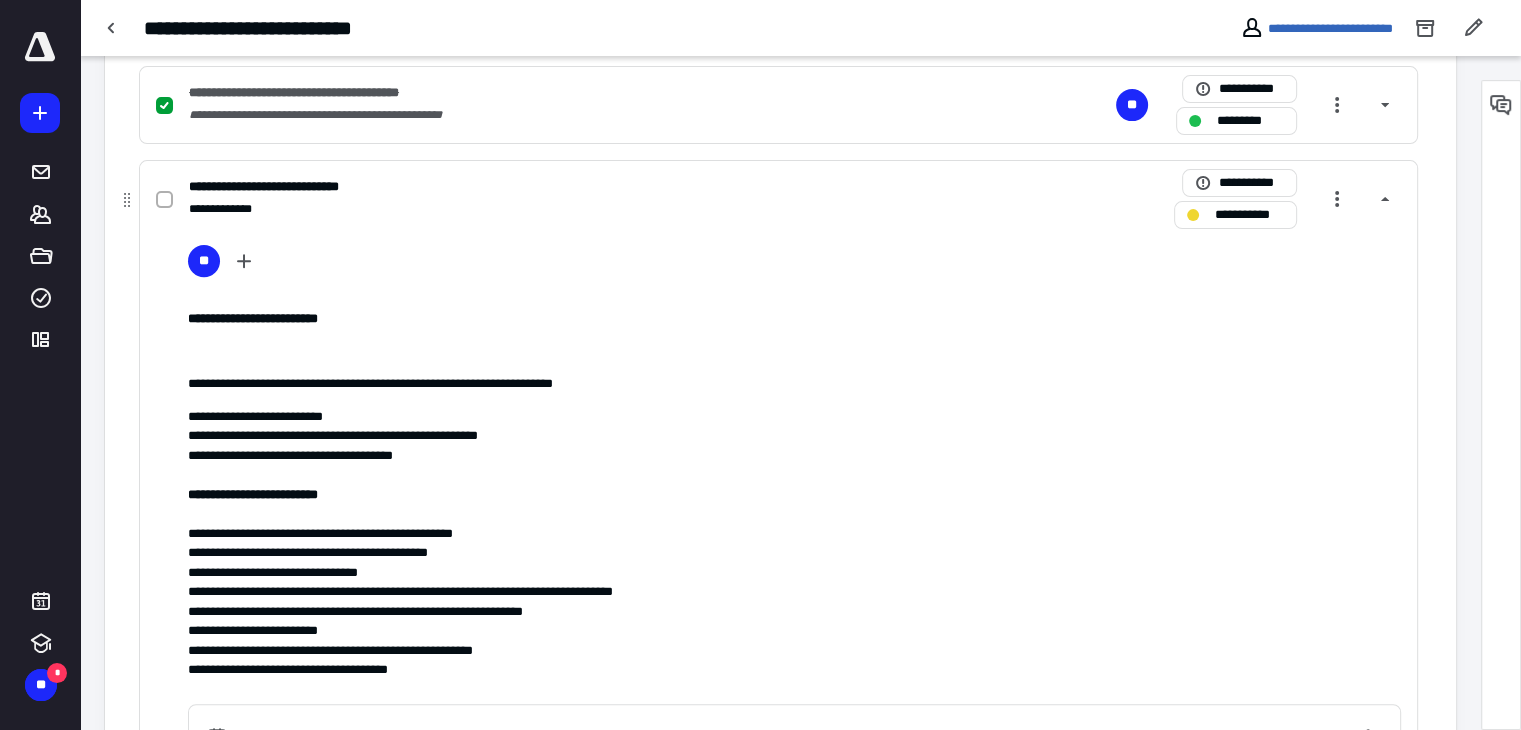 scroll, scrollTop: 800, scrollLeft: 0, axis: vertical 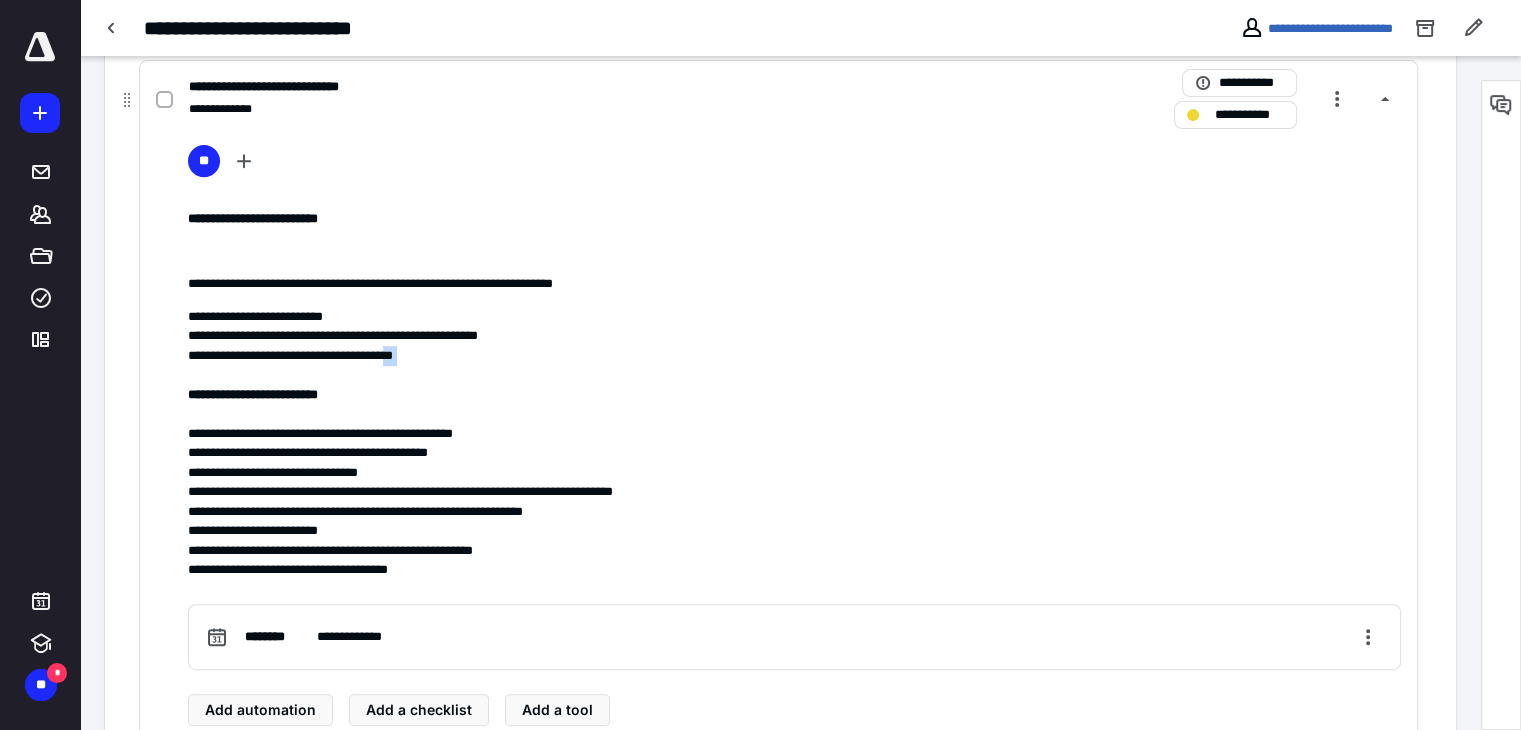 drag, startPoint x: 411, startPoint y: 368, endPoint x: 359, endPoint y: 361, distance: 52.46904 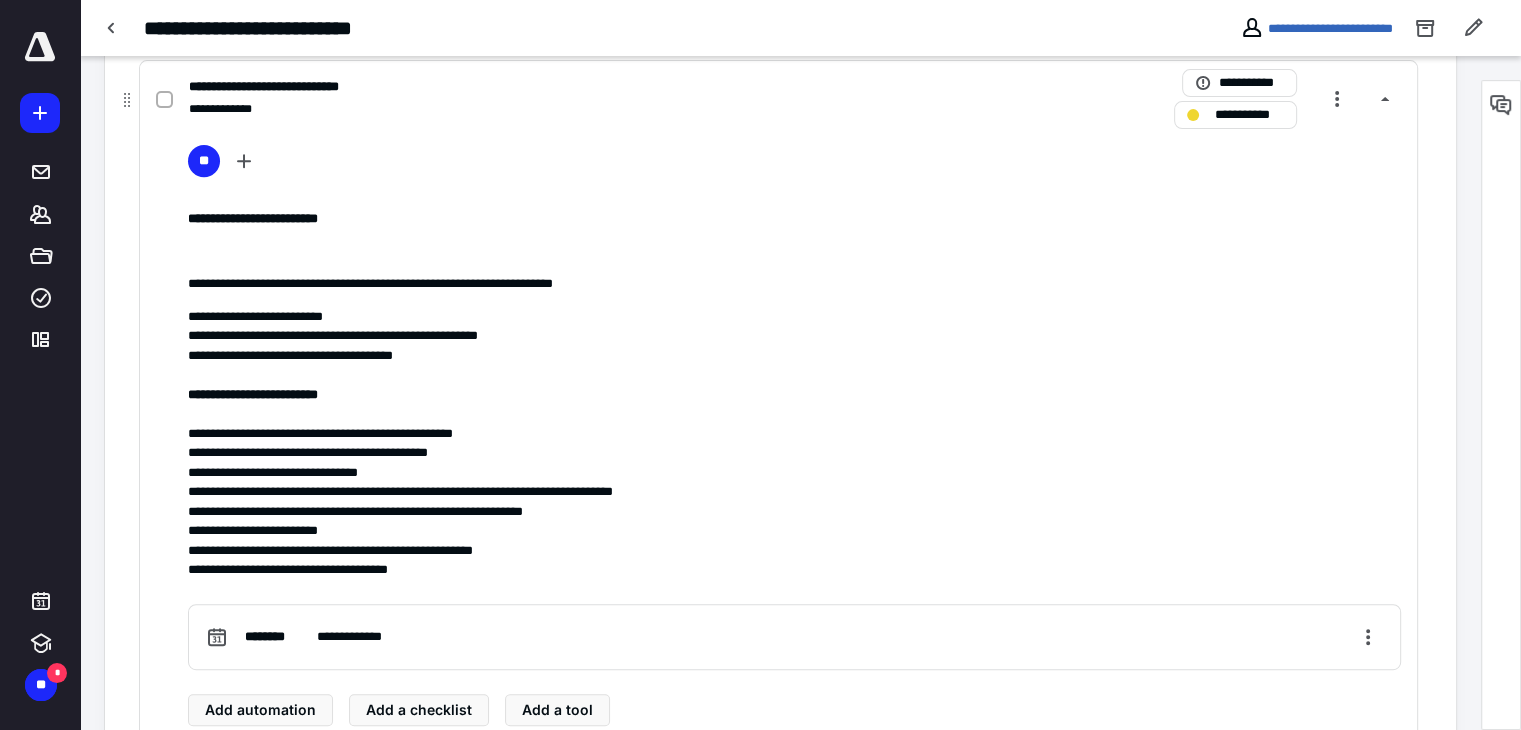 click on "**********" at bounding box center (795, 443) 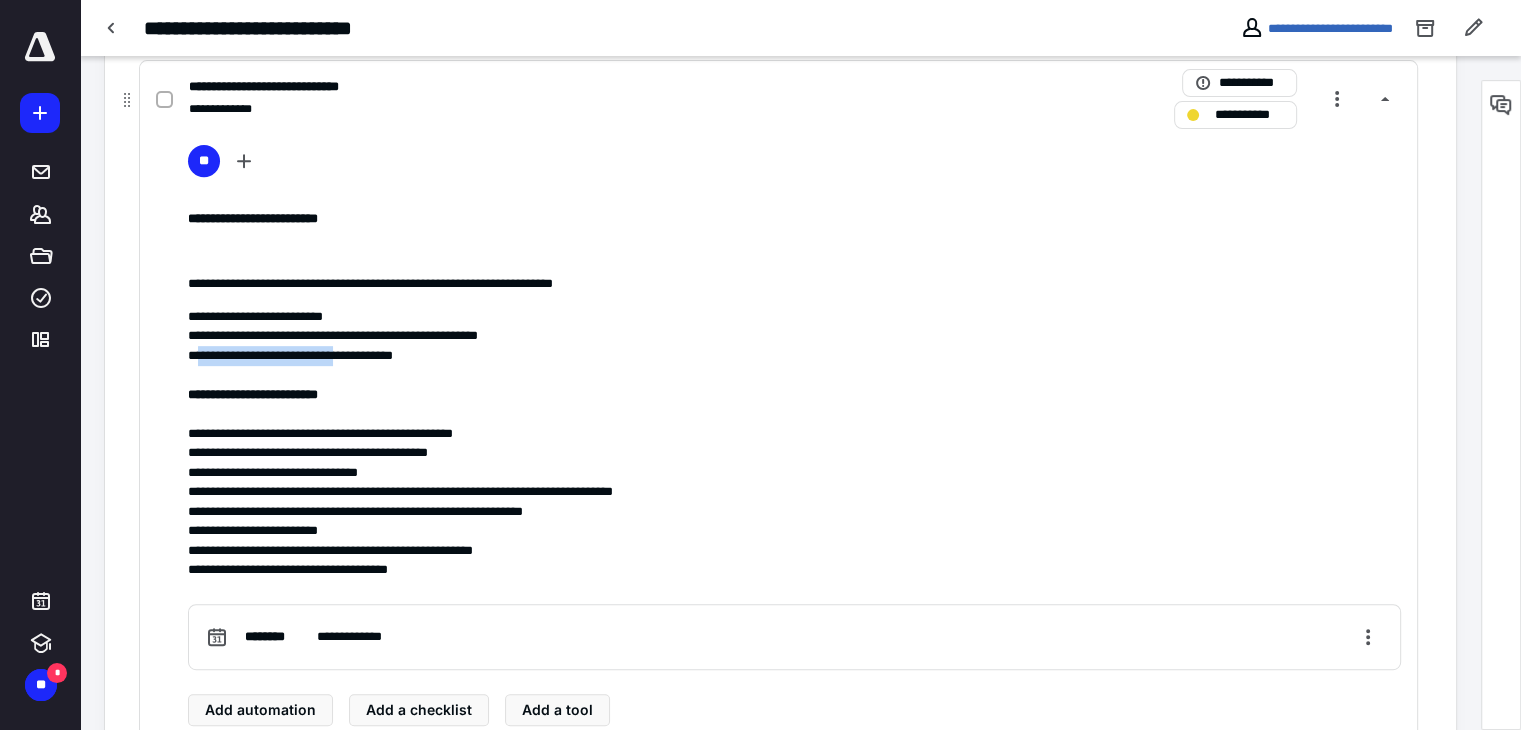 drag, startPoint x: 205, startPoint y: 354, endPoint x: 377, endPoint y: 356, distance: 172.01163 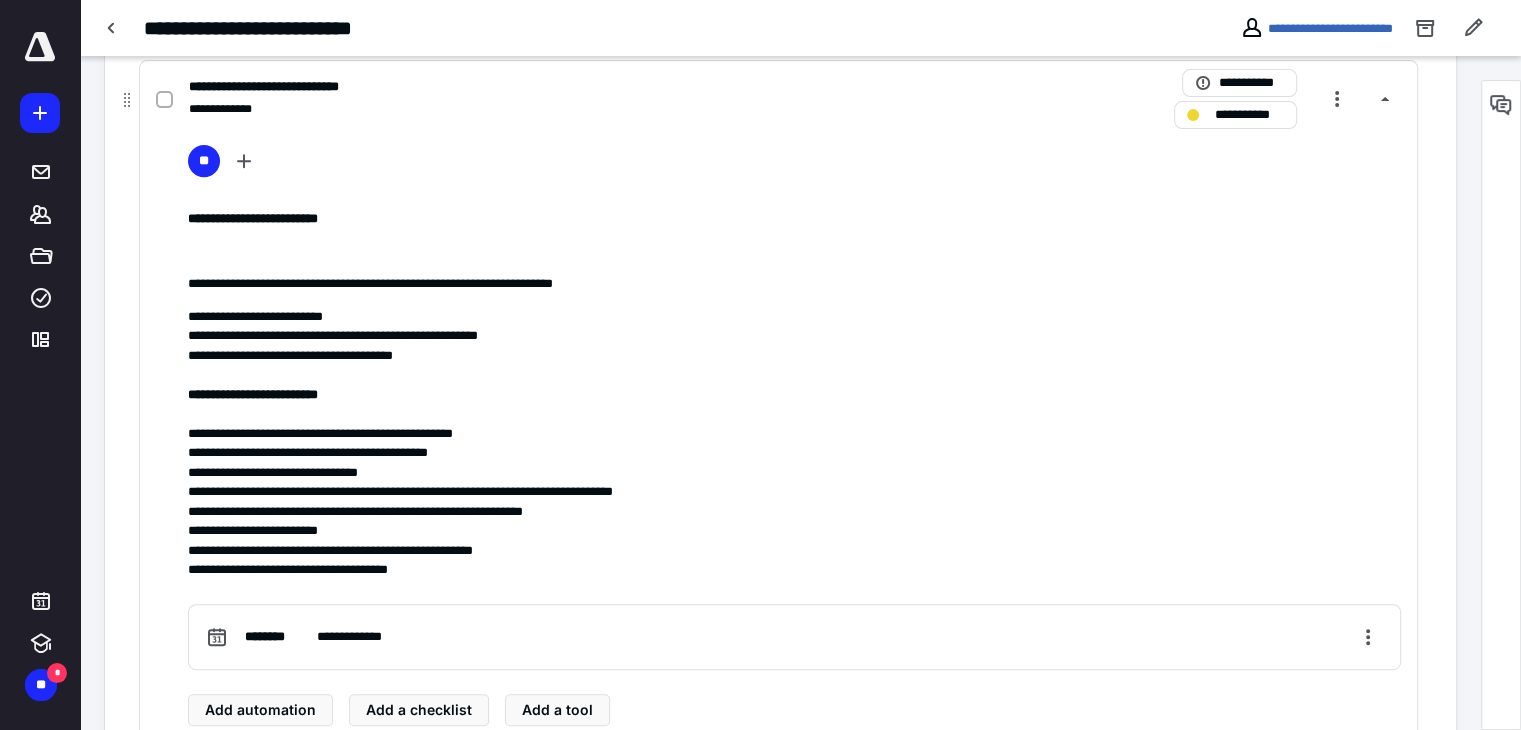 click on "**********" at bounding box center (795, 443) 